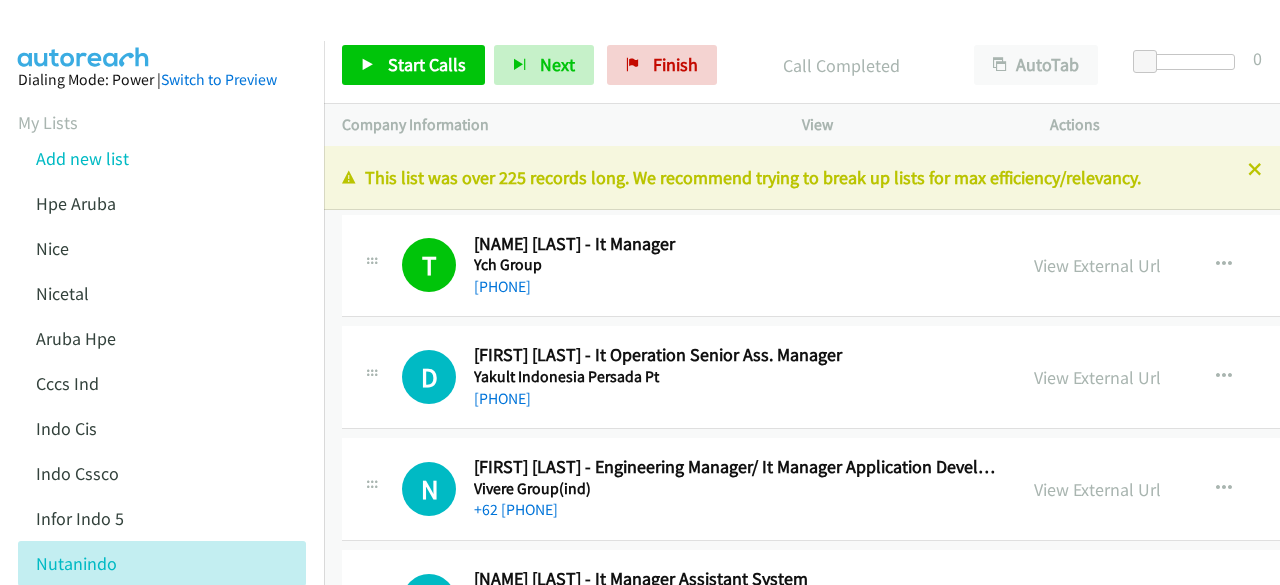 scroll, scrollTop: 0, scrollLeft: 0, axis: both 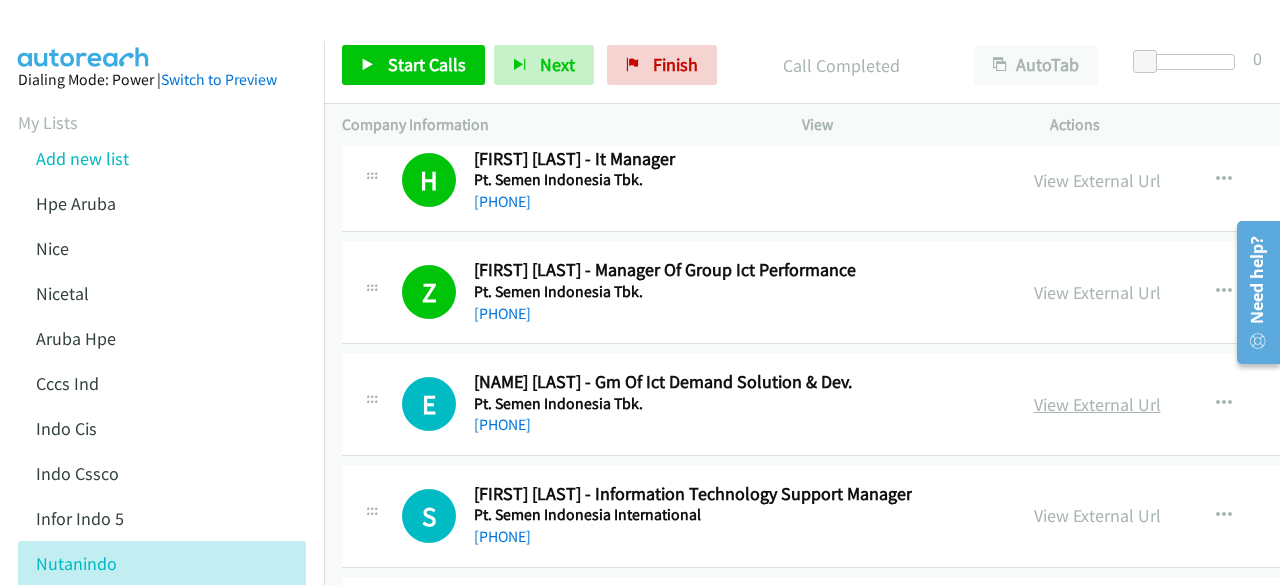 click on "View External Url" at bounding box center [1097, 404] 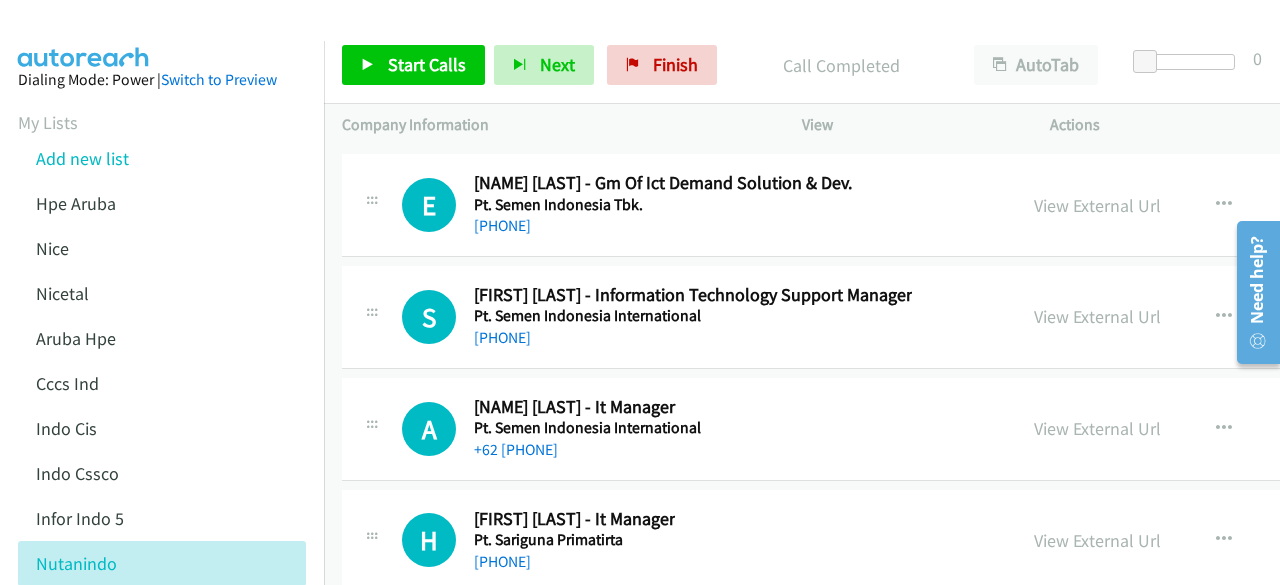 scroll, scrollTop: 25331, scrollLeft: 0, axis: vertical 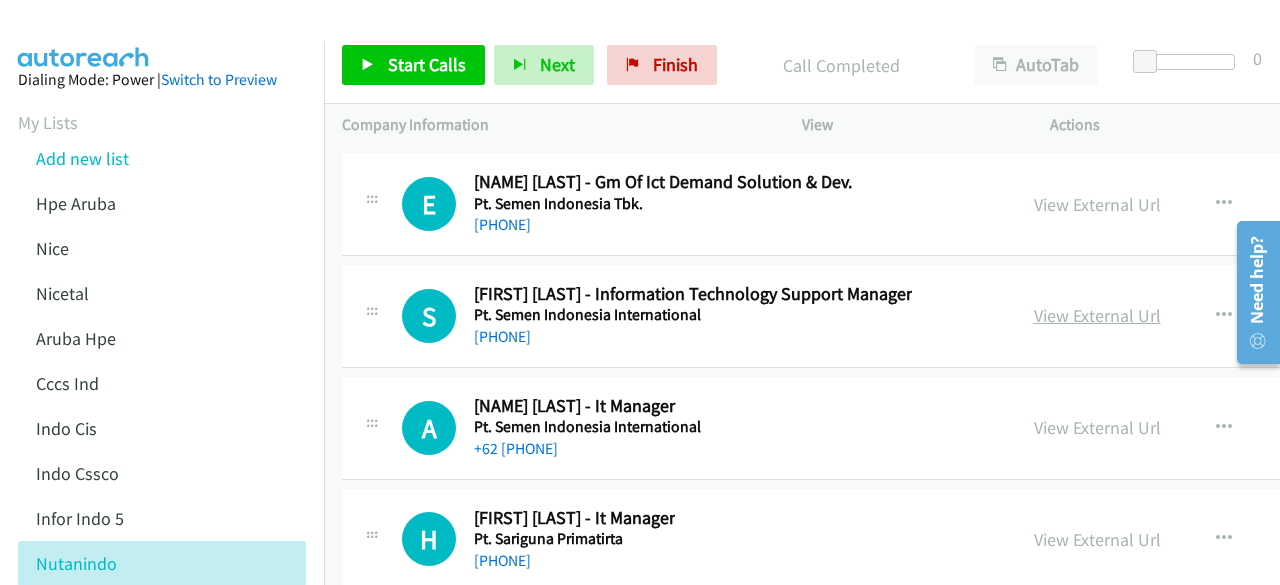 click on "View External Url" at bounding box center (1097, 315) 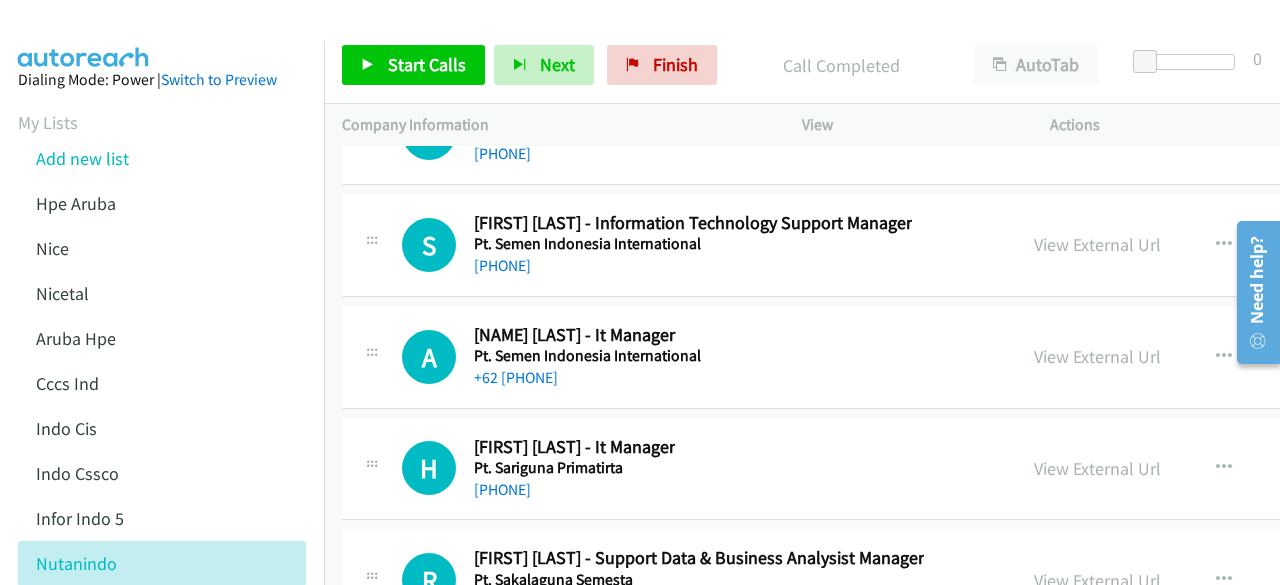 scroll, scrollTop: 25431, scrollLeft: 0, axis: vertical 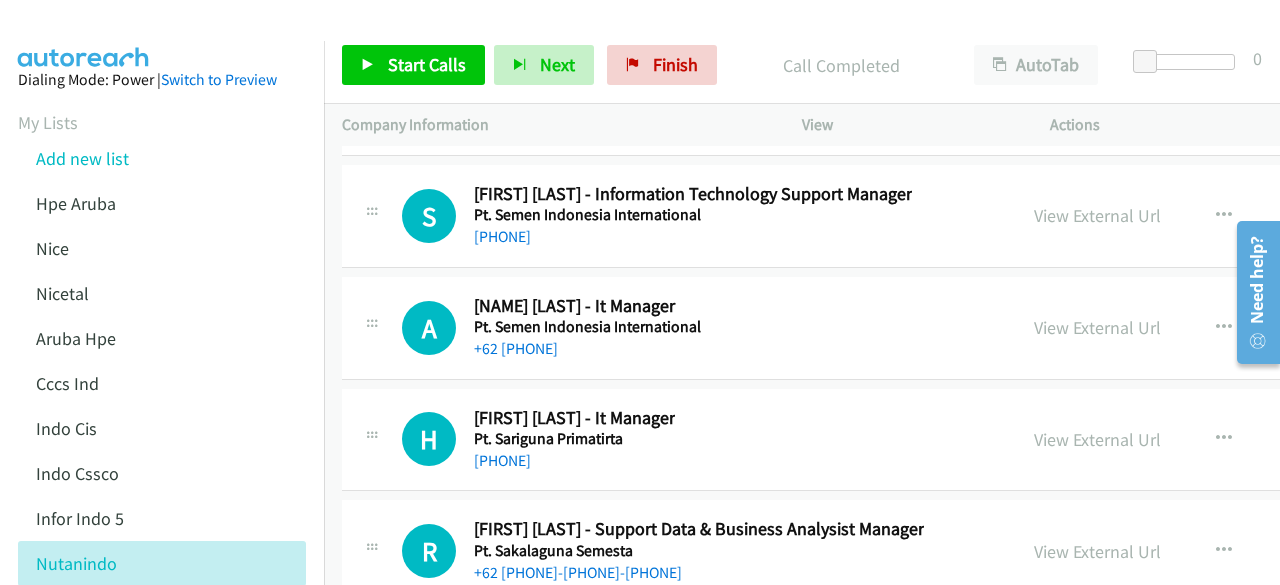 drag, startPoint x: 1064, startPoint y: 257, endPoint x: 718, endPoint y: 1, distance: 430.40912 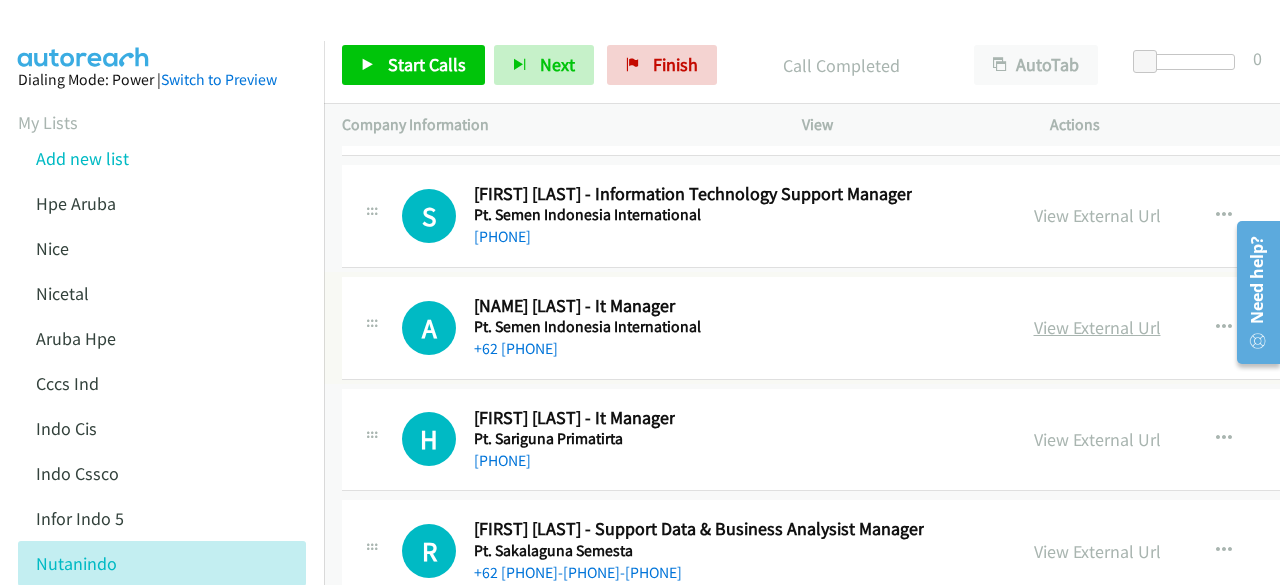 click on "View External Url" at bounding box center (1097, 327) 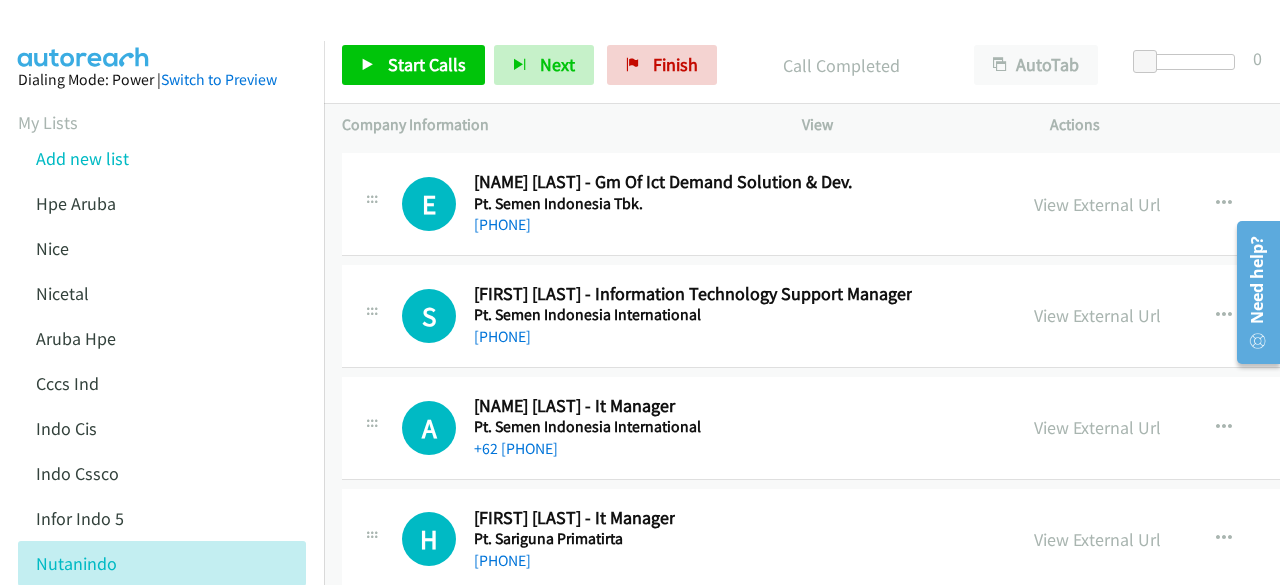 scroll, scrollTop: 25431, scrollLeft: 0, axis: vertical 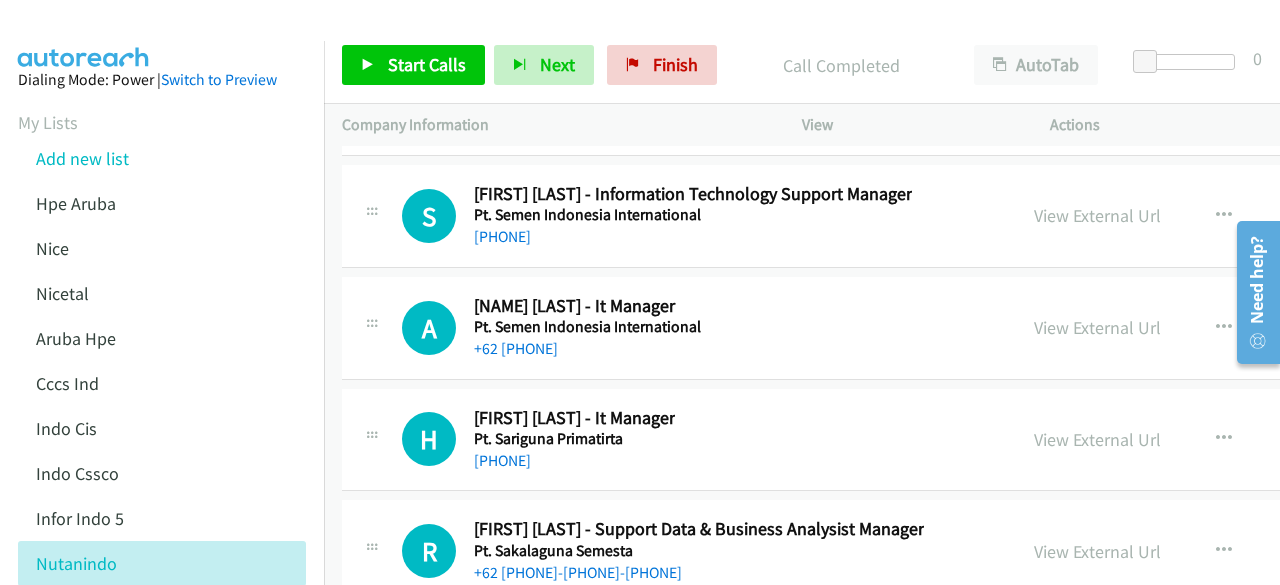 drag, startPoint x: 1075, startPoint y: 370, endPoint x: 1047, endPoint y: 2, distance: 369.0637 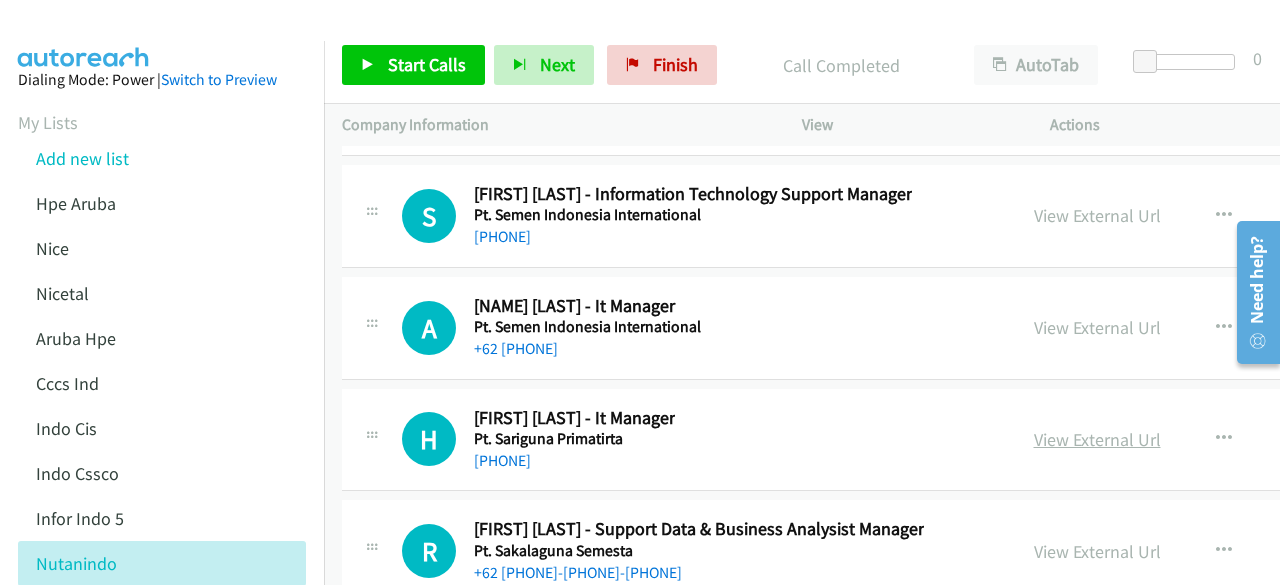 click on "View External Url" at bounding box center (1097, 439) 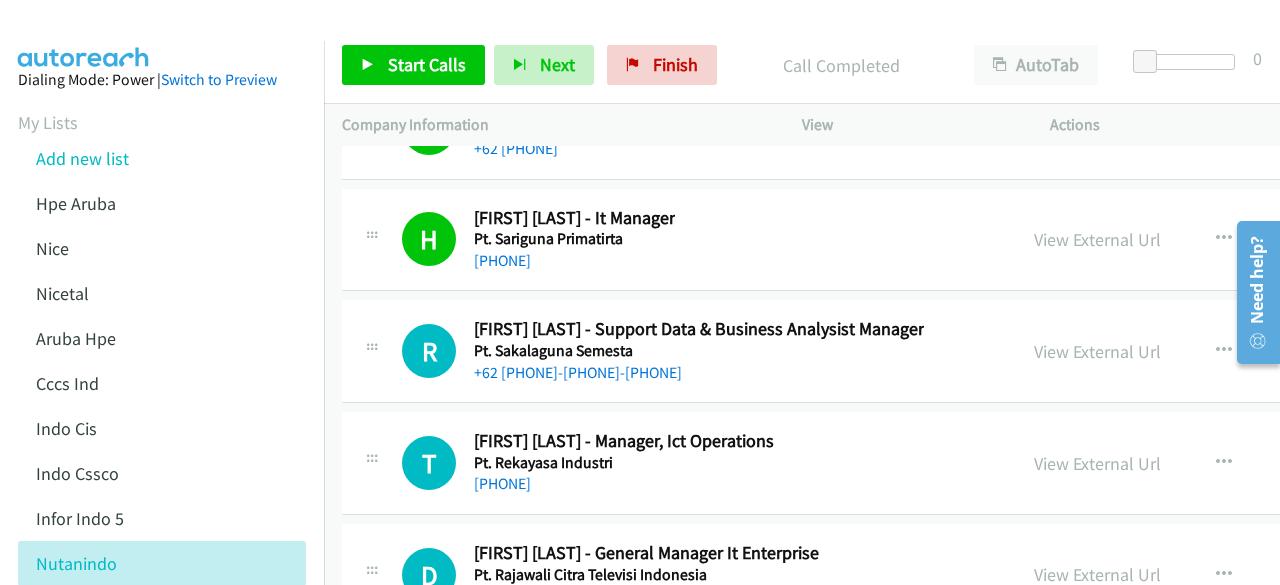 scroll, scrollTop: 25731, scrollLeft: 0, axis: vertical 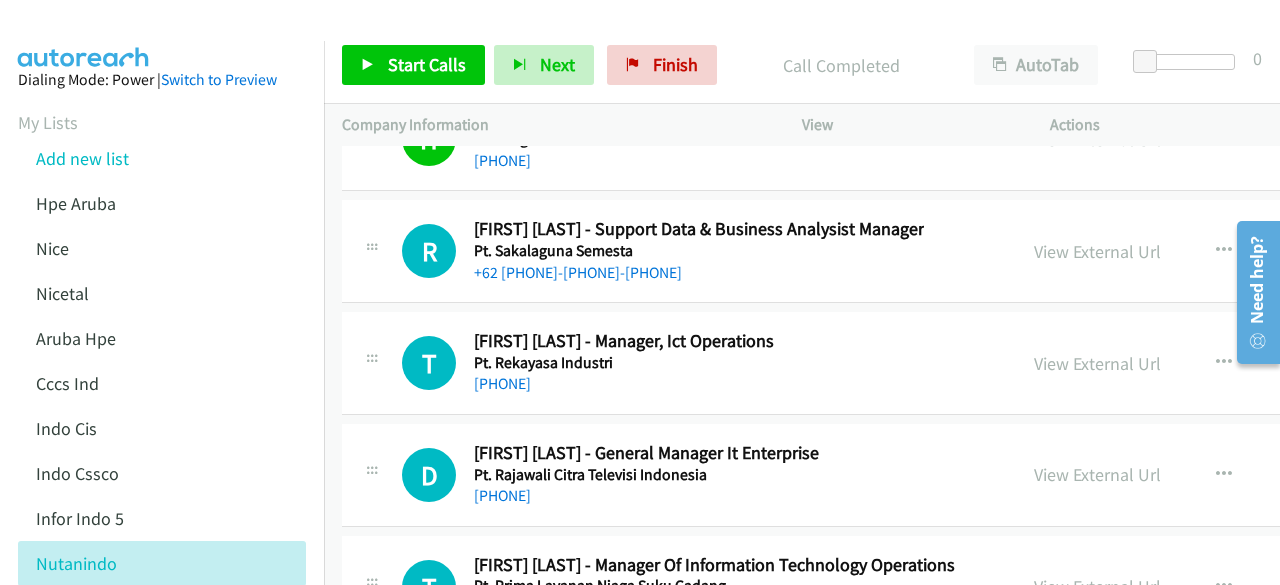 click on "View External Url" at bounding box center (1097, 363) 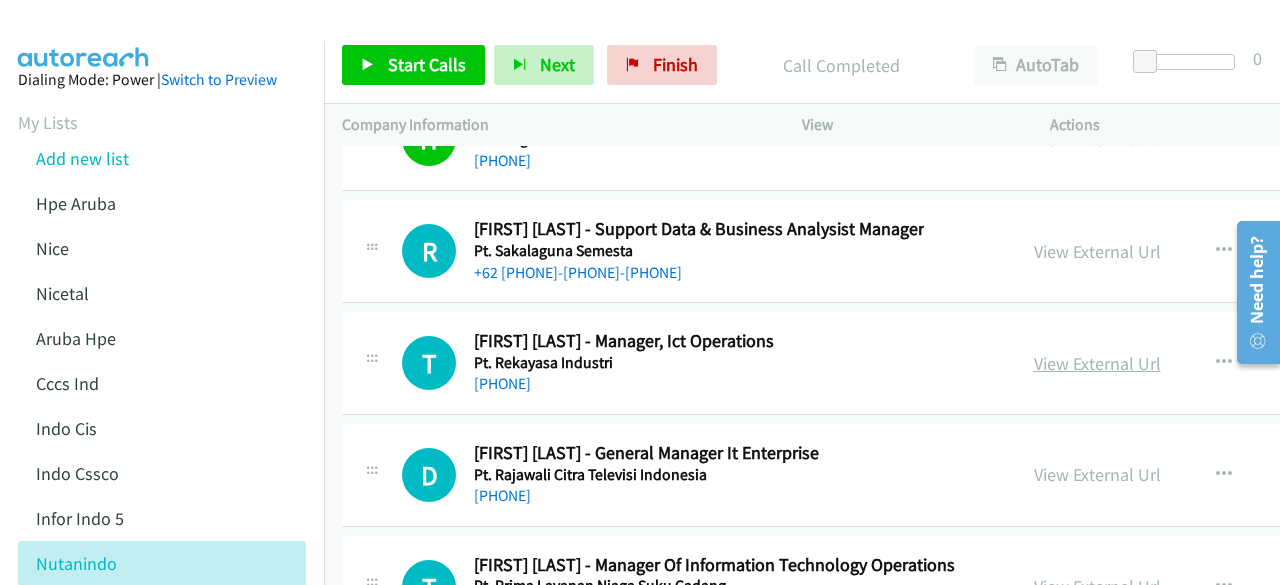 click on "View External Url" at bounding box center (1097, 363) 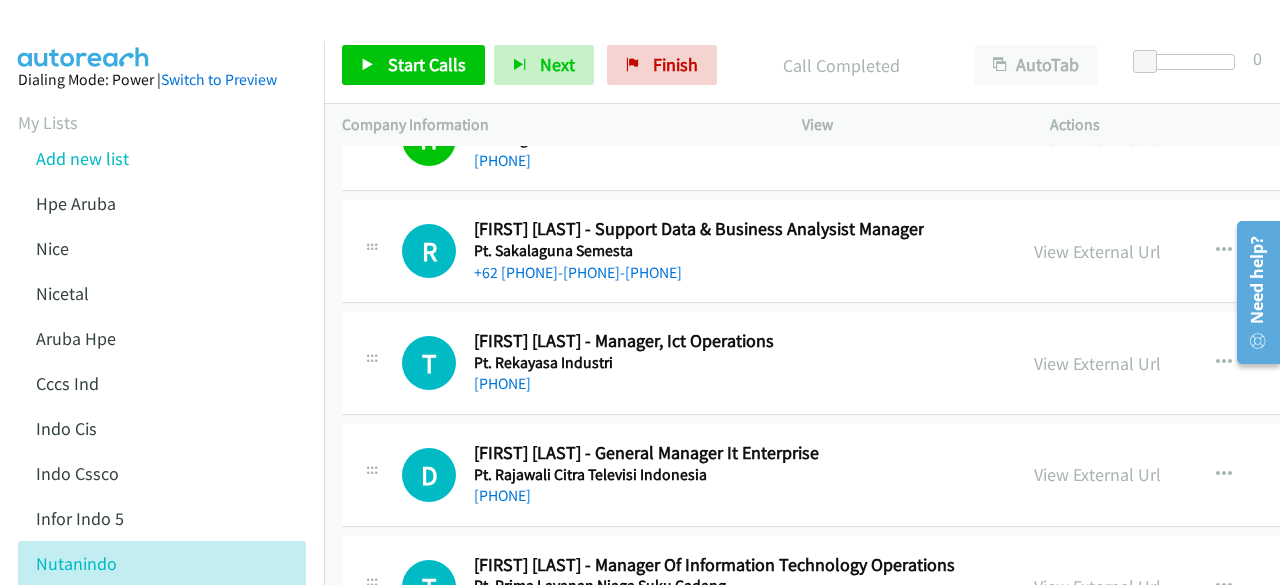 scroll, scrollTop: 25831, scrollLeft: 0, axis: vertical 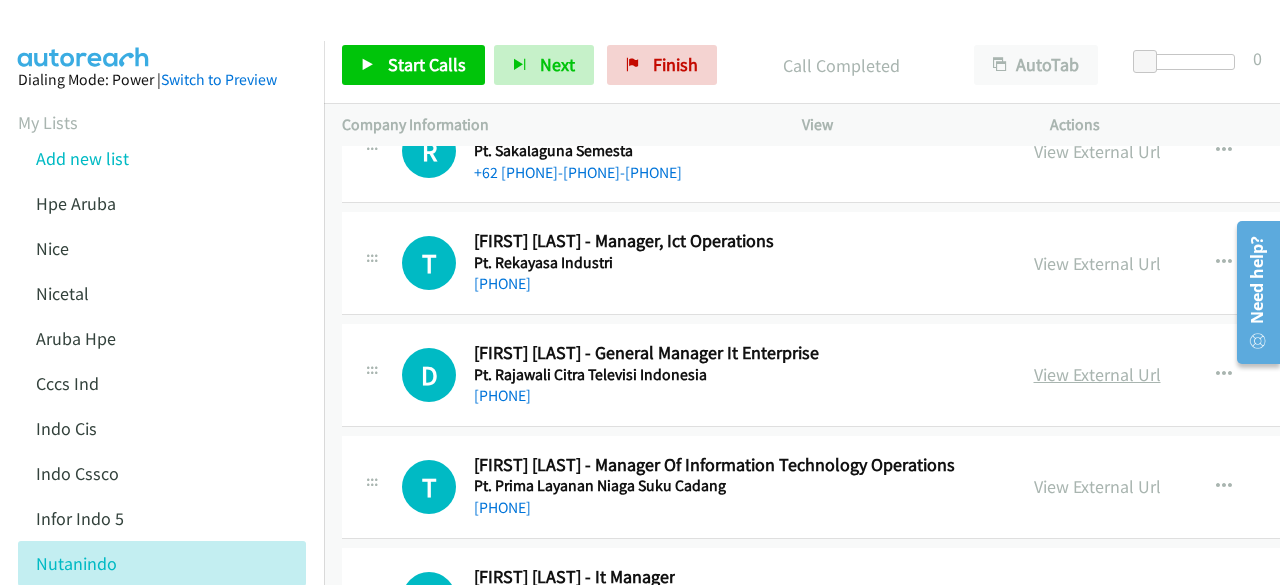 click on "View External Url" at bounding box center [1097, 374] 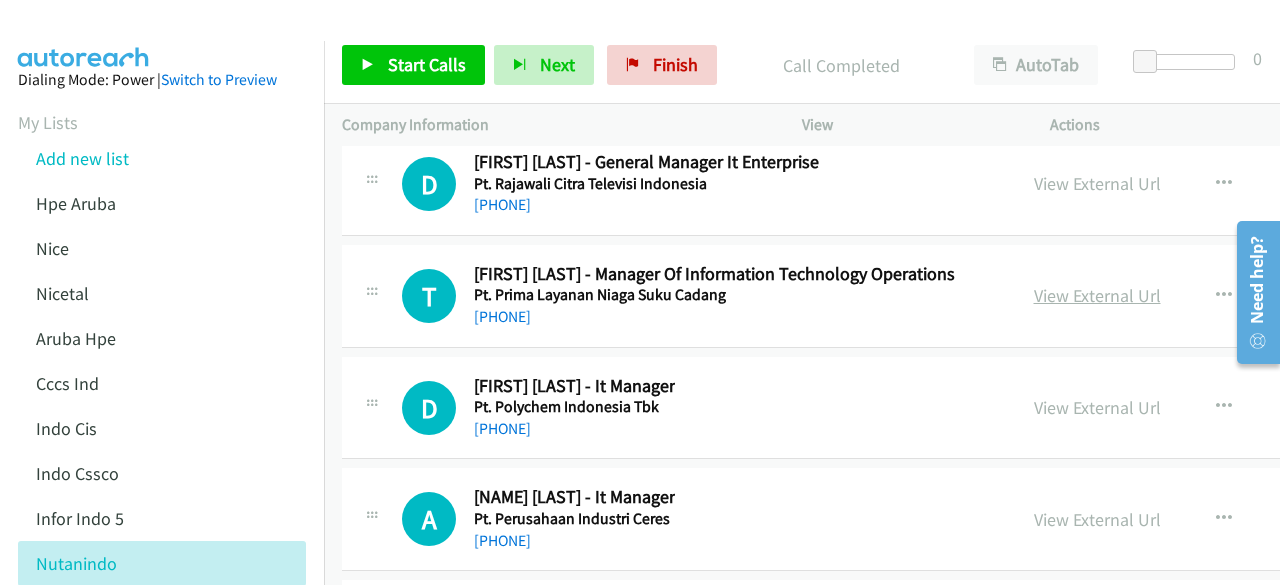 scroll, scrollTop: 26031, scrollLeft: 0, axis: vertical 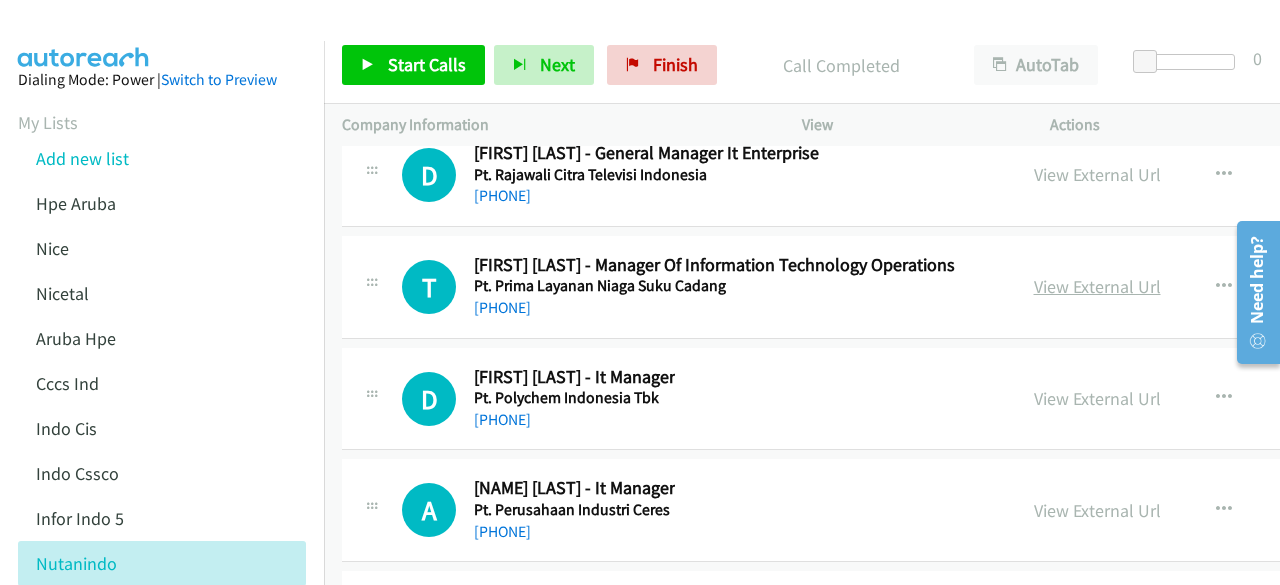click on "View External Url" at bounding box center [1097, 286] 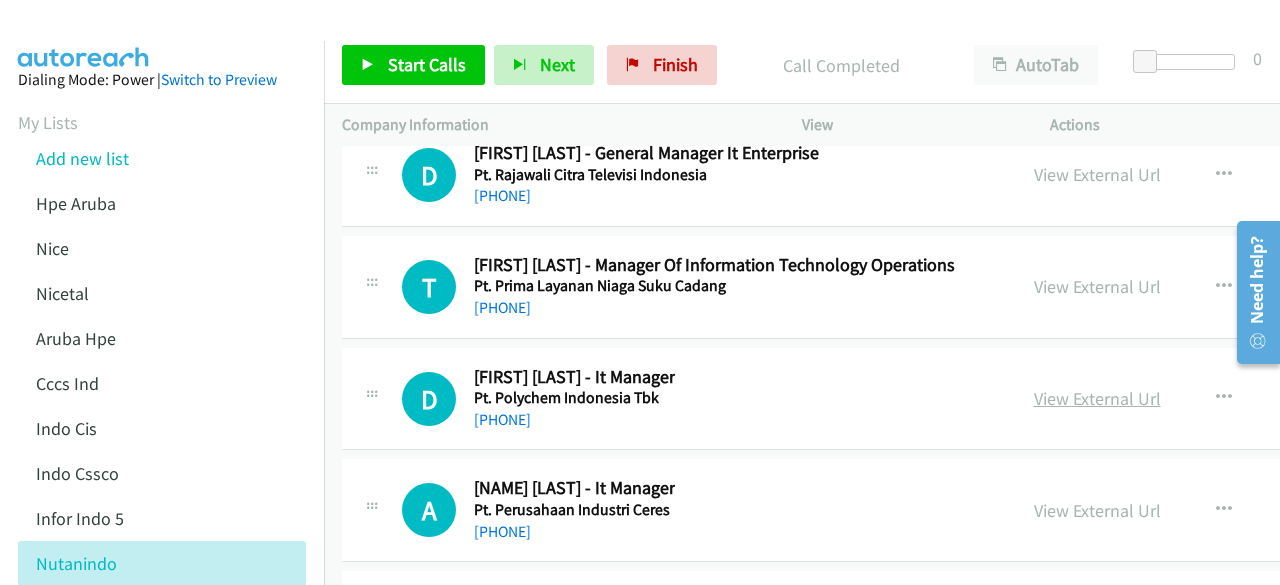 click on "View External Url" at bounding box center (1097, 398) 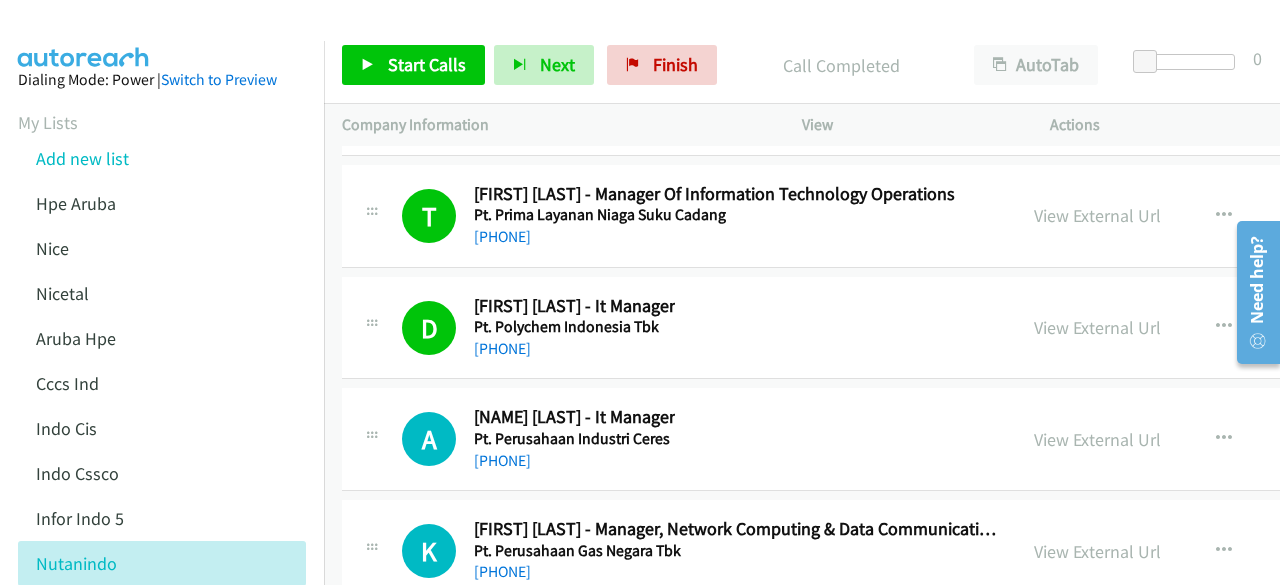 scroll, scrollTop: 26131, scrollLeft: 0, axis: vertical 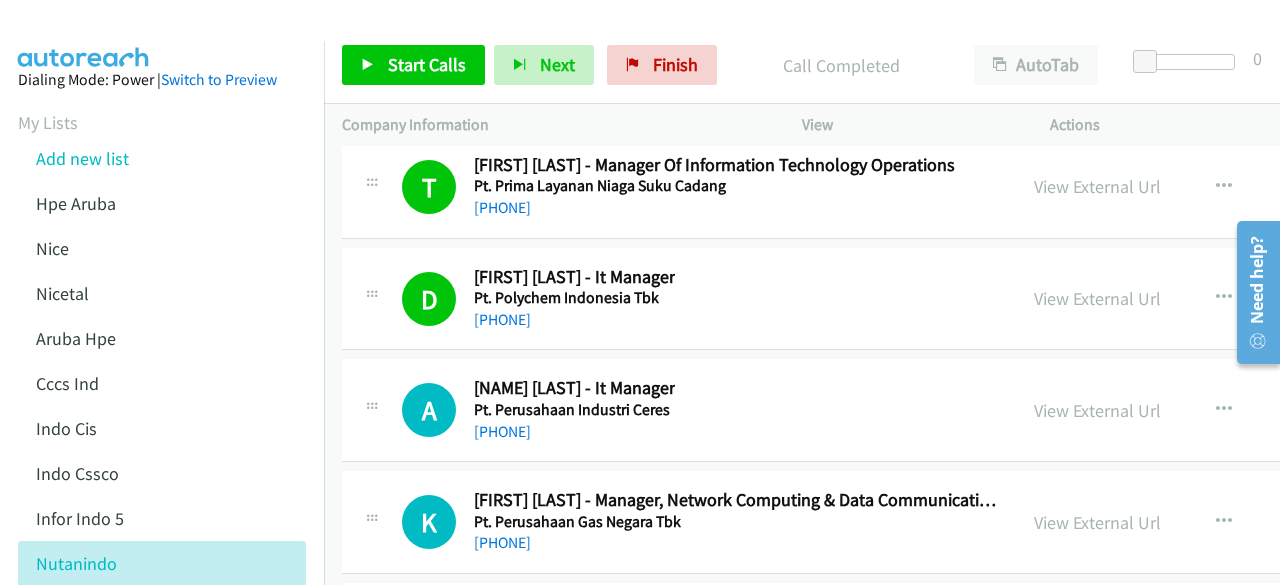 click on "View External Url
View External Url
Schedule/Manage Callback
Start Calls Here
Remove from list
Add to do not call list
Reset Call Status" at bounding box center (1193, 410) 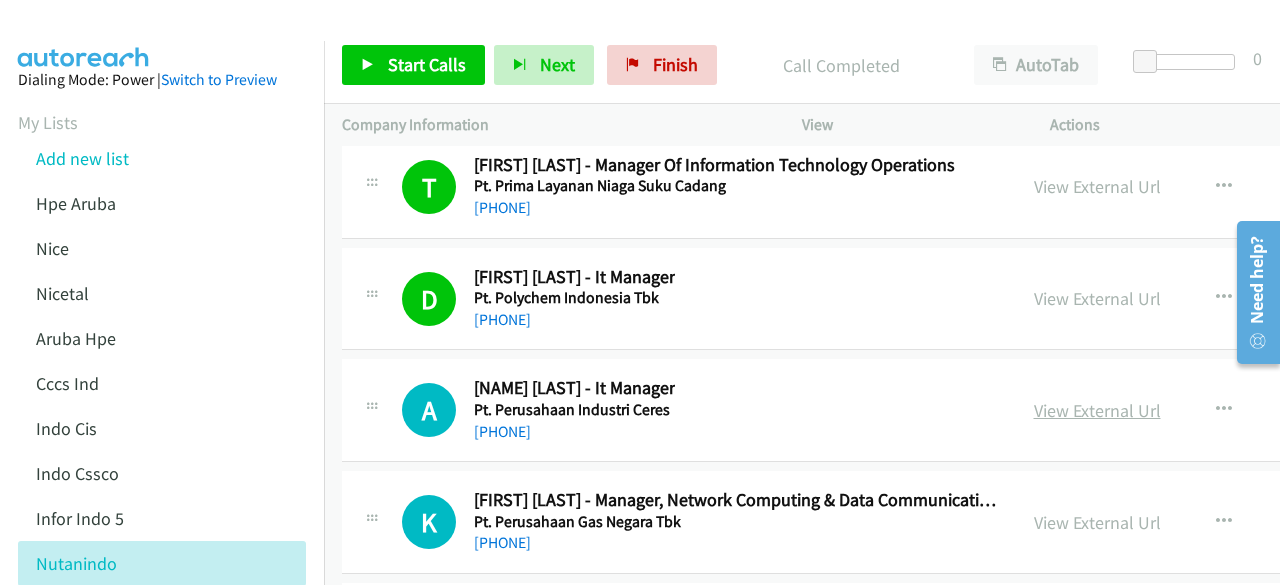 click on "View External Url" at bounding box center (1097, 410) 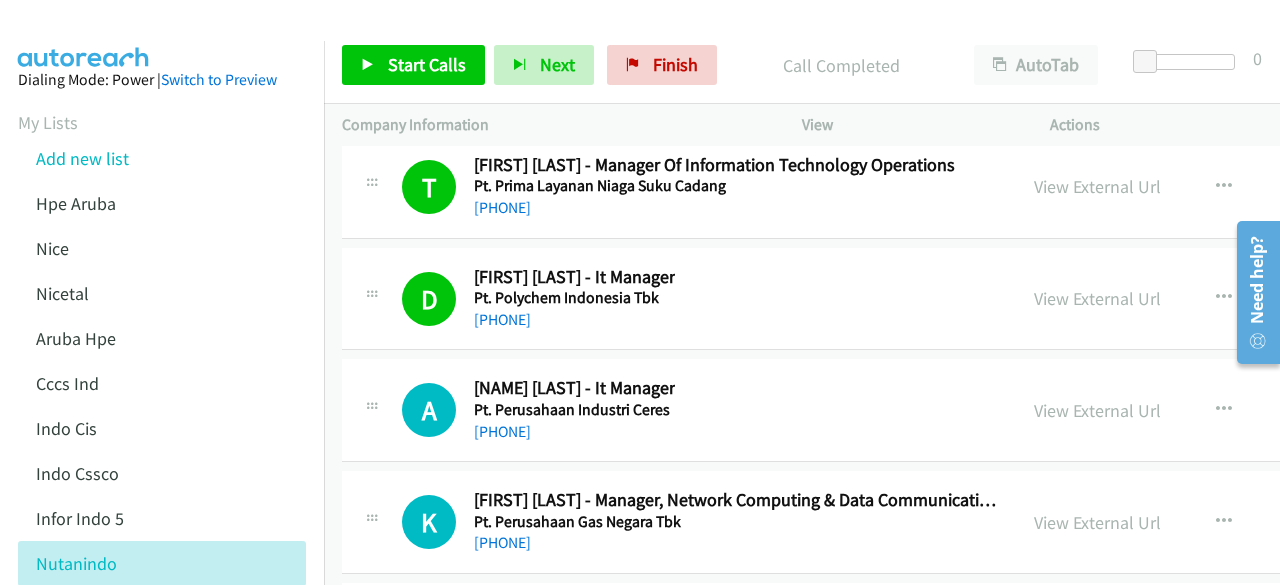 scroll, scrollTop: 26231, scrollLeft: 0, axis: vertical 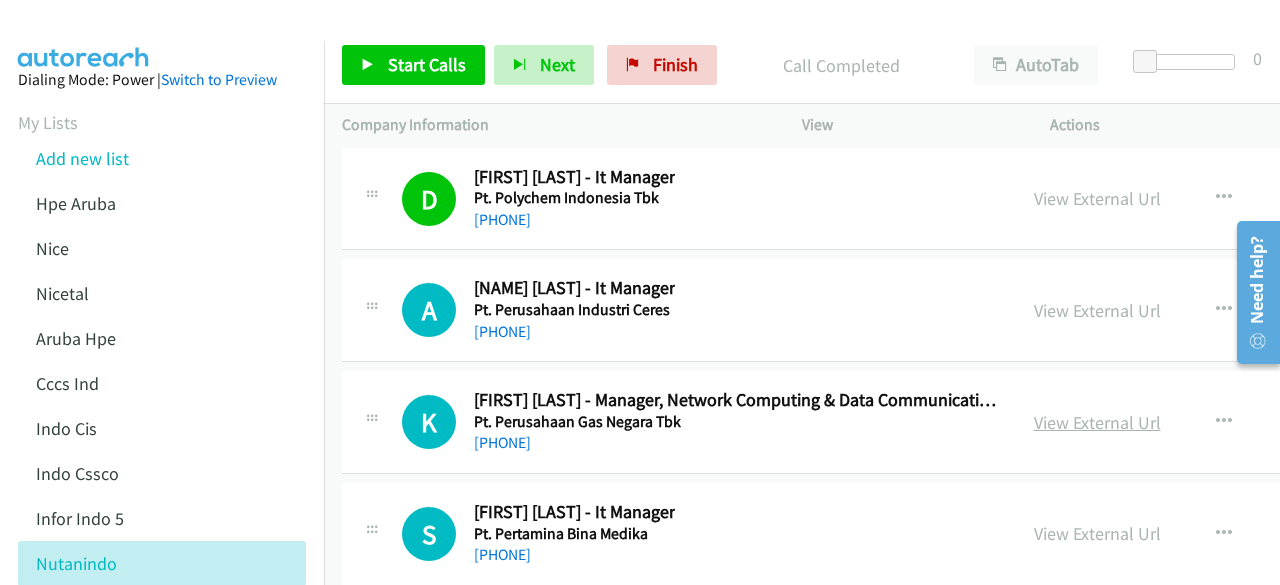 click on "View External Url" at bounding box center [1097, 422] 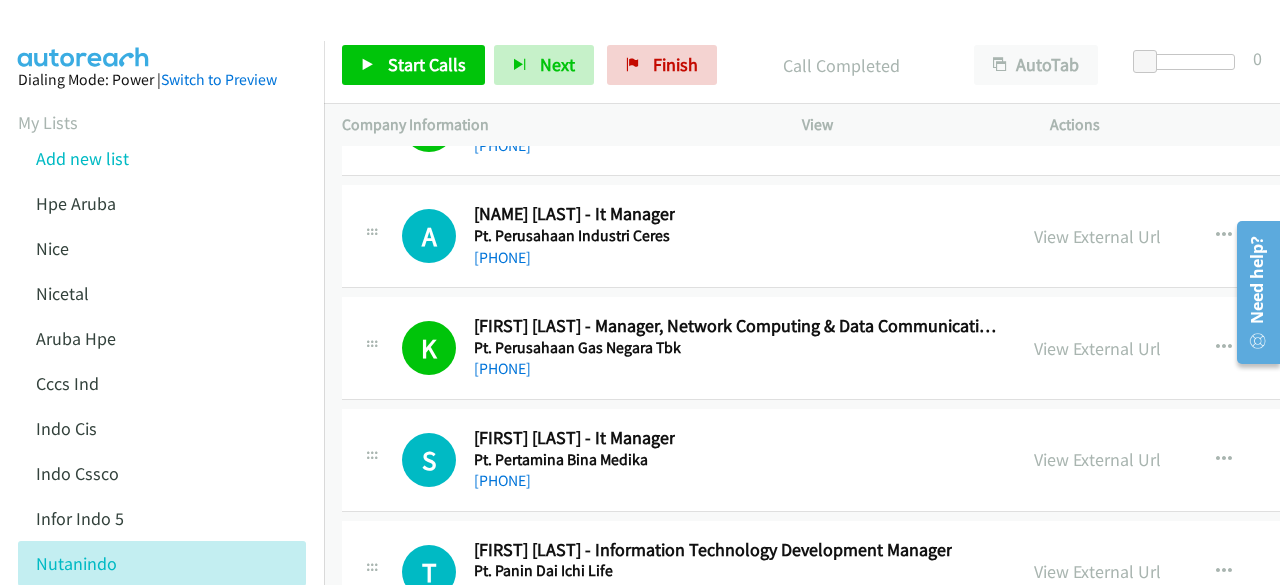 scroll, scrollTop: 26331, scrollLeft: 0, axis: vertical 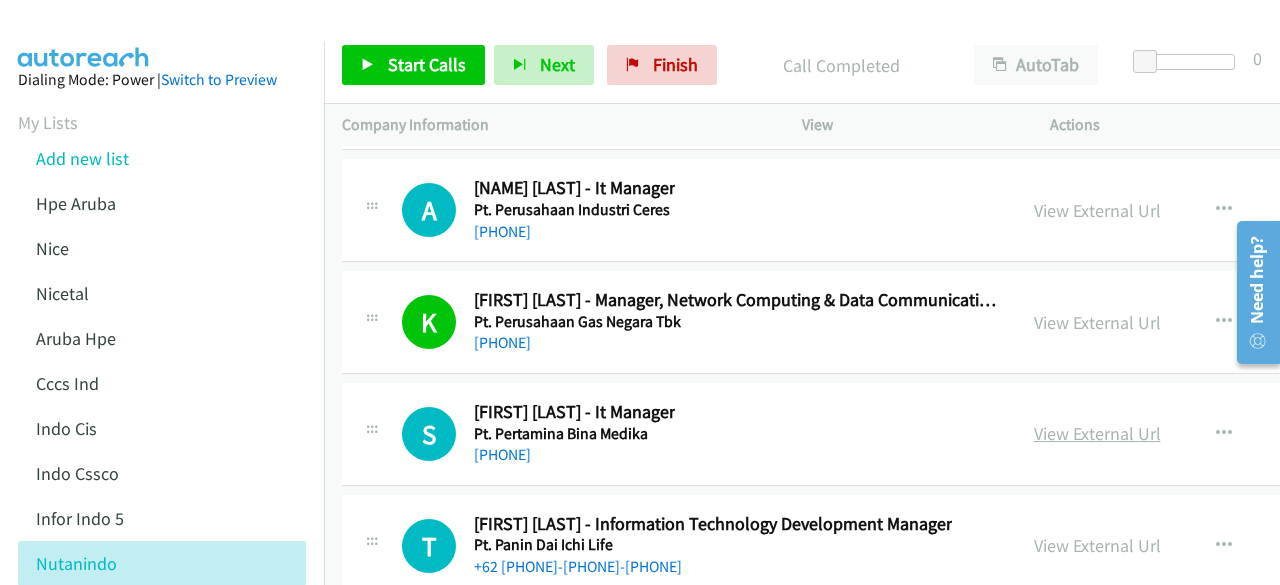 click on "View External Url" at bounding box center [1097, 433] 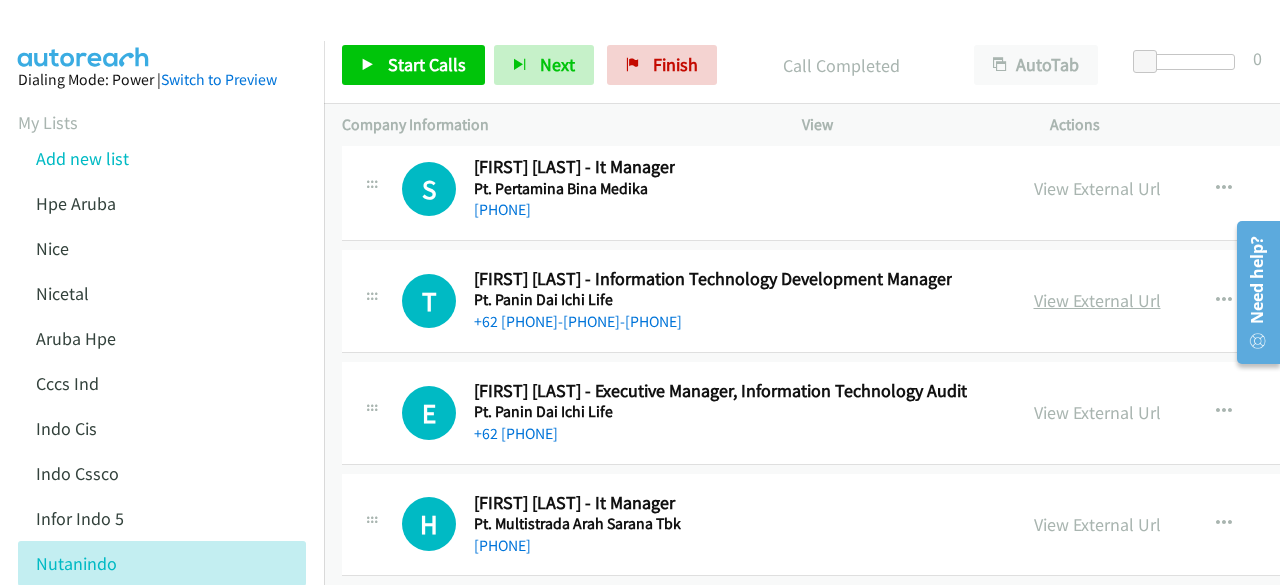 scroll, scrollTop: 26531, scrollLeft: 0, axis: vertical 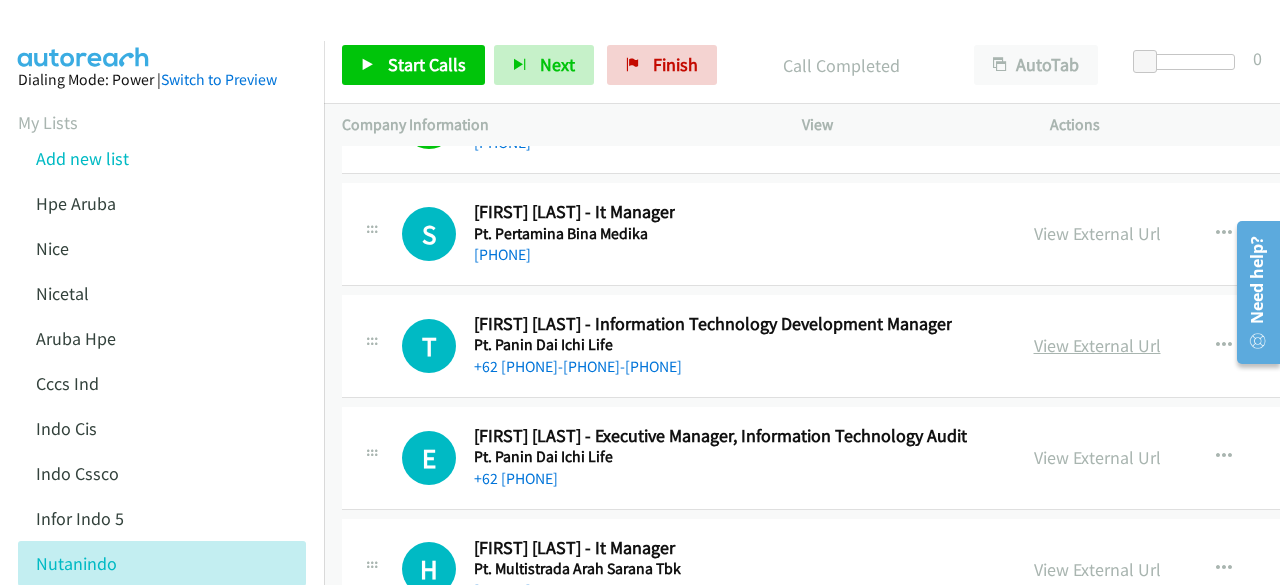 click on "View External Url" at bounding box center [1097, 345] 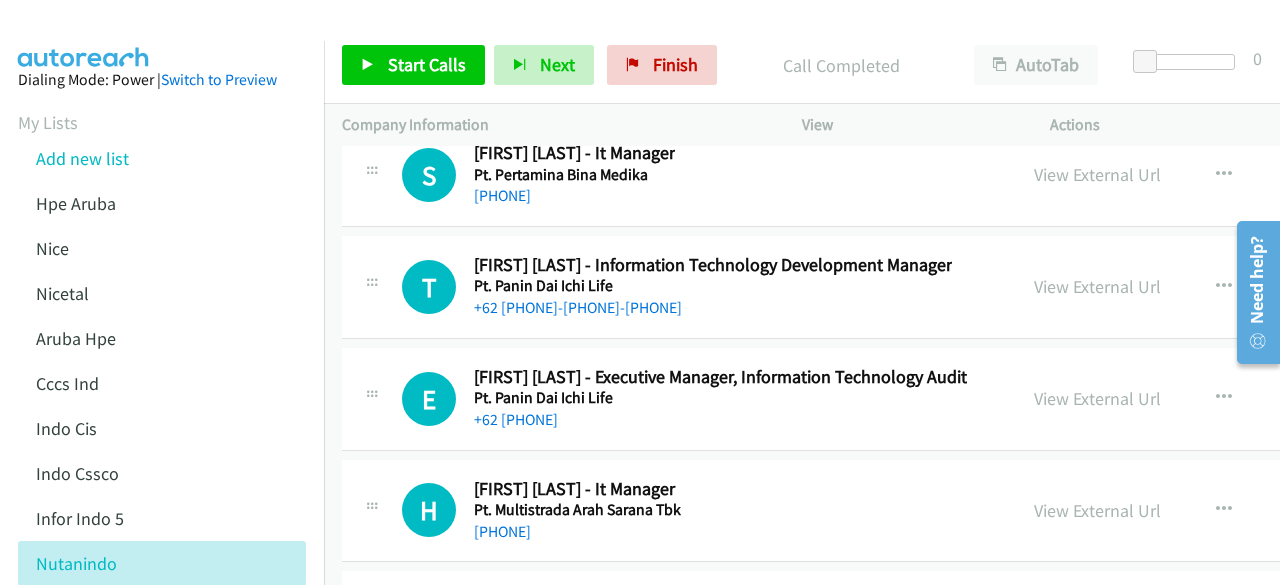 scroll, scrollTop: 26631, scrollLeft: 0, axis: vertical 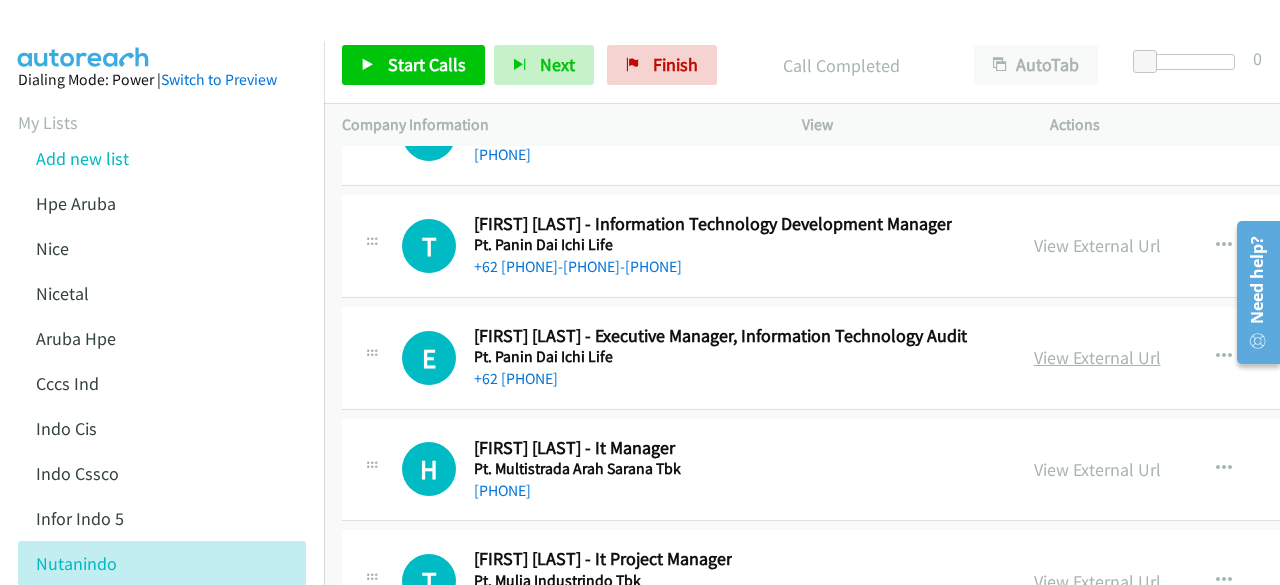 click on "View External Url" at bounding box center [1097, 357] 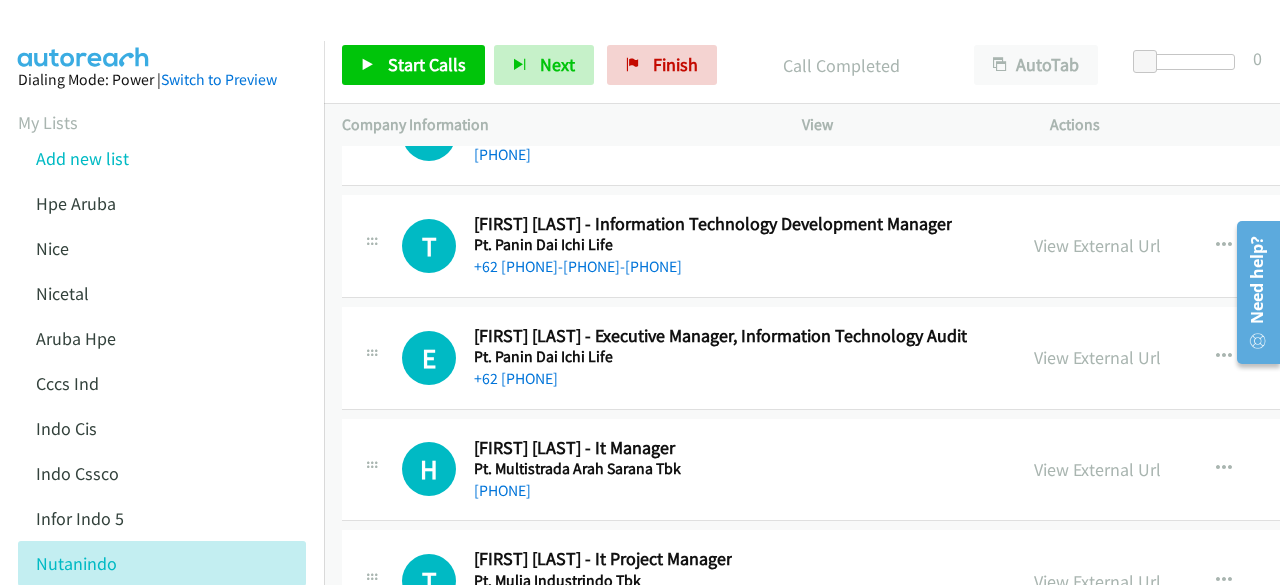 scroll, scrollTop: 26731, scrollLeft: 0, axis: vertical 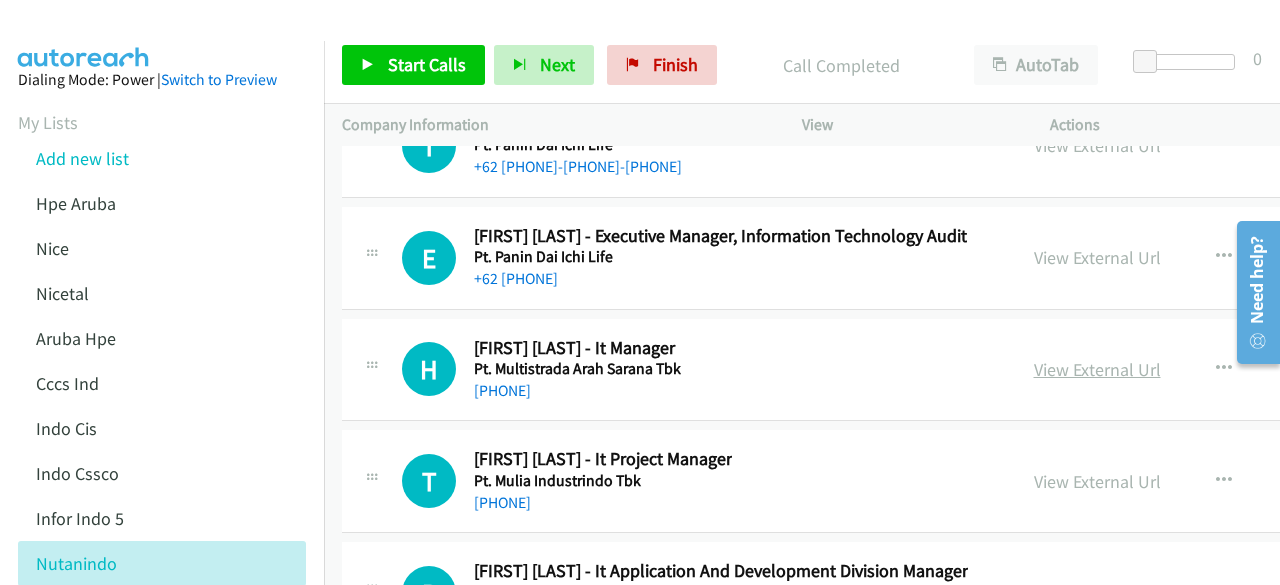 click on "View External Url" at bounding box center (1097, 369) 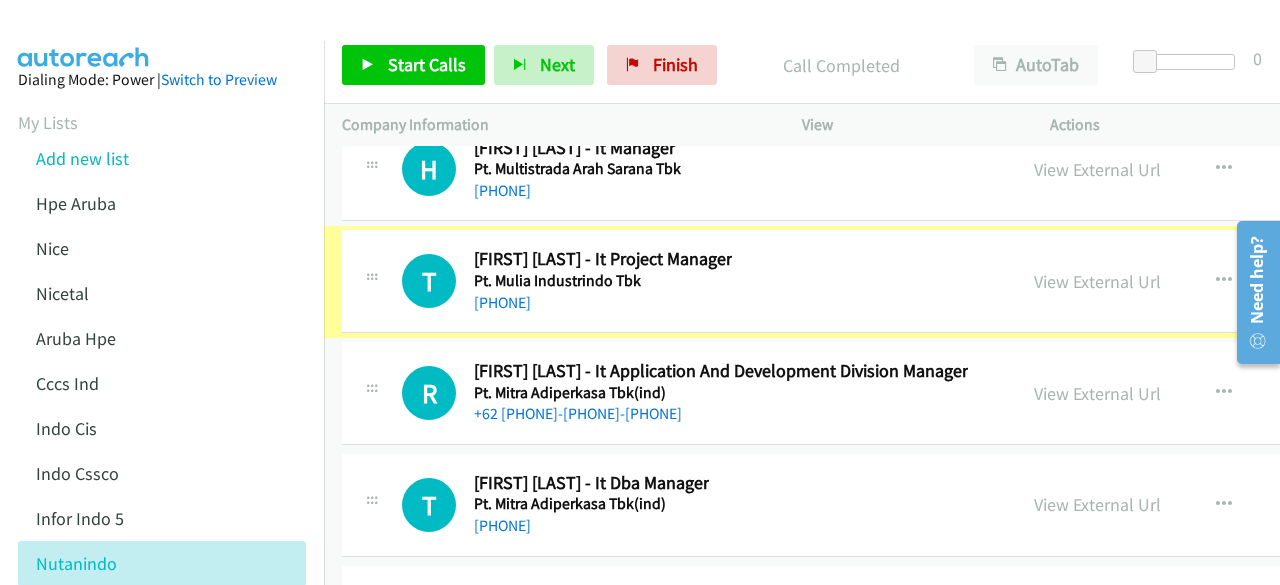 scroll, scrollTop: 26931, scrollLeft: 0, axis: vertical 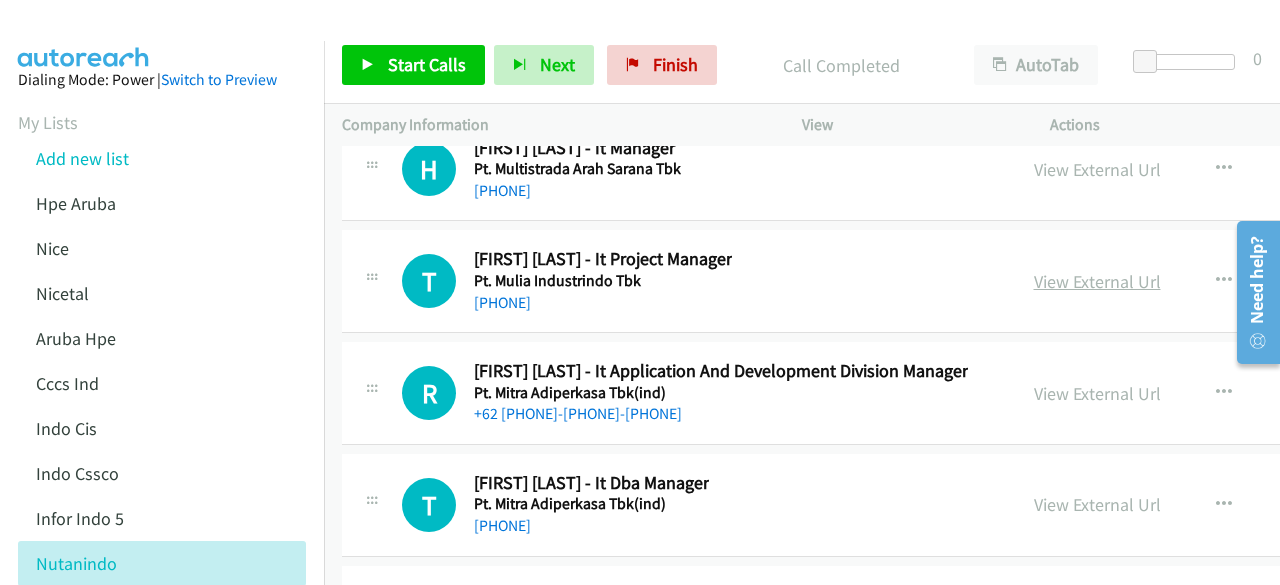 click on "View External Url" at bounding box center [1097, 281] 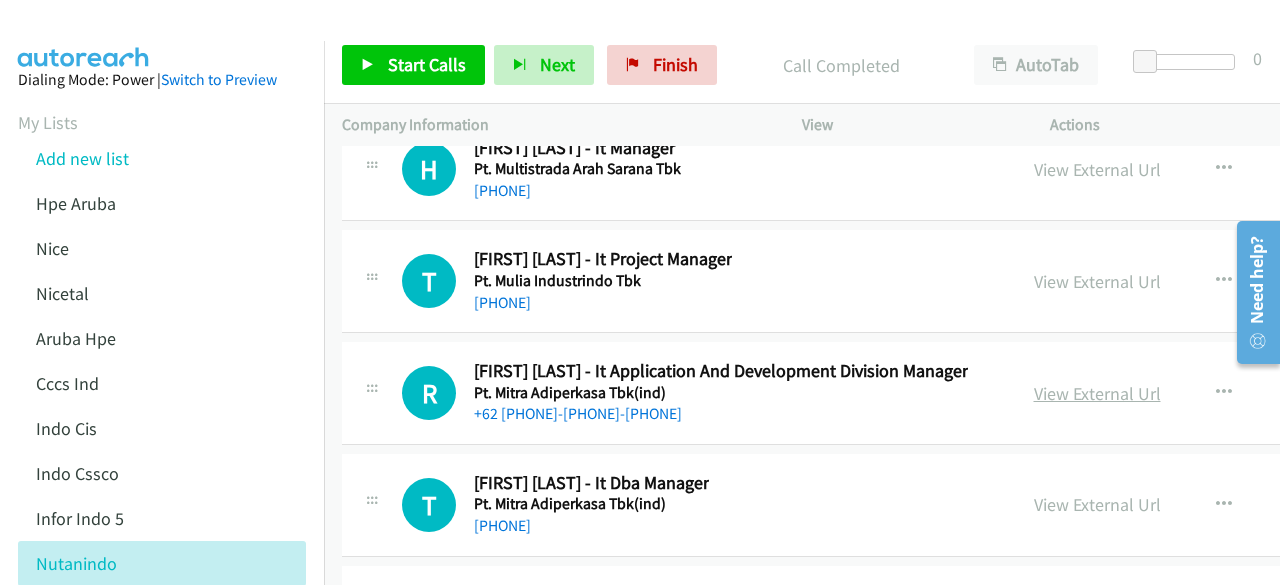 click on "View External Url" at bounding box center [1097, 393] 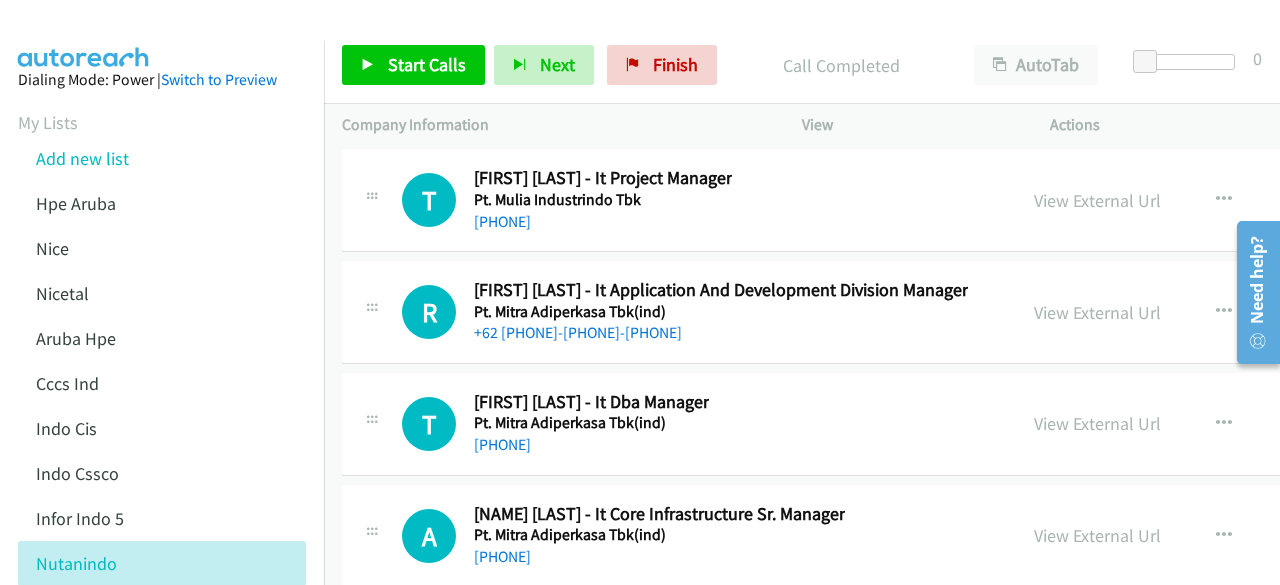 scroll, scrollTop: 27031, scrollLeft: 0, axis: vertical 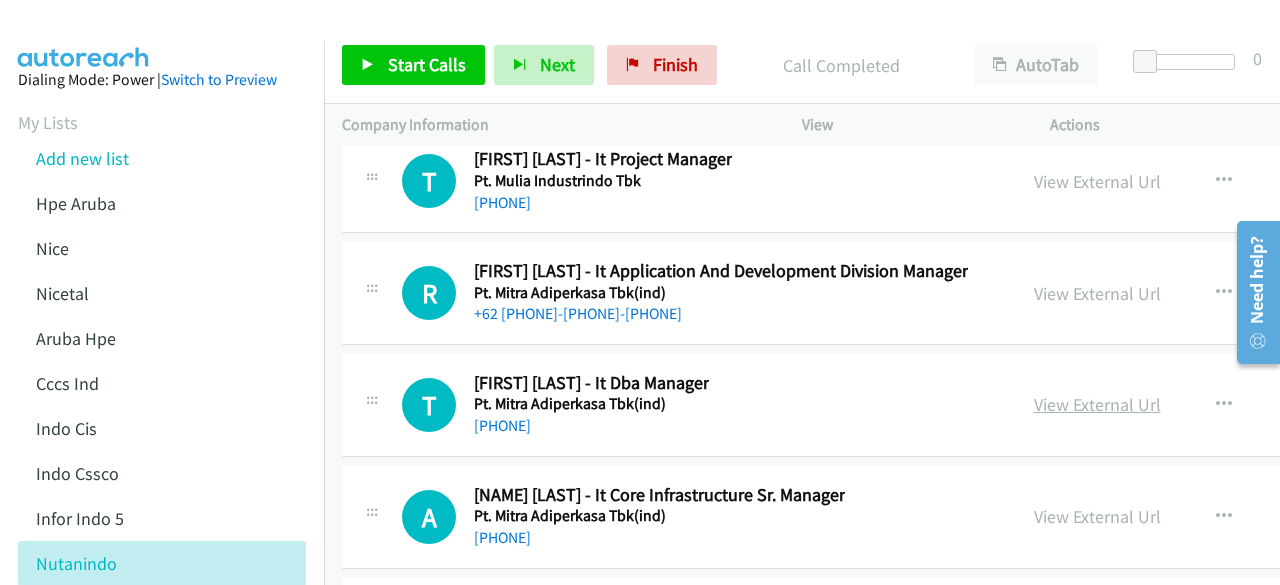 click on "View External Url" at bounding box center [1097, 404] 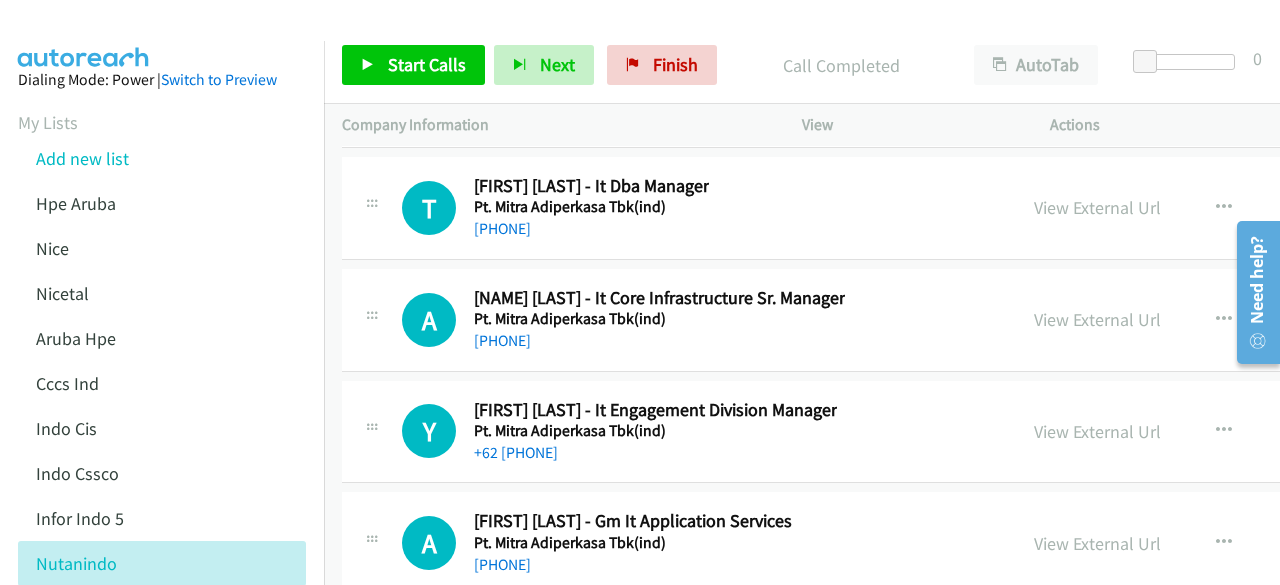 scroll, scrollTop: 27231, scrollLeft: 0, axis: vertical 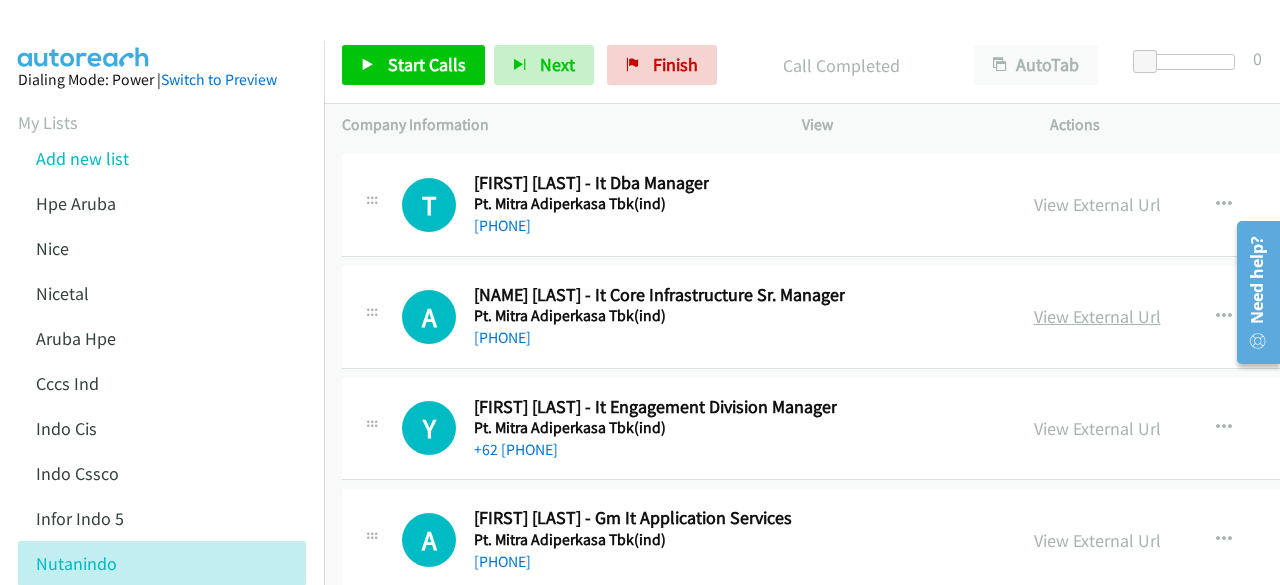 click on "View External Url" at bounding box center (1097, 316) 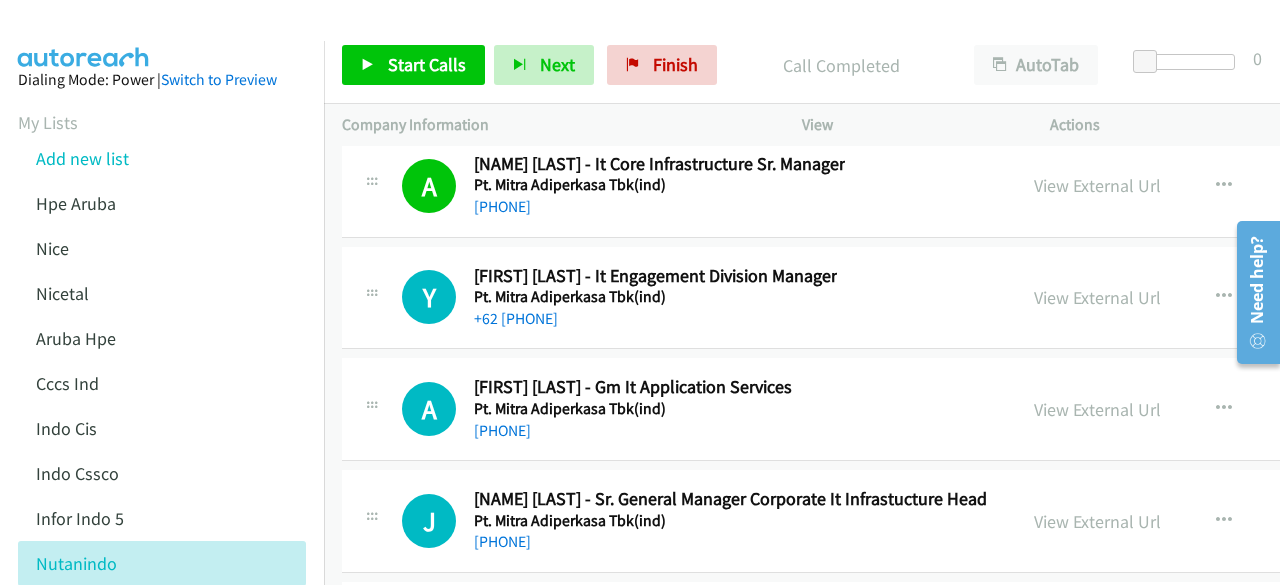 scroll, scrollTop: 27331, scrollLeft: 0, axis: vertical 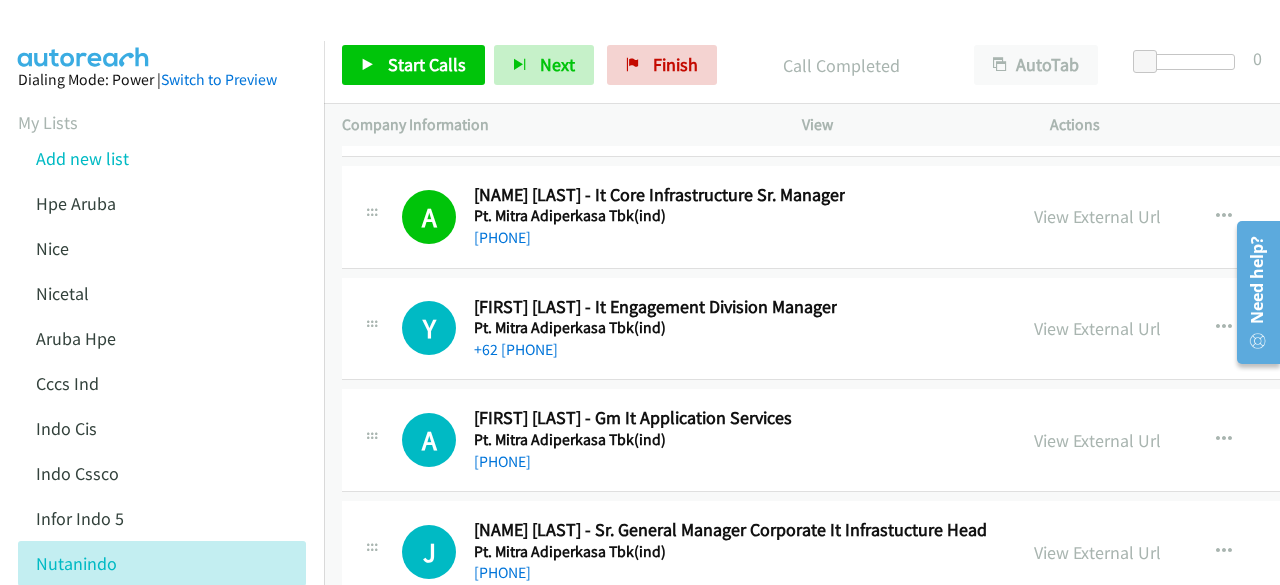click on "View External Url" at bounding box center [1097, 328] 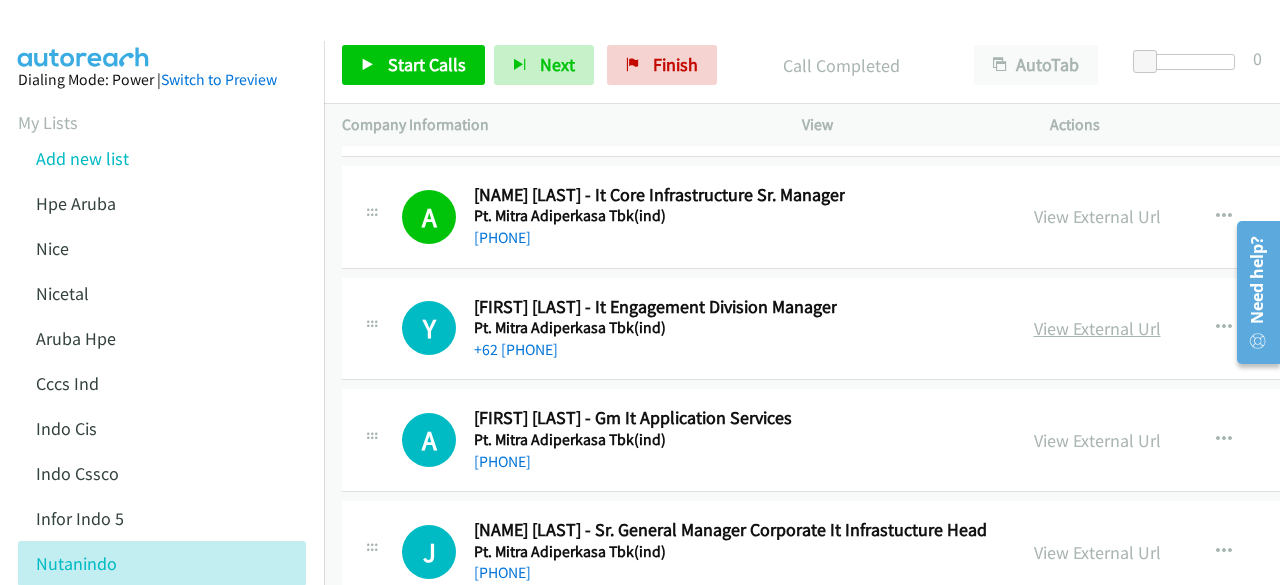 click on "View External Url" at bounding box center [1097, 328] 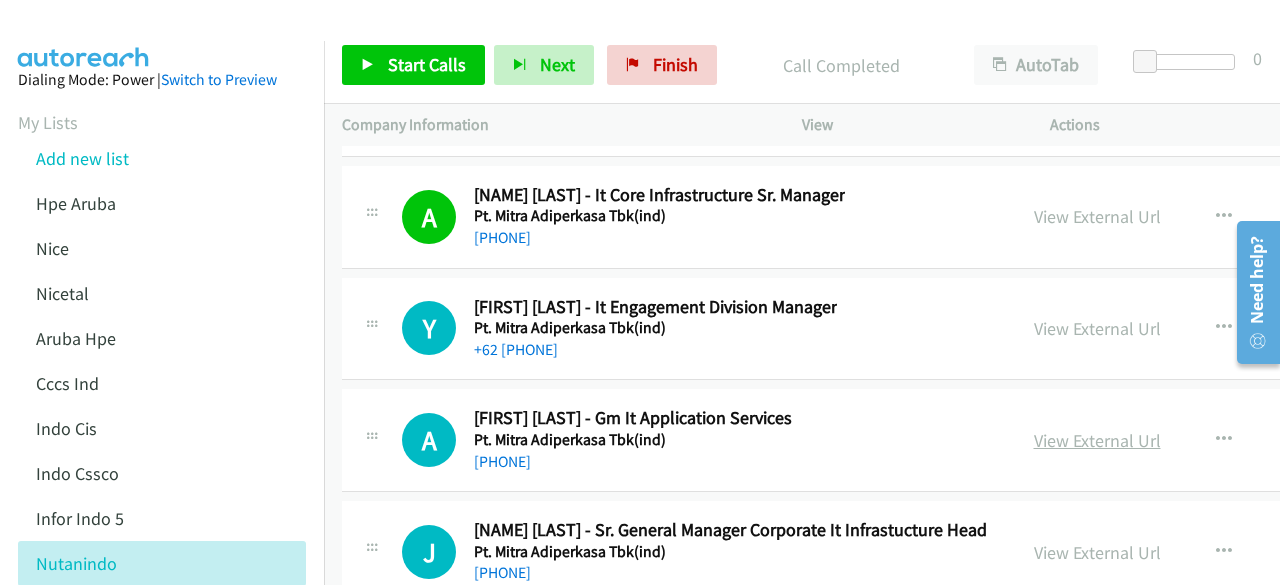 click on "View External Url" at bounding box center (1097, 440) 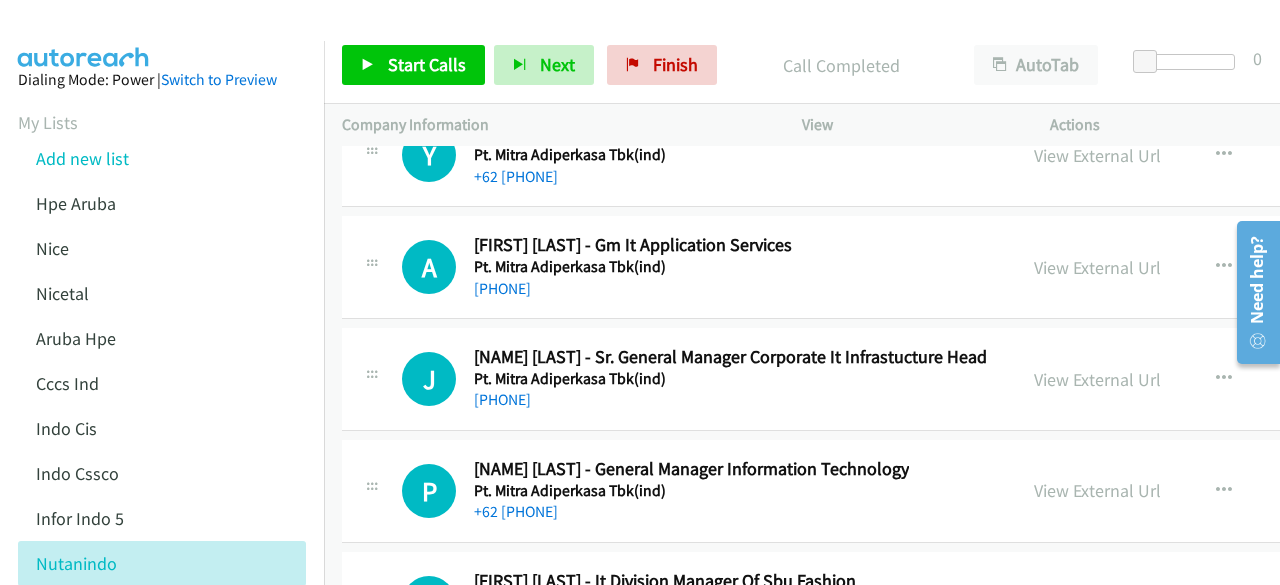 scroll, scrollTop: 27531, scrollLeft: 0, axis: vertical 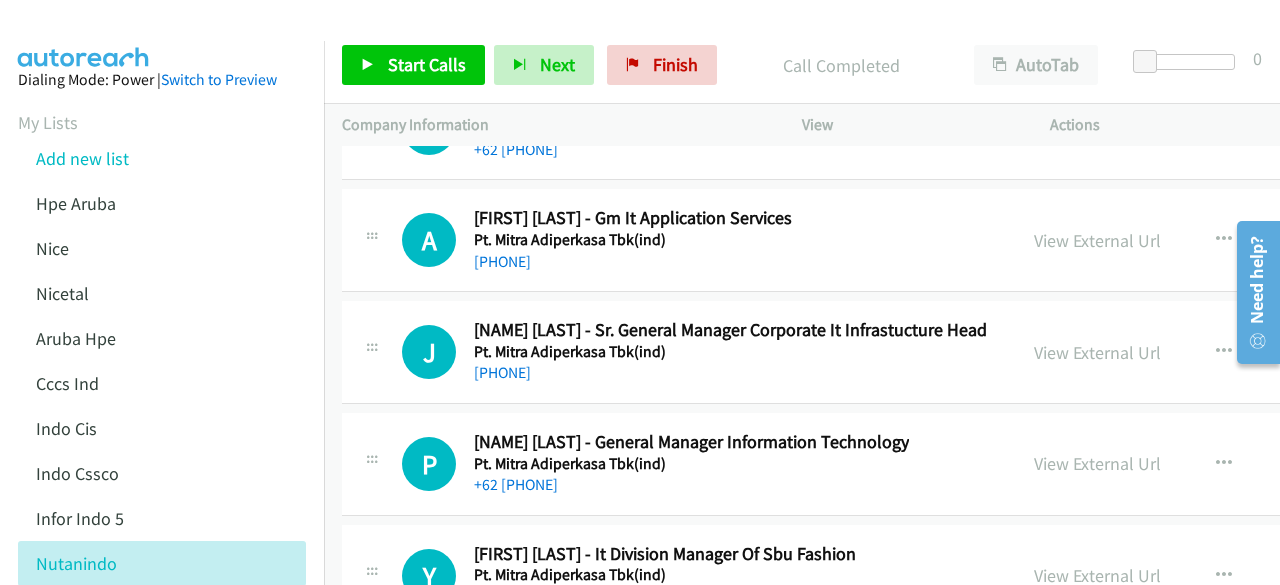 click on "View External Url
View External Url
Schedule/Manage Callback
Start Calls Here
Remove from list
Add to do not call list
Reset Call Status" at bounding box center (1193, 352) 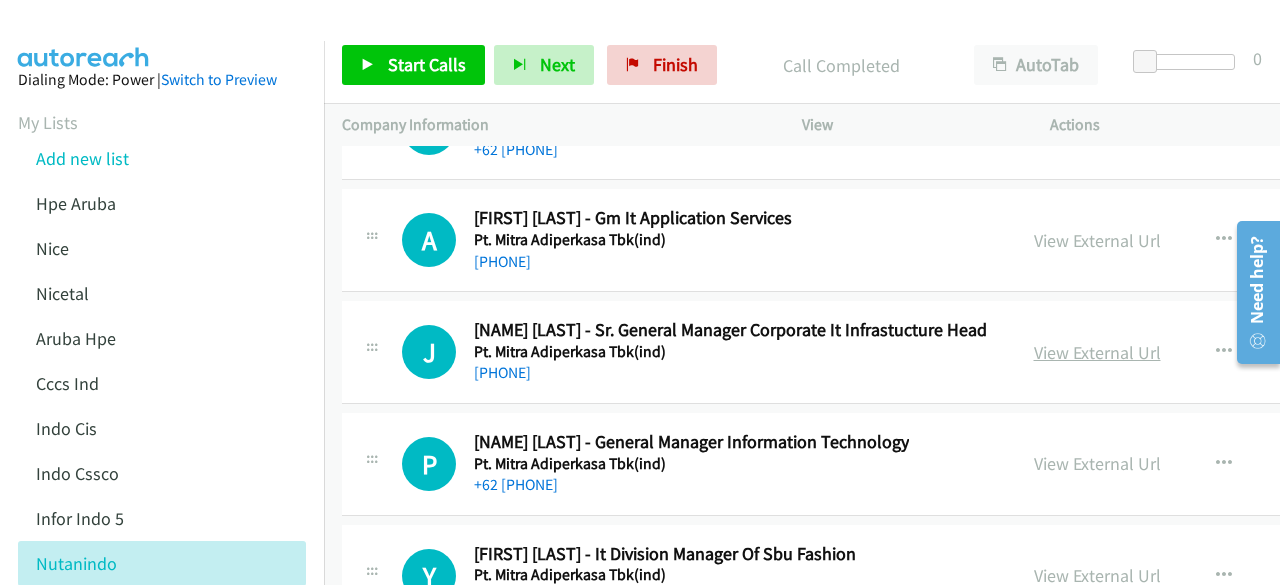 click on "View External Url" at bounding box center [1097, 352] 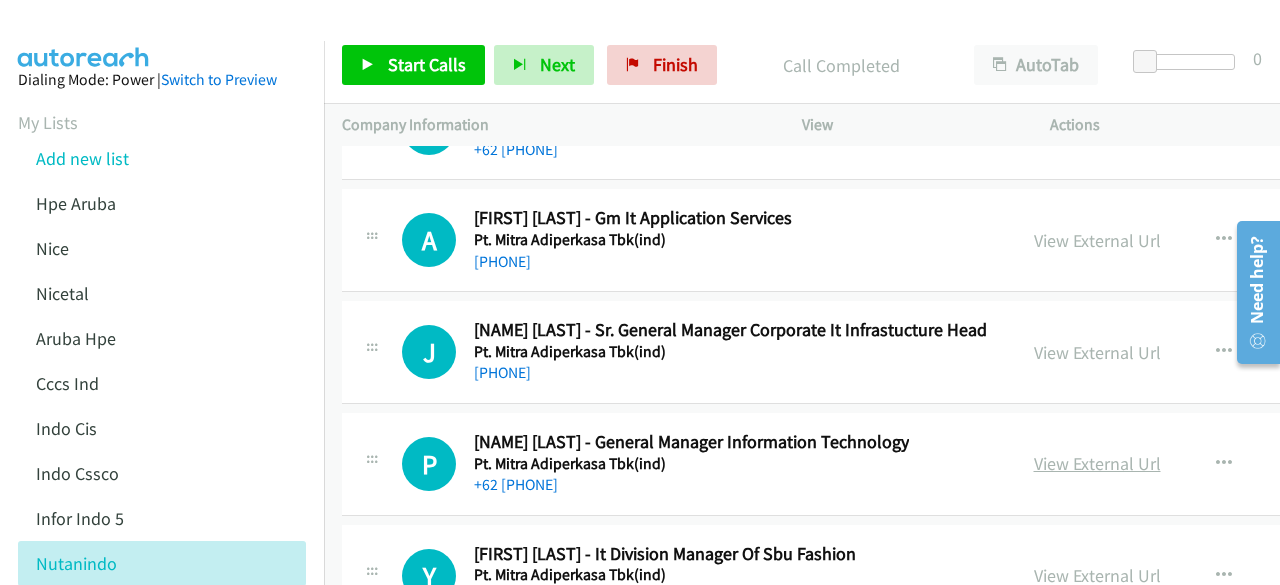click on "View External Url" at bounding box center [1097, 463] 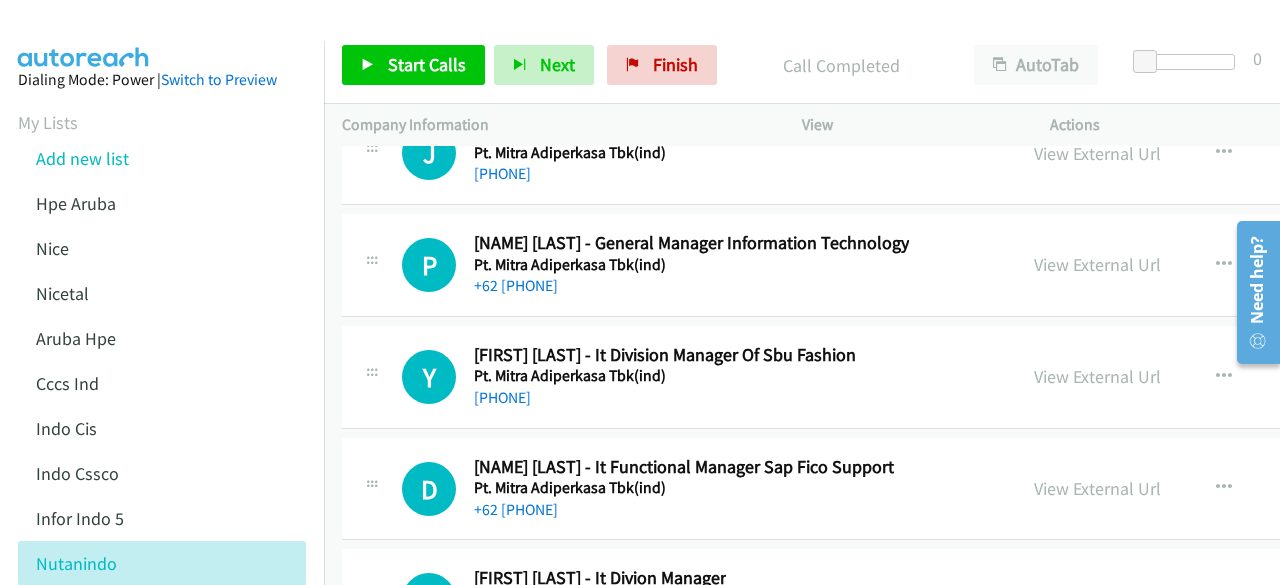 scroll, scrollTop: 27731, scrollLeft: 0, axis: vertical 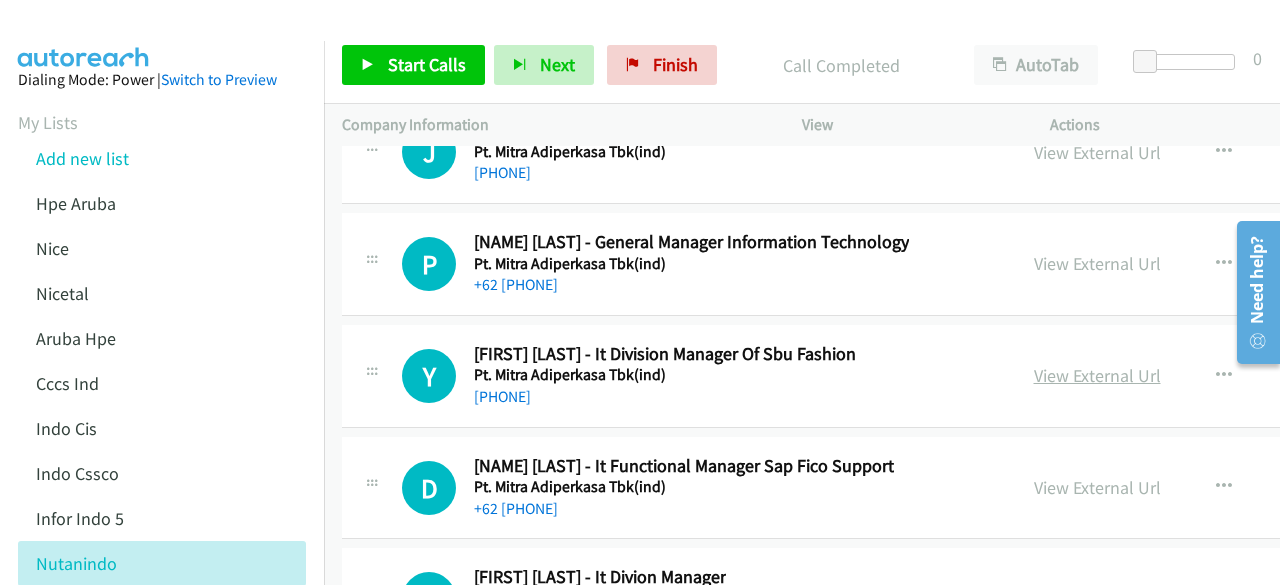 click on "View External Url" at bounding box center [1097, 375] 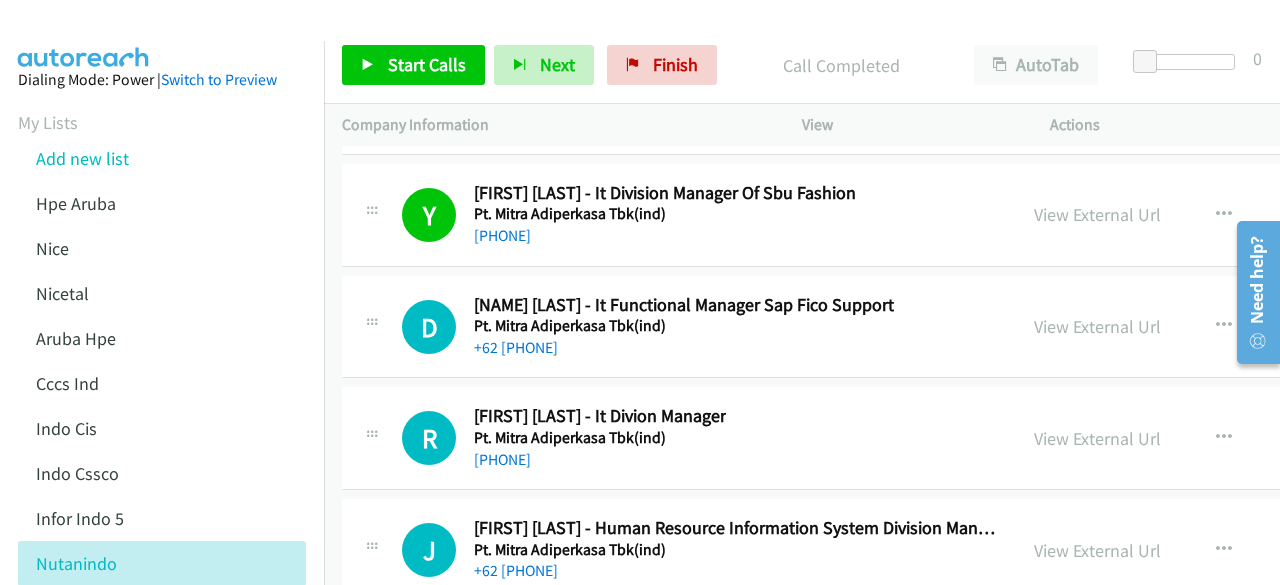 scroll, scrollTop: 27911, scrollLeft: 0, axis: vertical 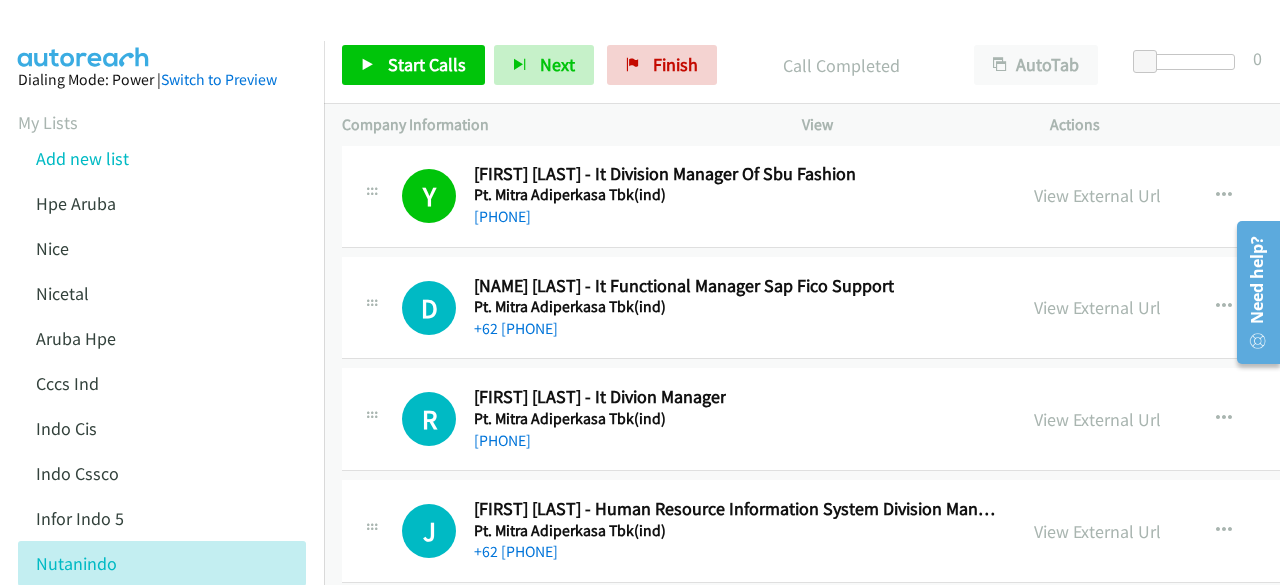 click on "View External Url
View External Url
Schedule/Manage Callback
Start Calls Here
Remove from list
Add to do not call list
Reset Call Status" at bounding box center [1193, 308] 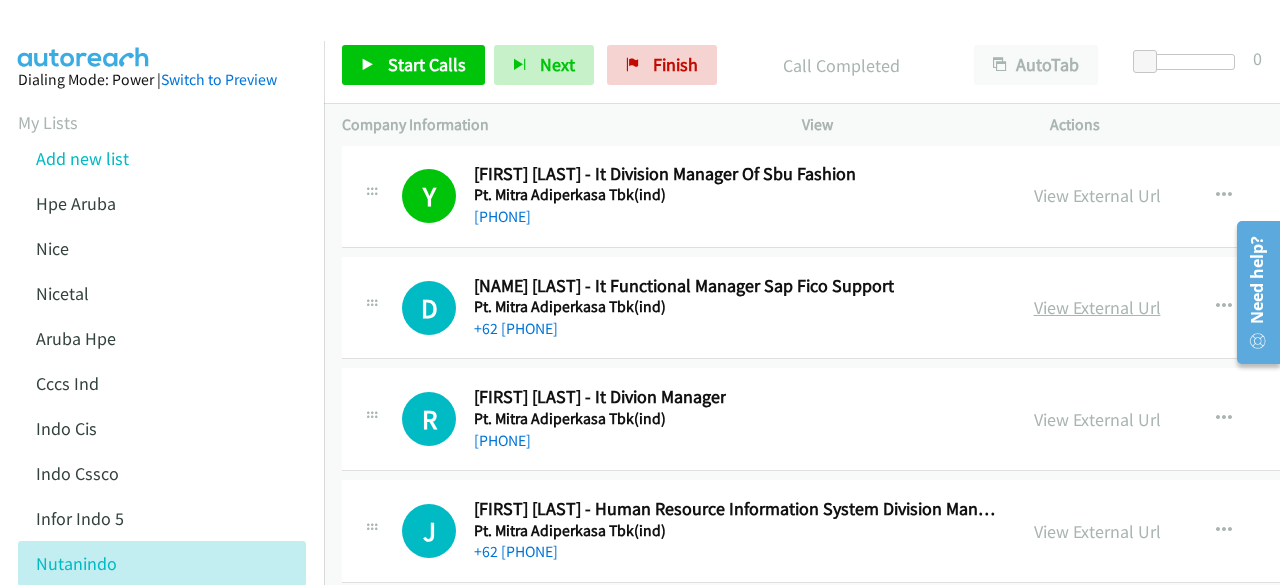 click on "View External Url" at bounding box center (1097, 307) 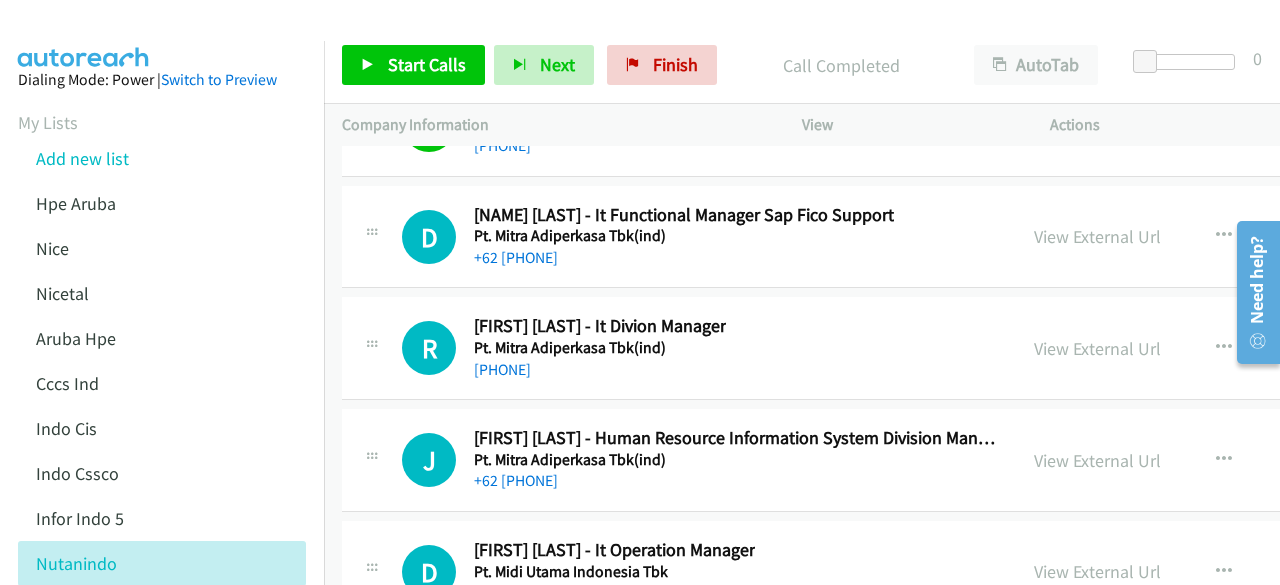 scroll, scrollTop: 27983, scrollLeft: 0, axis: vertical 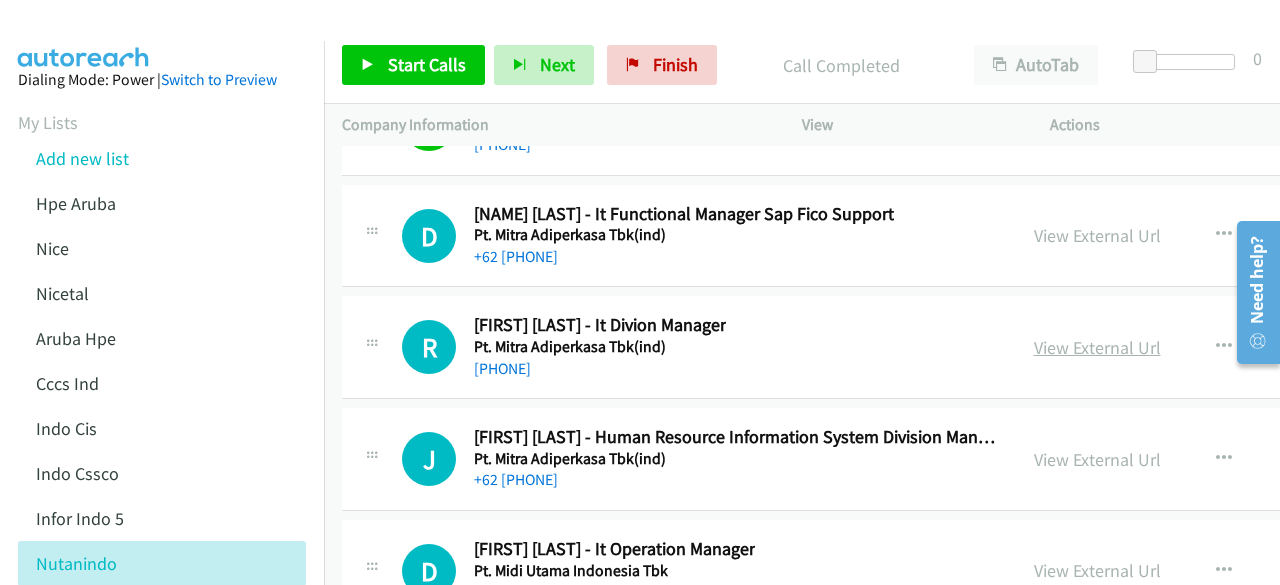 click on "View External Url" at bounding box center [1097, 347] 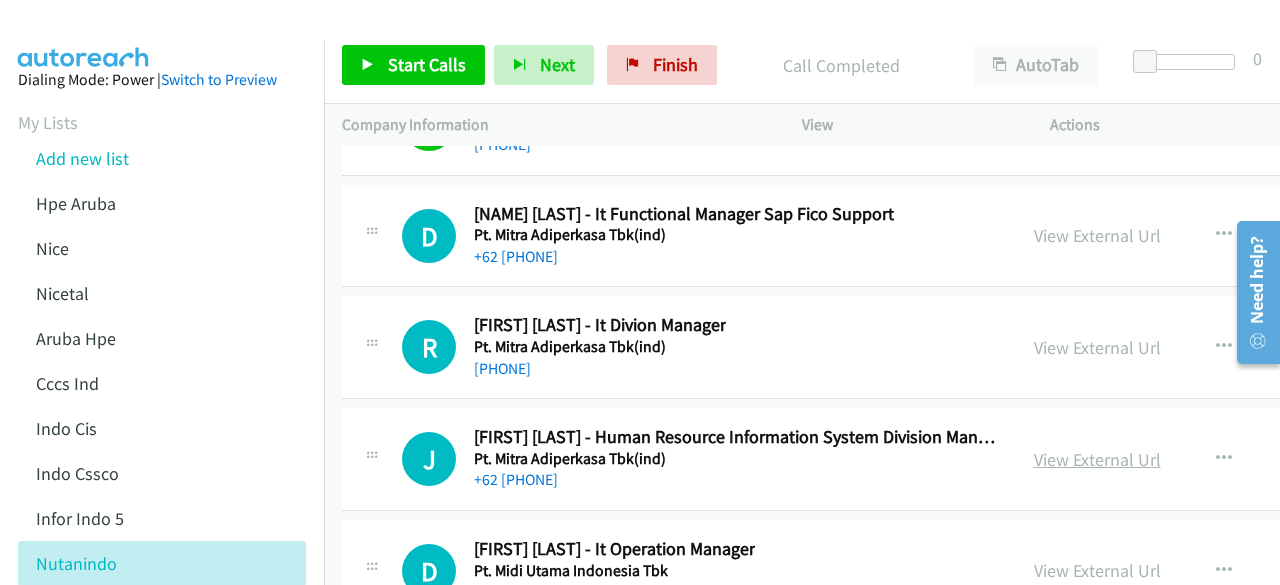 click on "View External Url" at bounding box center [1097, 459] 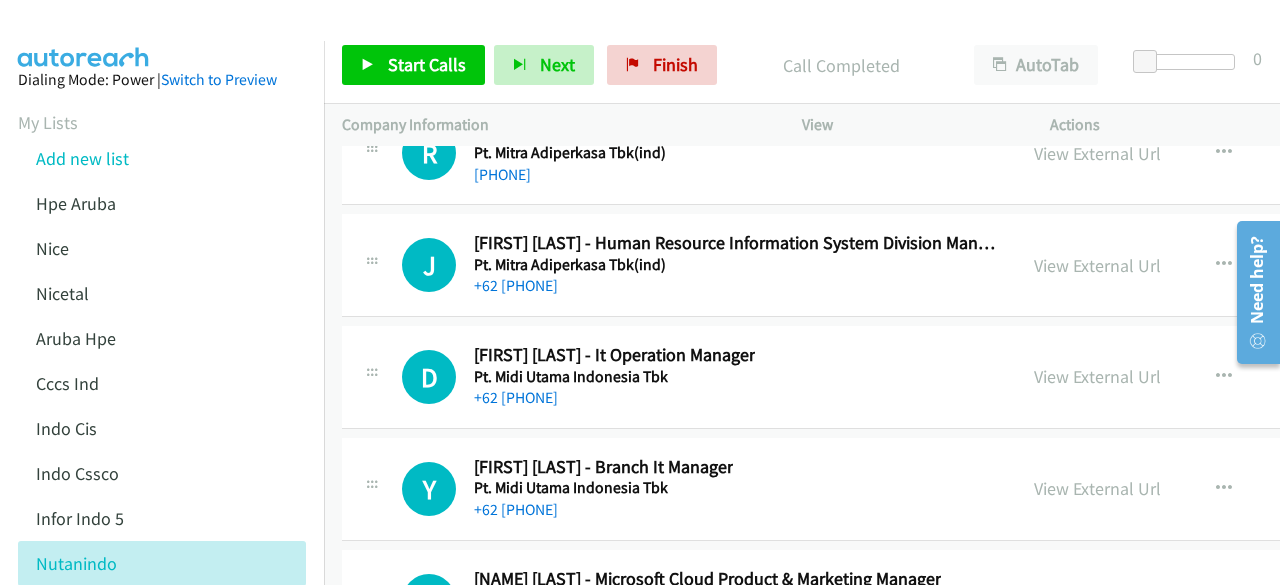 scroll, scrollTop: 28180, scrollLeft: 0, axis: vertical 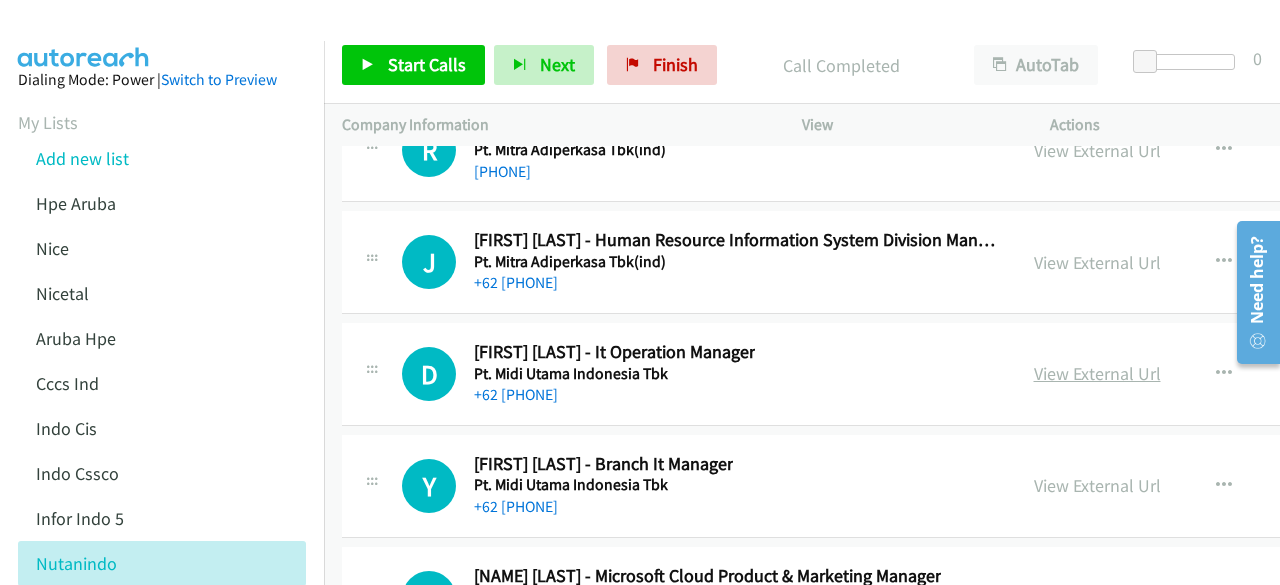click on "View External Url" at bounding box center (1097, 373) 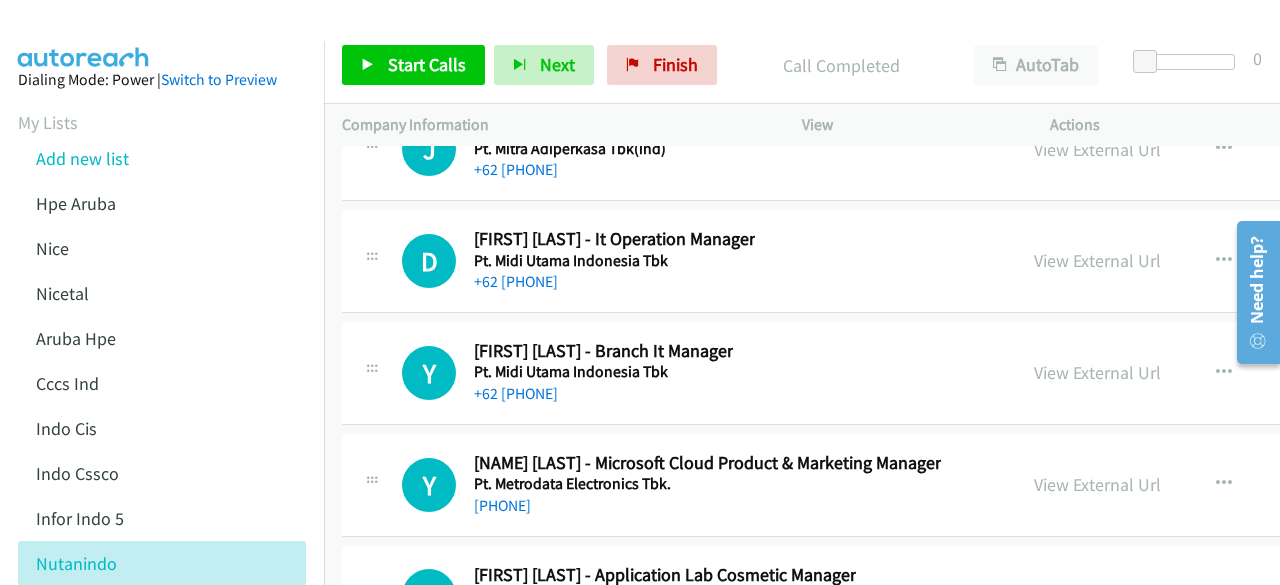 scroll, scrollTop: 28294, scrollLeft: 0, axis: vertical 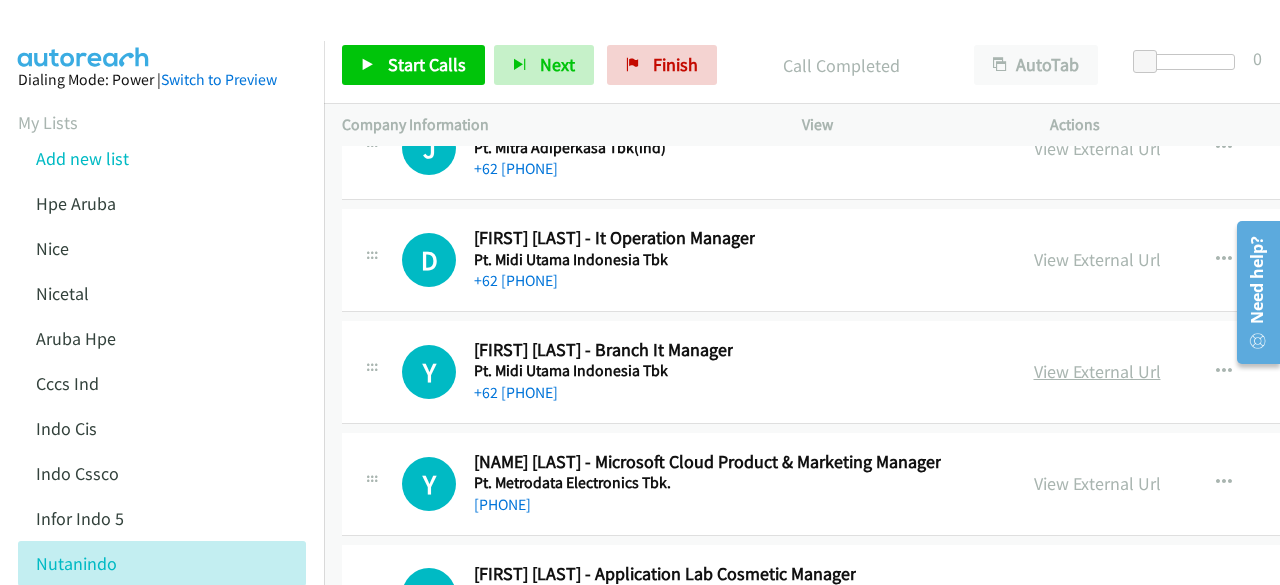 click on "View External Url" at bounding box center (1097, 371) 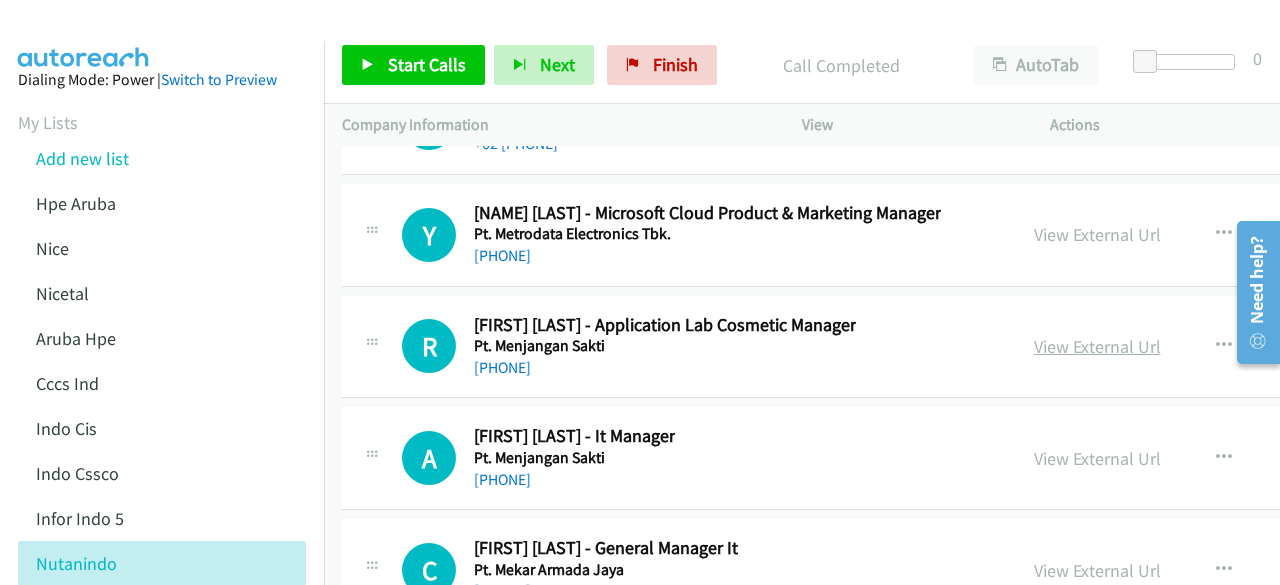 scroll, scrollTop: 28669, scrollLeft: 0, axis: vertical 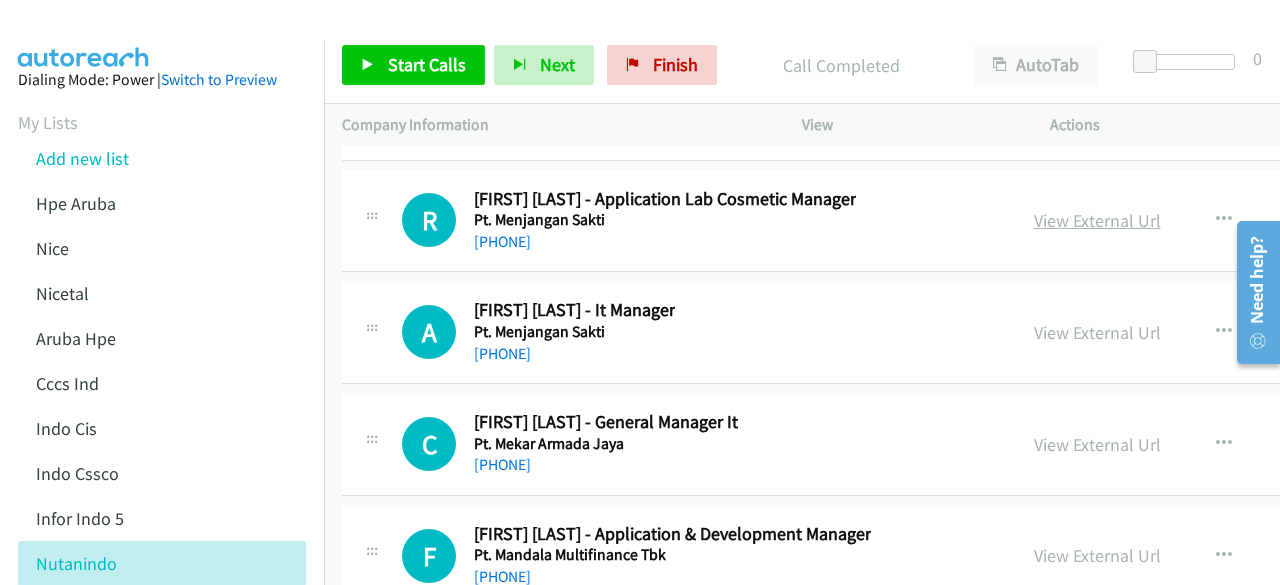 click on "View External Url" at bounding box center (1097, 332) 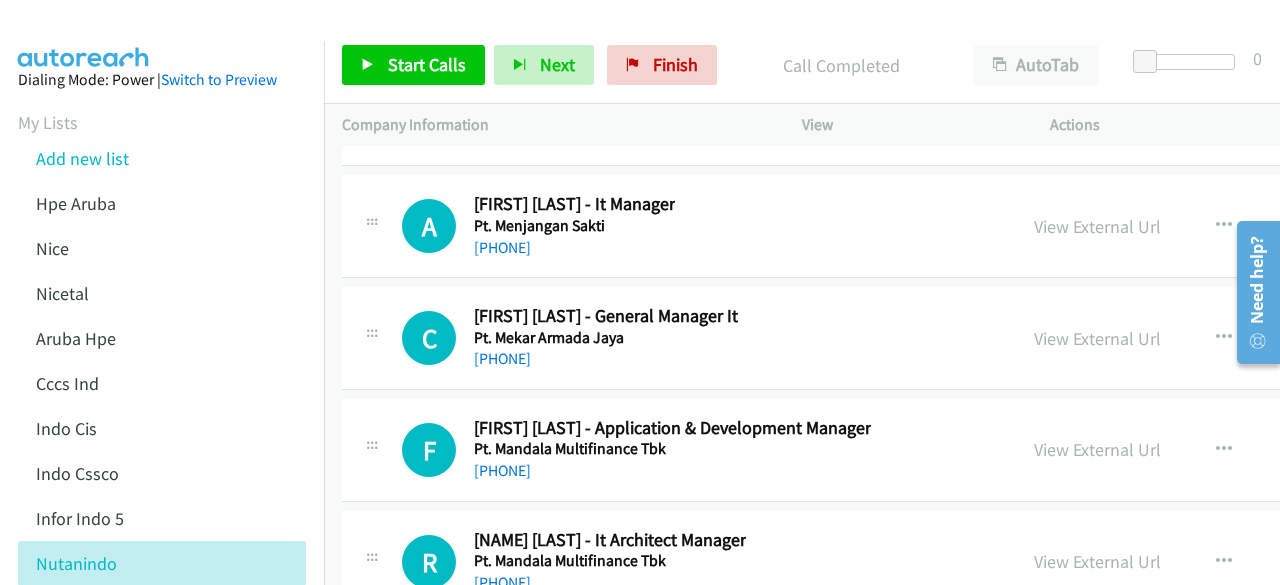 scroll, scrollTop: 28776, scrollLeft: 0, axis: vertical 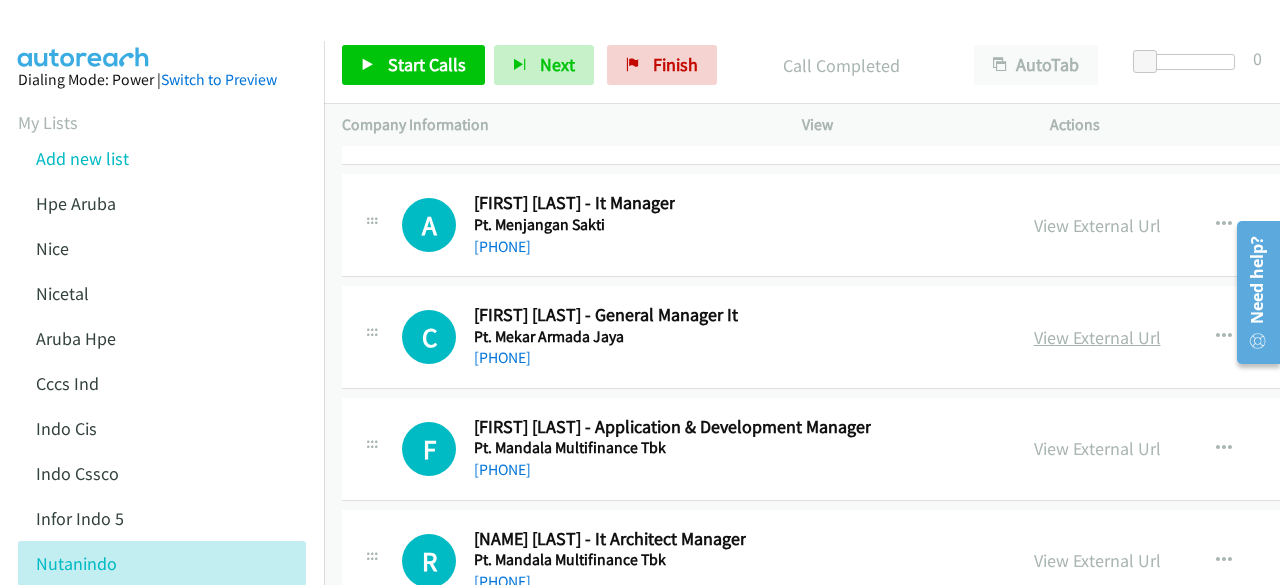 click on "View External Url" at bounding box center (1097, 337) 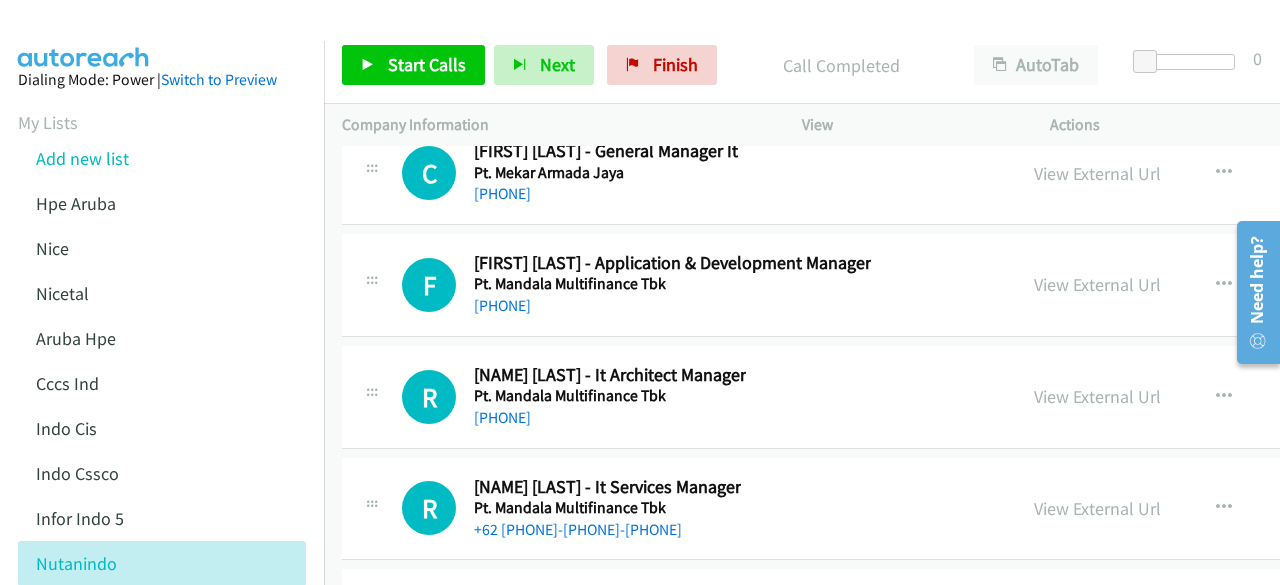 scroll, scrollTop: 28944, scrollLeft: 0, axis: vertical 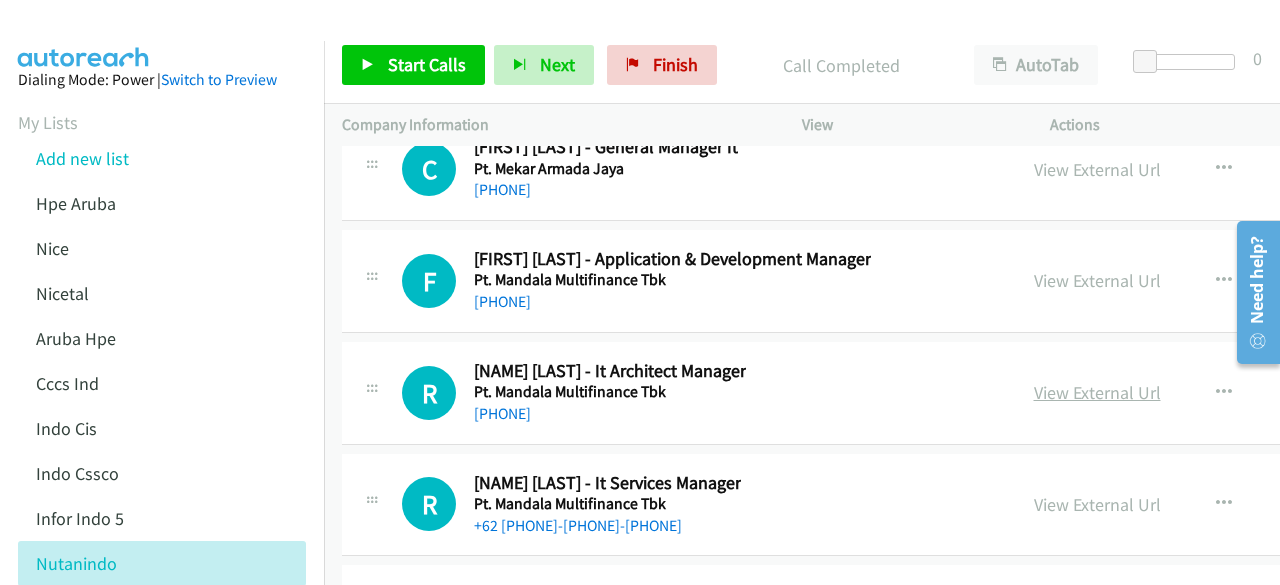 click on "View External Url" at bounding box center (1097, 392) 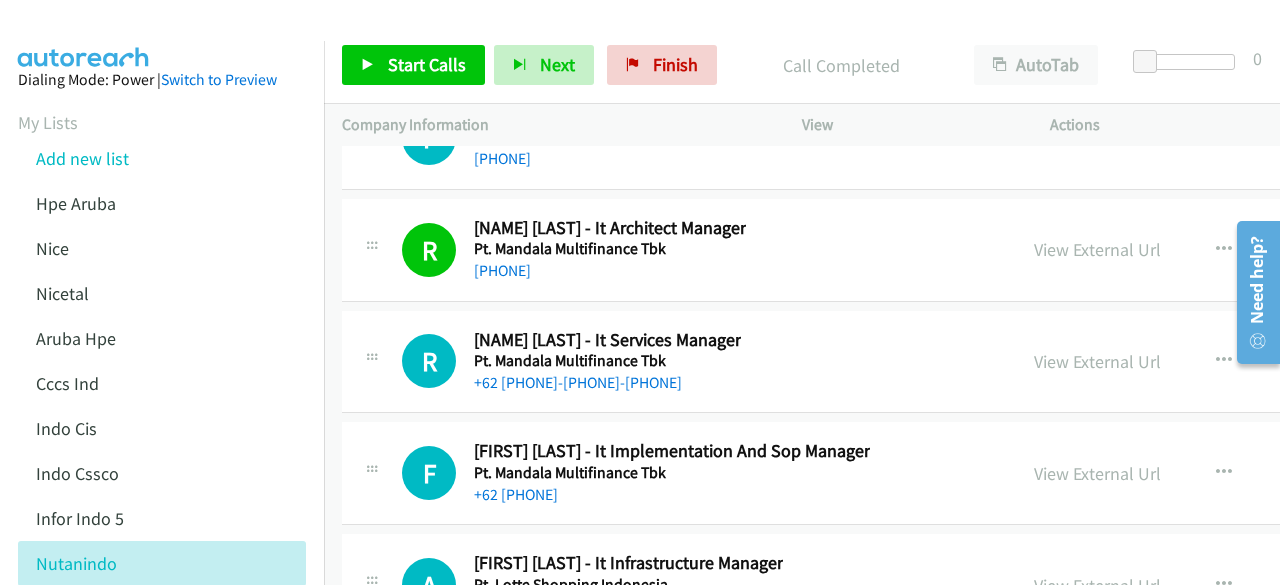 scroll, scrollTop: 29088, scrollLeft: 0, axis: vertical 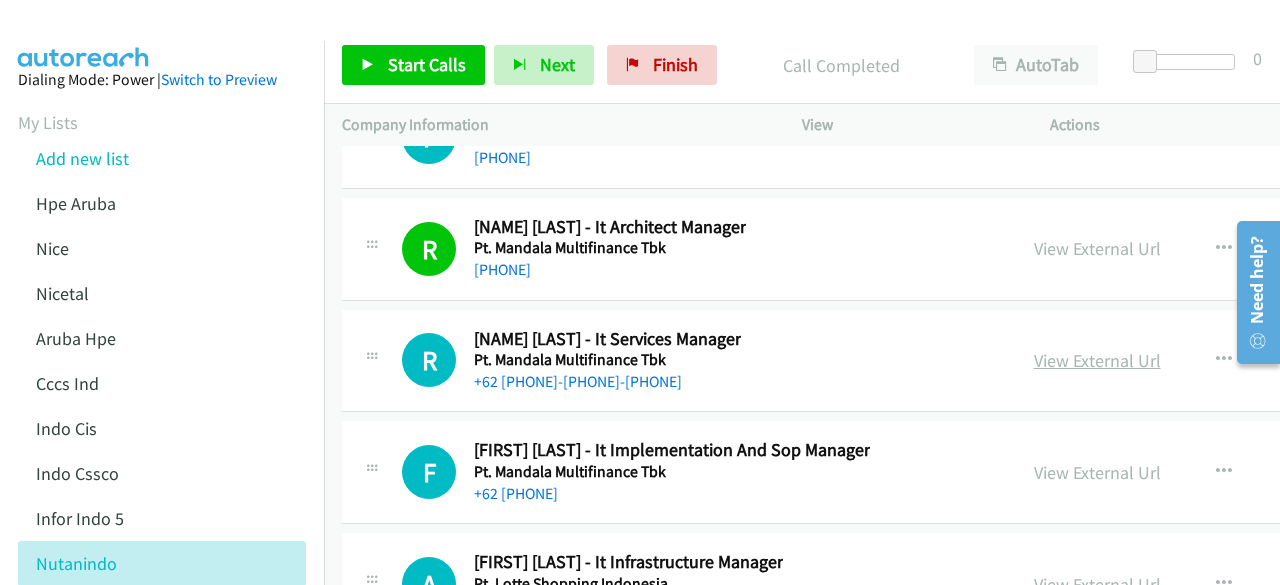 click on "View External Url" at bounding box center [1097, 360] 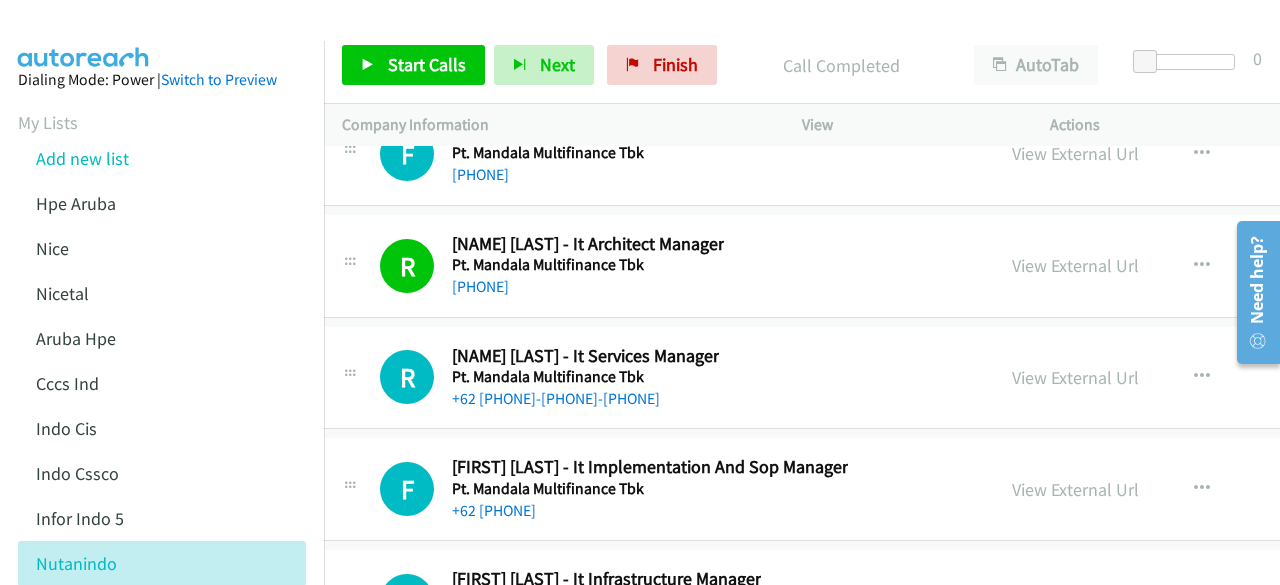 scroll, scrollTop: 29230, scrollLeft: 0, axis: vertical 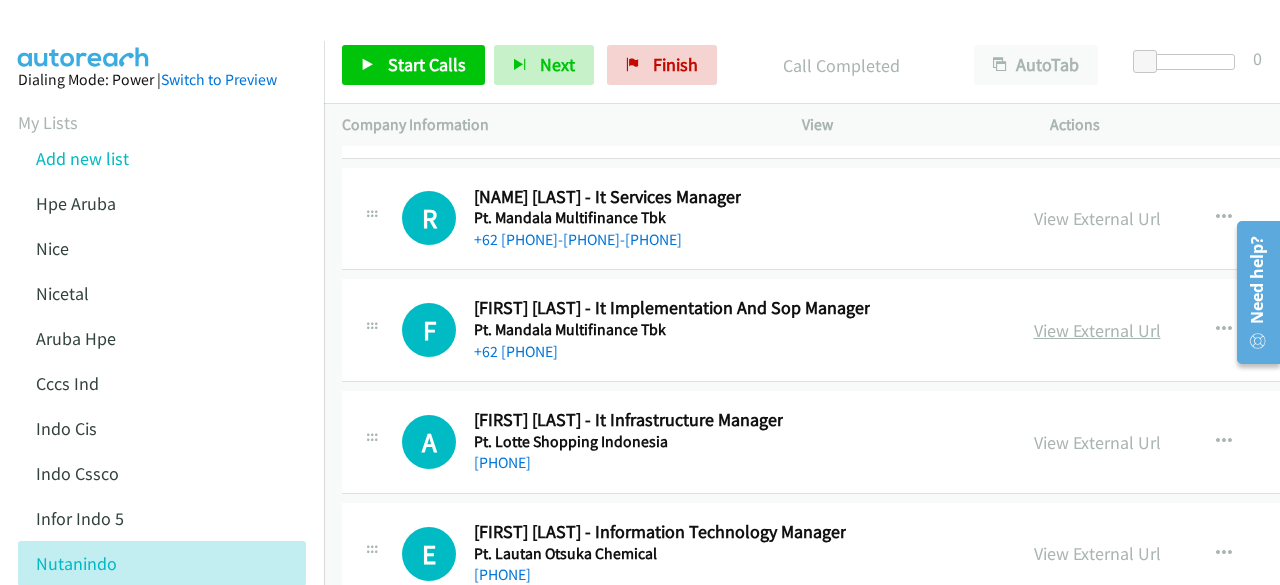 click on "View External Url" at bounding box center [1097, 330] 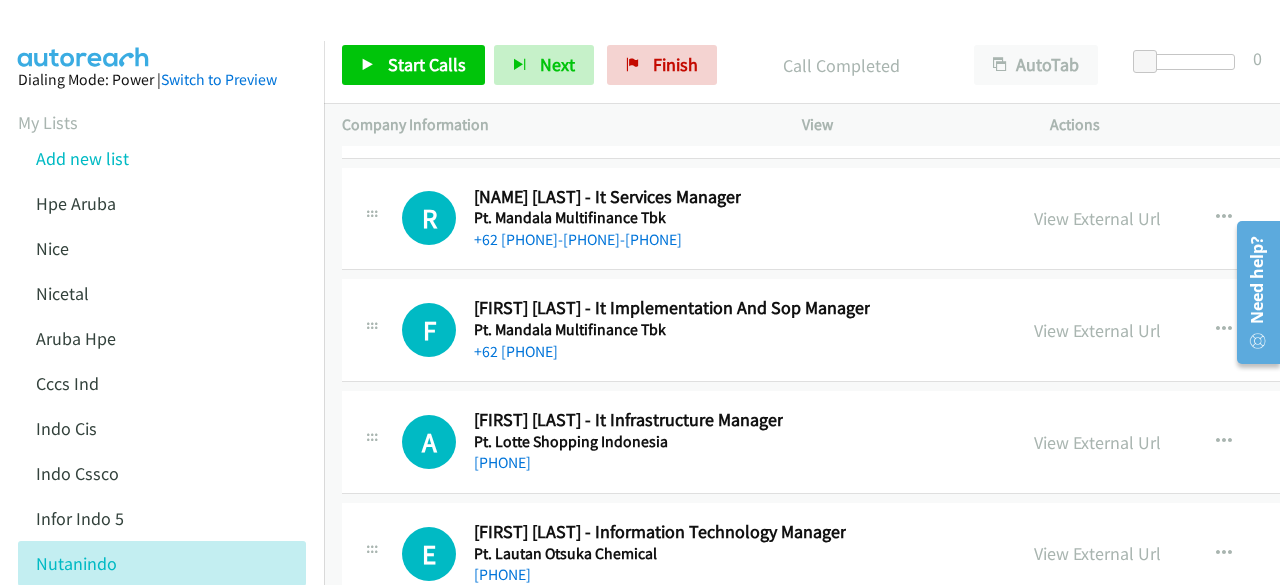 scroll, scrollTop: 29362, scrollLeft: 0, axis: vertical 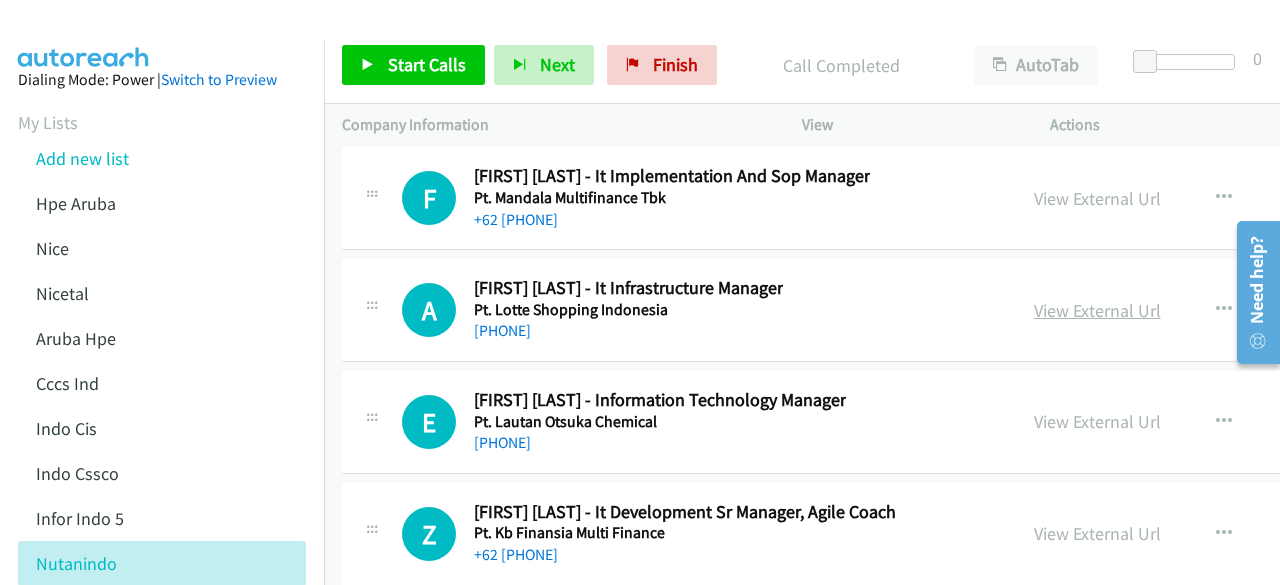 click on "View External Url" at bounding box center [1097, 310] 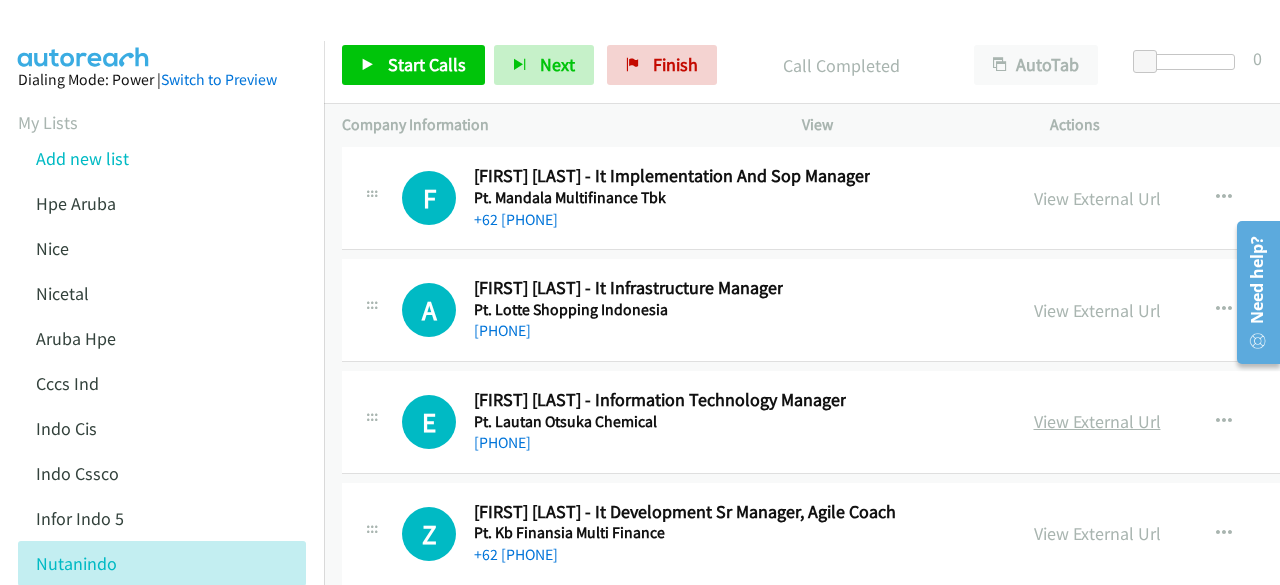 drag, startPoint x: 1024, startPoint y: 333, endPoint x: 1044, endPoint y: 336, distance: 20.22375 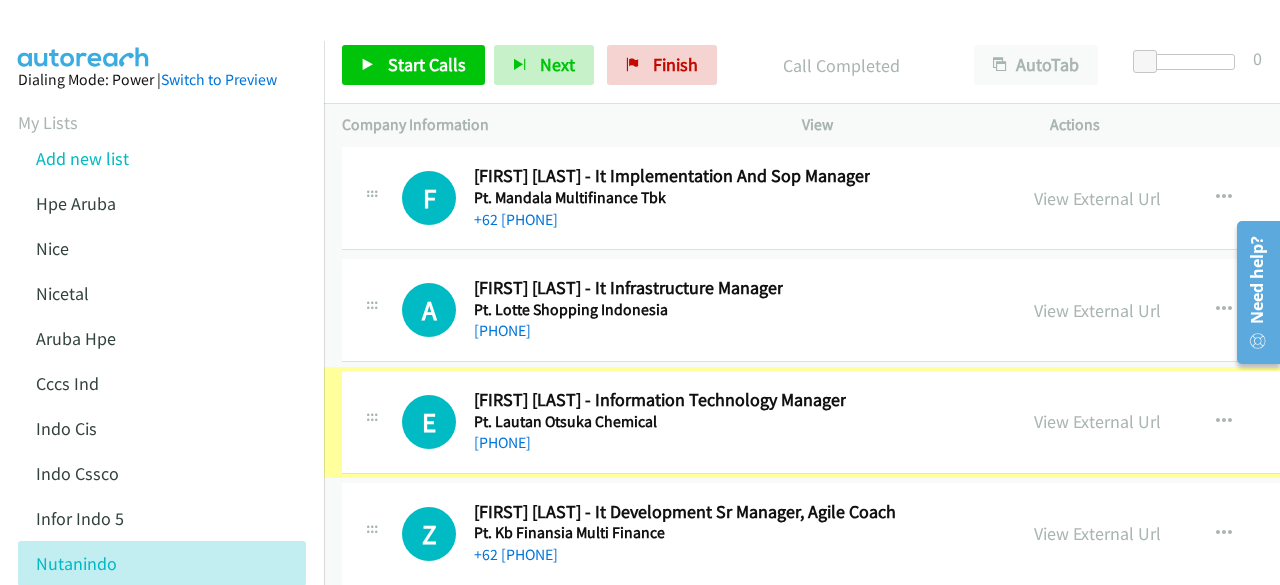 click on "View External Url" at bounding box center [1097, 421] 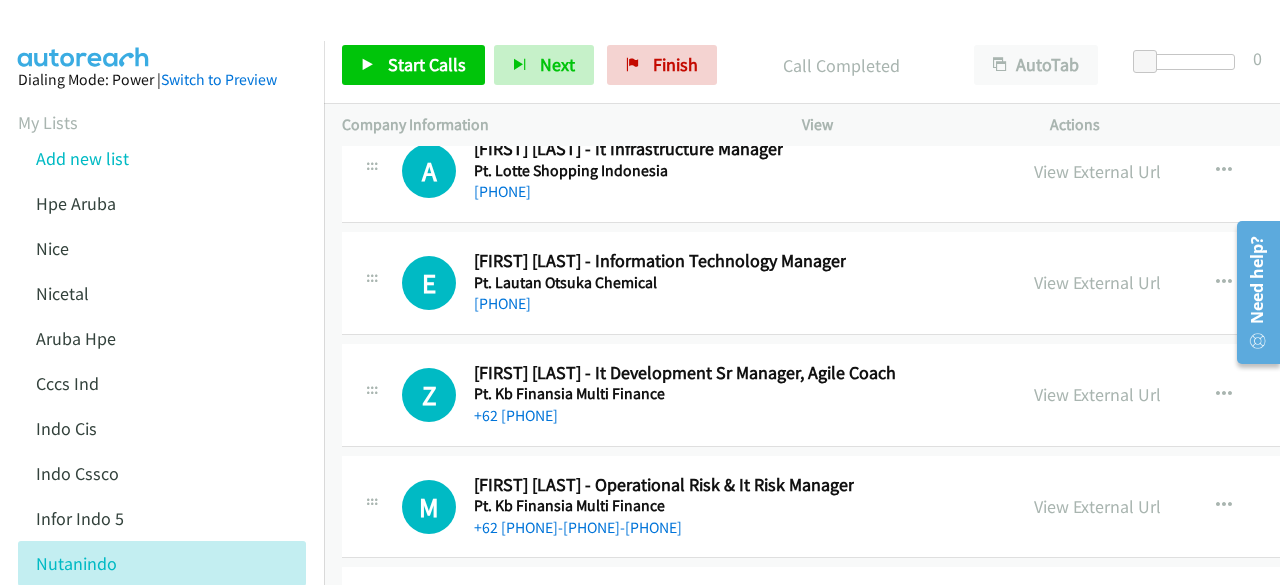 scroll, scrollTop: 29502, scrollLeft: 0, axis: vertical 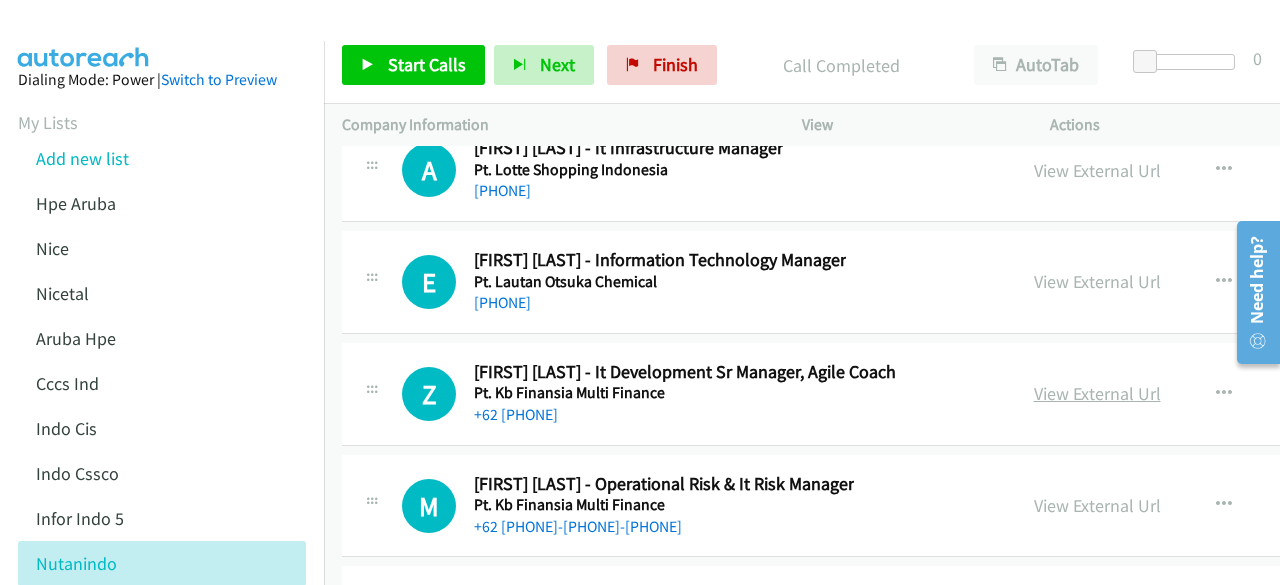 click on "View External Url" at bounding box center (1097, 393) 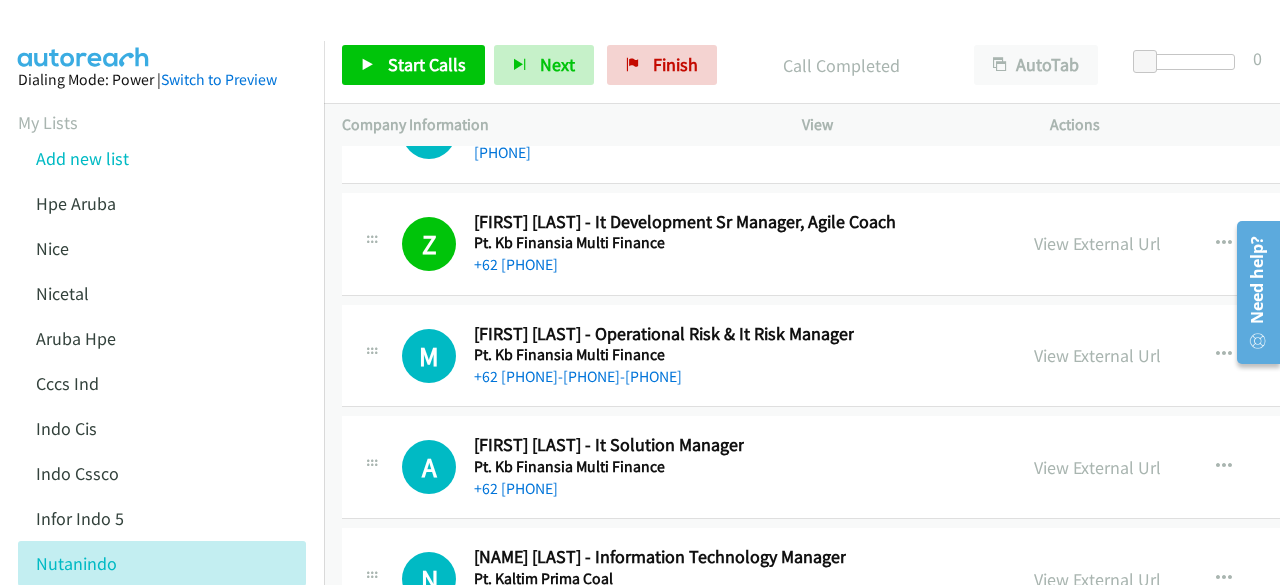 scroll, scrollTop: 29654, scrollLeft: 0, axis: vertical 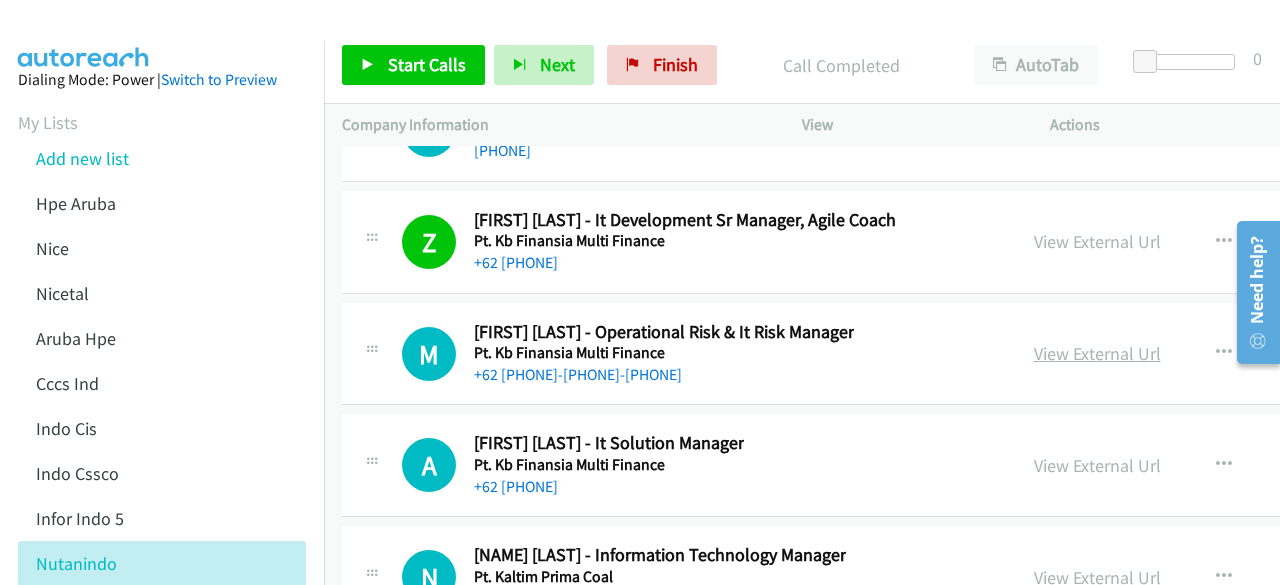 click on "View External Url" at bounding box center (1097, 353) 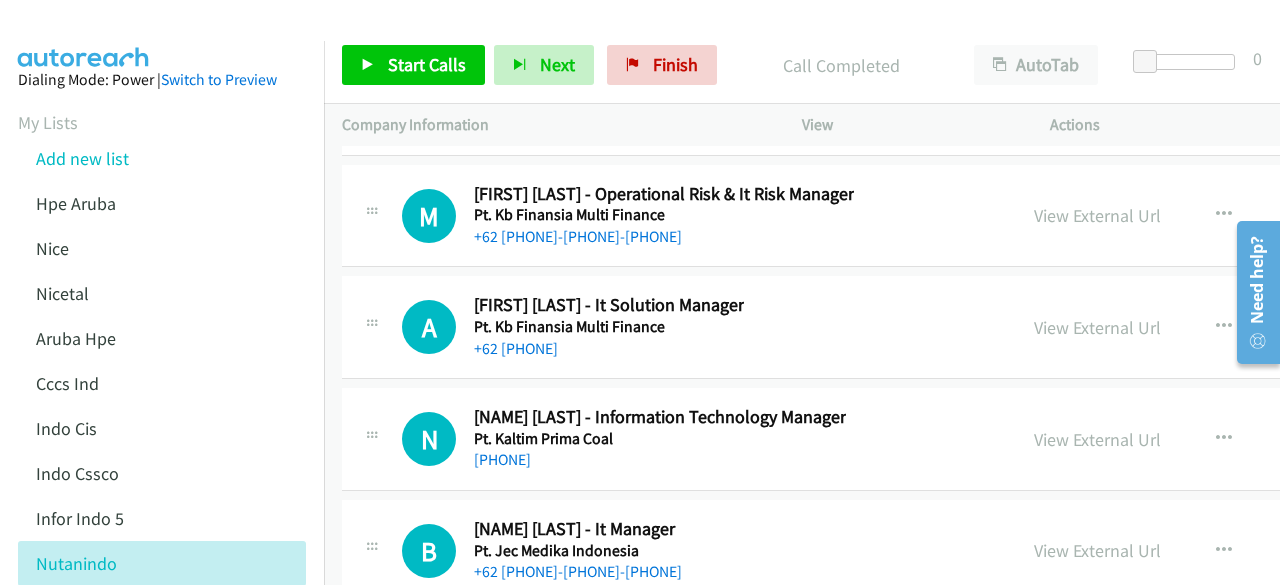 scroll, scrollTop: 29793, scrollLeft: 0, axis: vertical 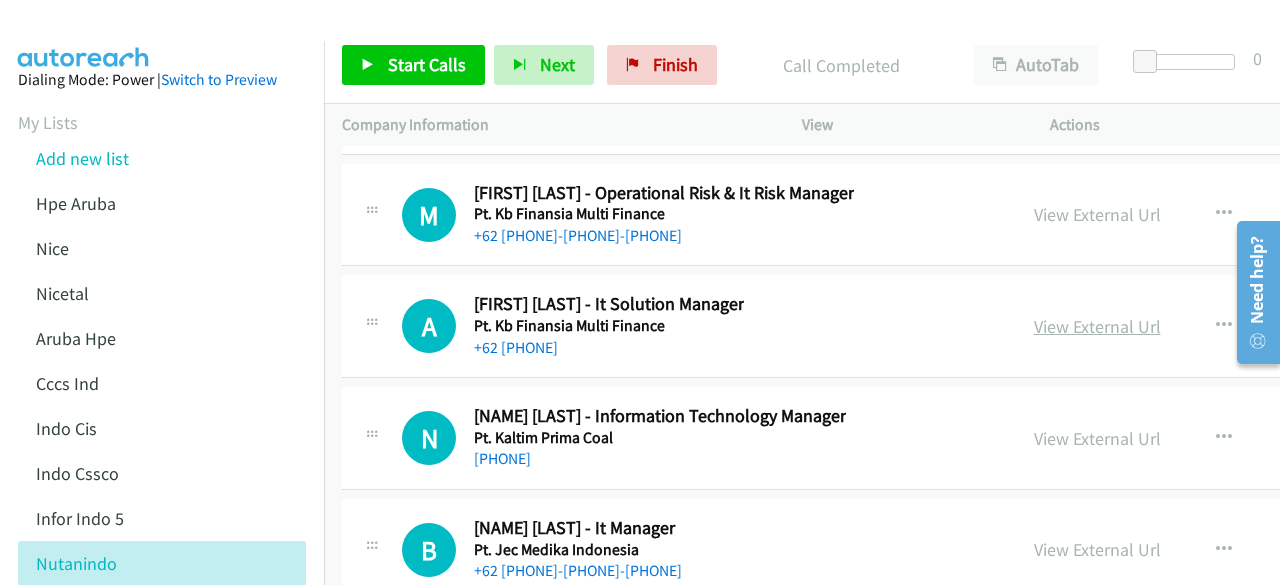 click on "View External Url" at bounding box center (1097, 326) 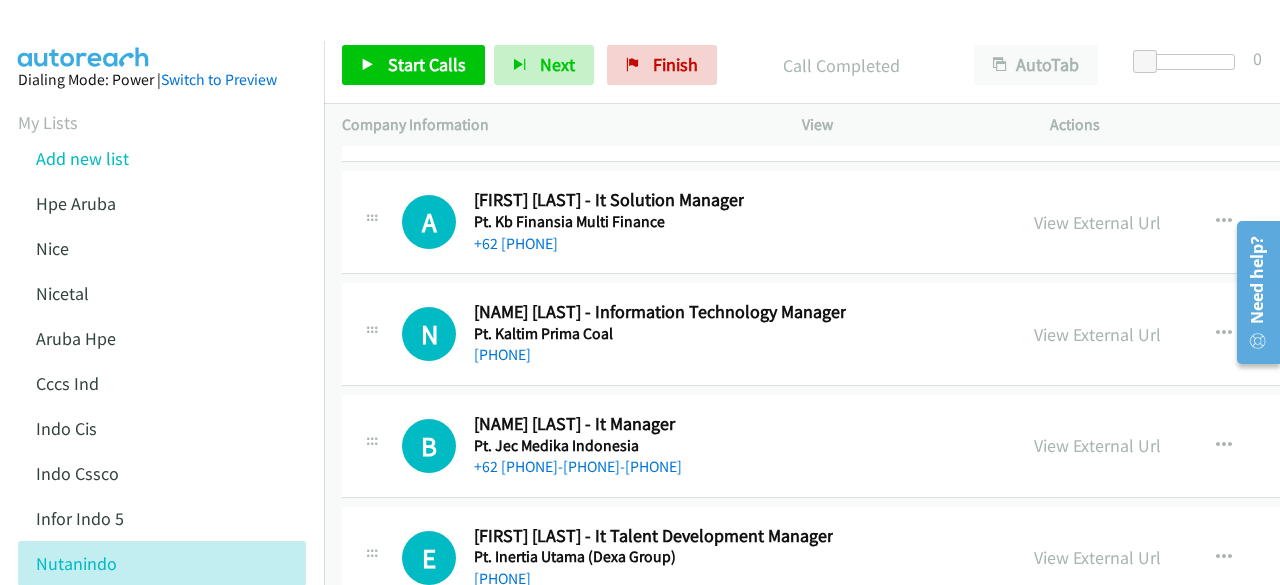 scroll, scrollTop: 29908, scrollLeft: 0, axis: vertical 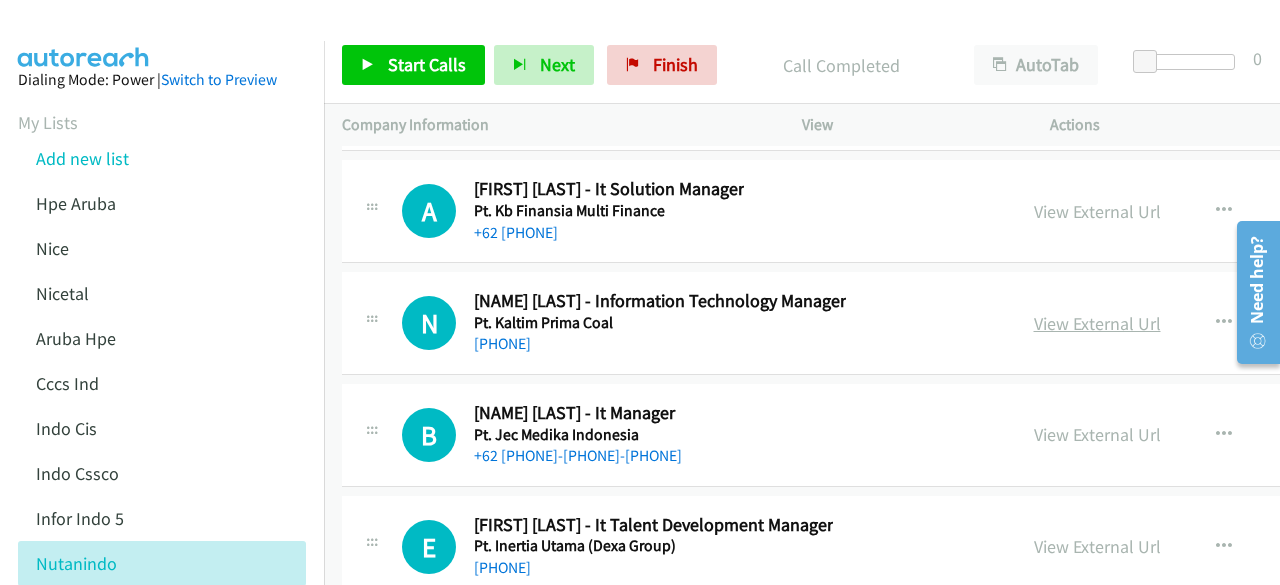 click on "View External Url" at bounding box center [1097, 323] 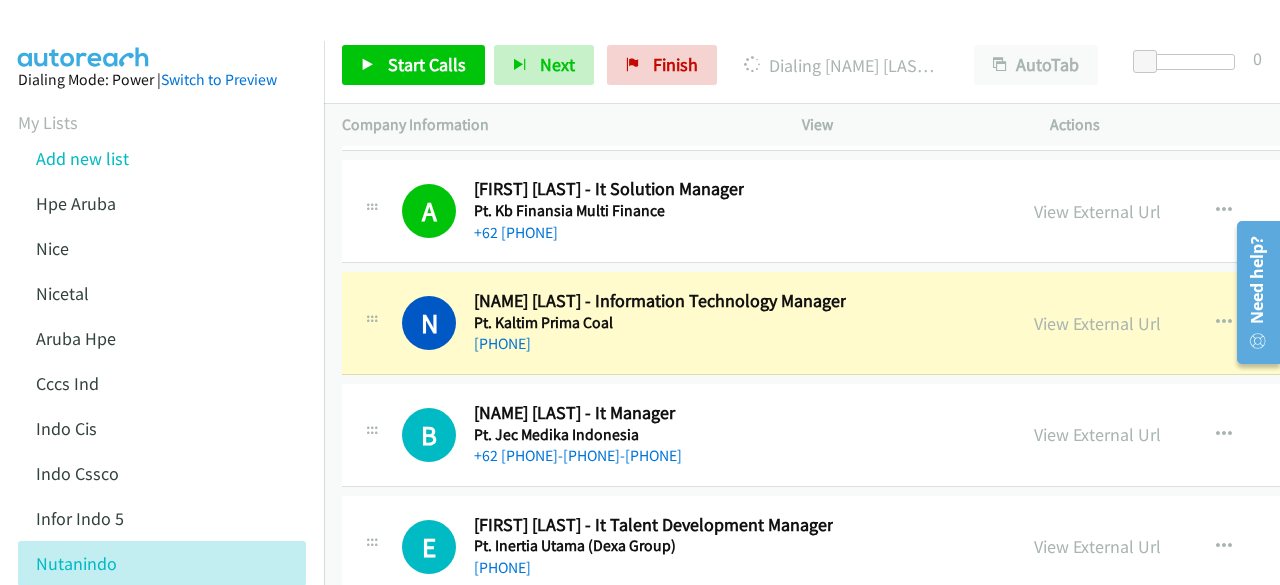 scroll, scrollTop: 29998, scrollLeft: 0, axis: vertical 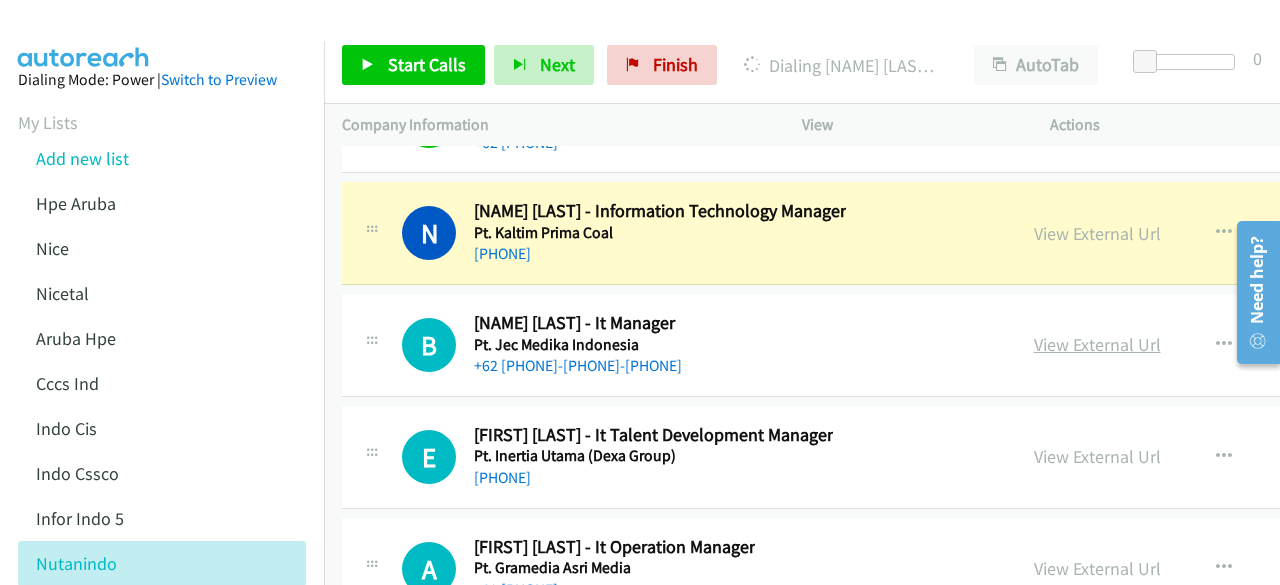 click on "View External Url" at bounding box center [1097, 344] 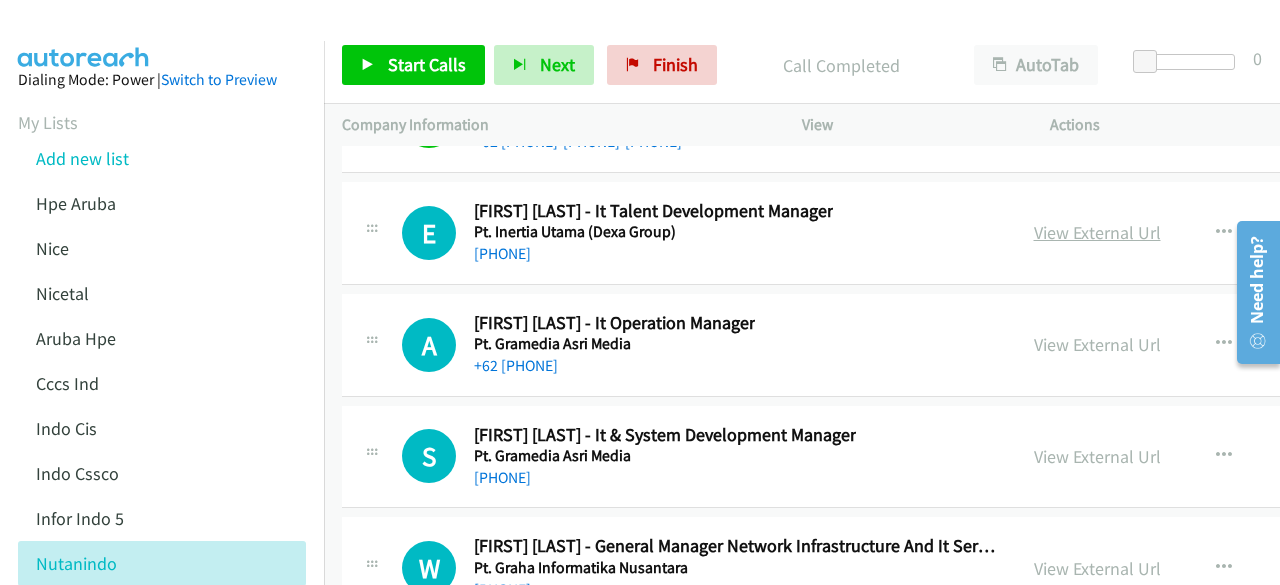 scroll, scrollTop: 30226, scrollLeft: 0, axis: vertical 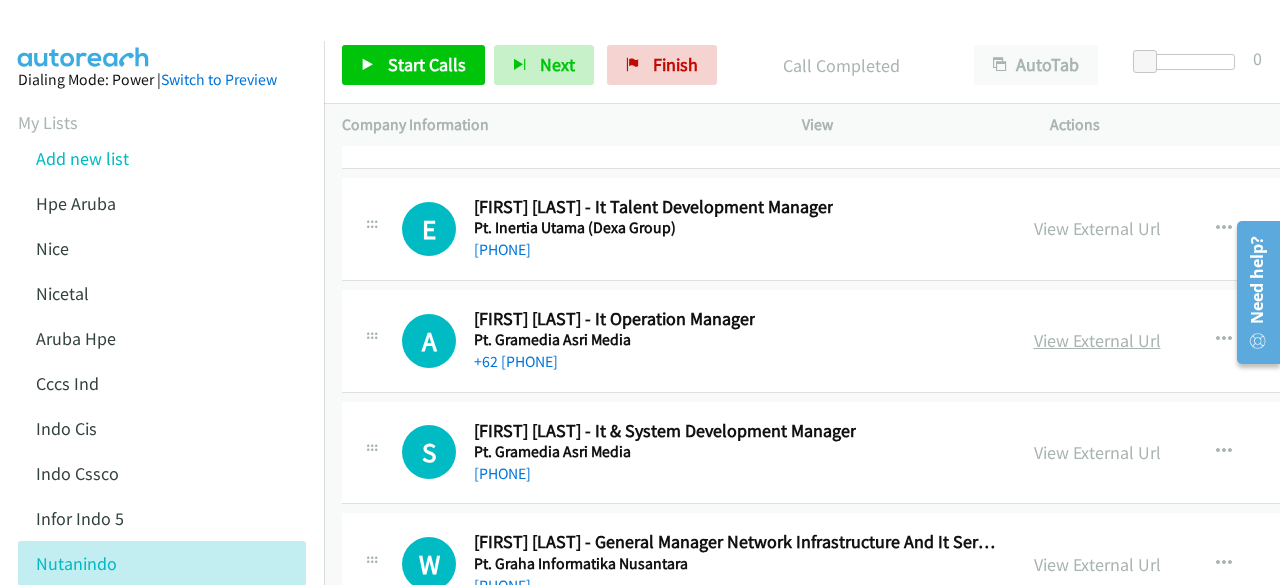click on "View External Url" at bounding box center [1097, 340] 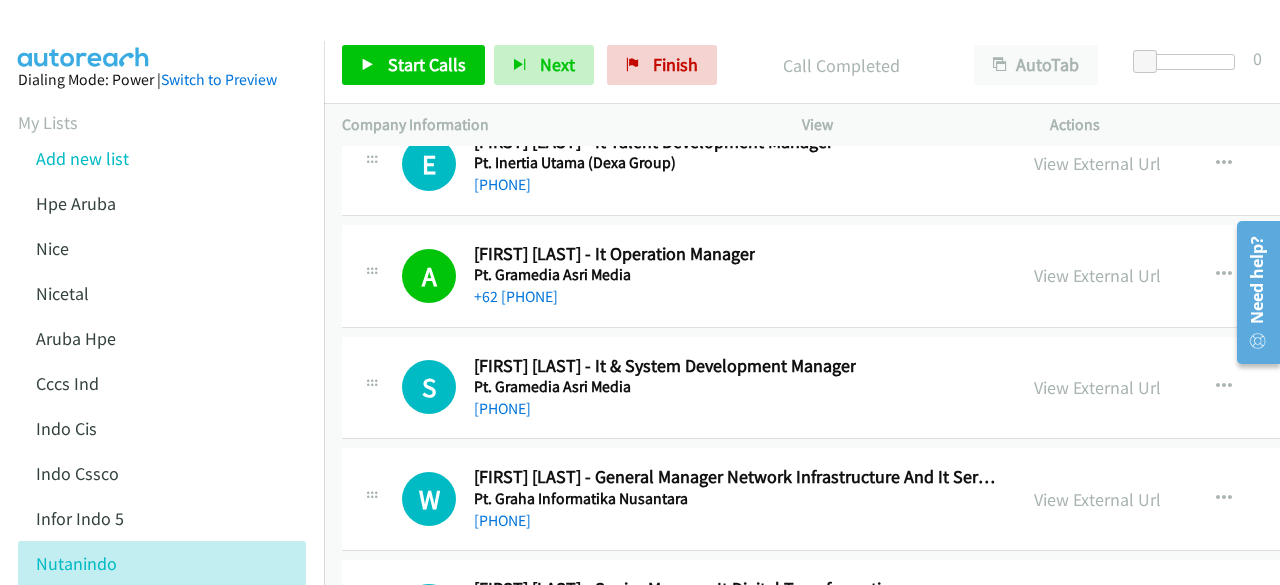 scroll, scrollTop: 30310, scrollLeft: 0, axis: vertical 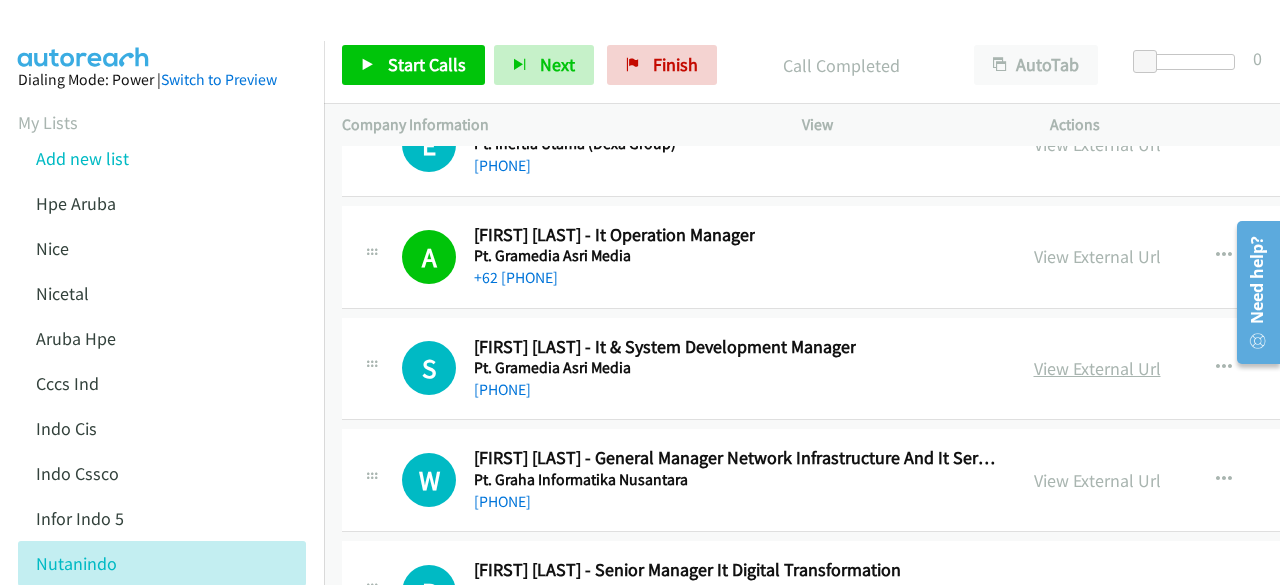 click on "View External Url" at bounding box center [1097, 368] 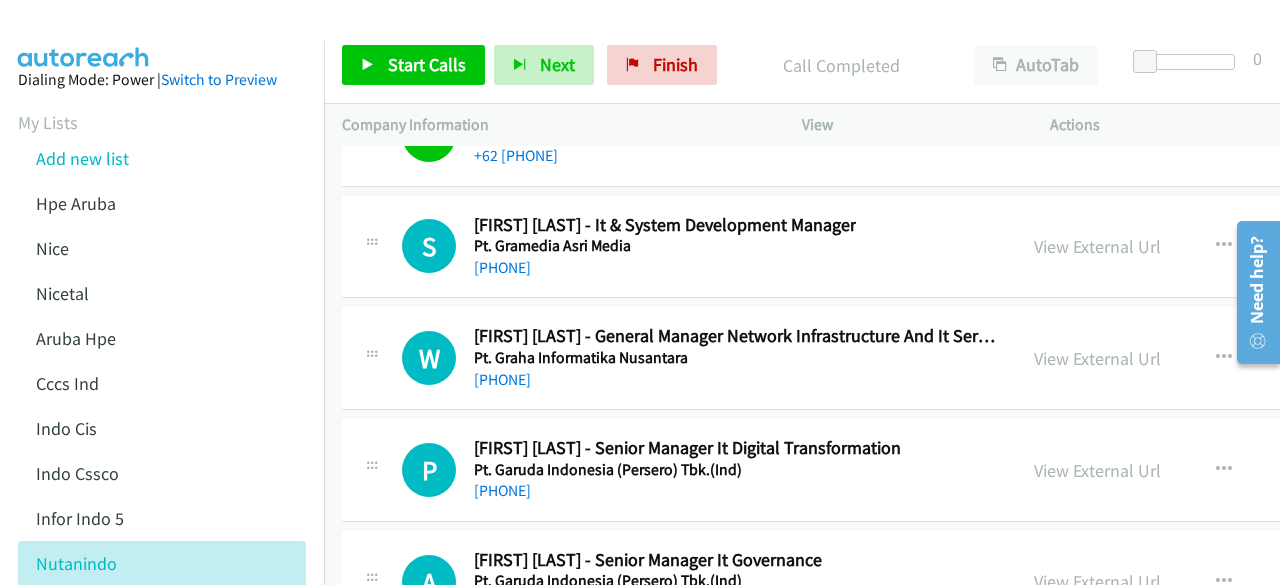 scroll, scrollTop: 30436, scrollLeft: 0, axis: vertical 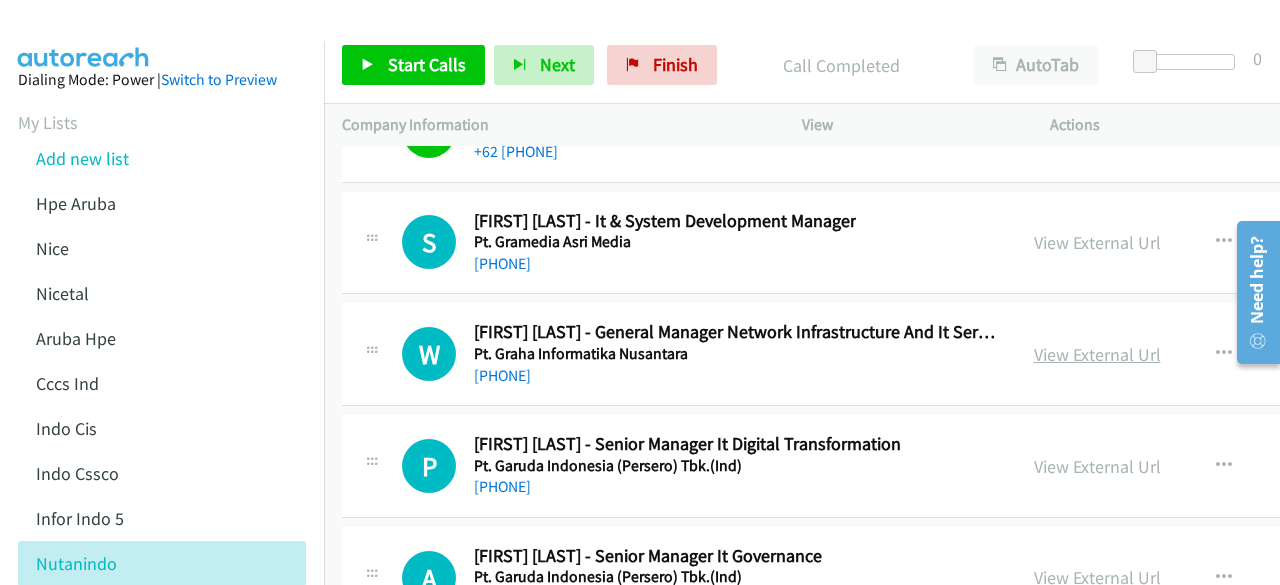 click on "View External Url" at bounding box center (1097, 354) 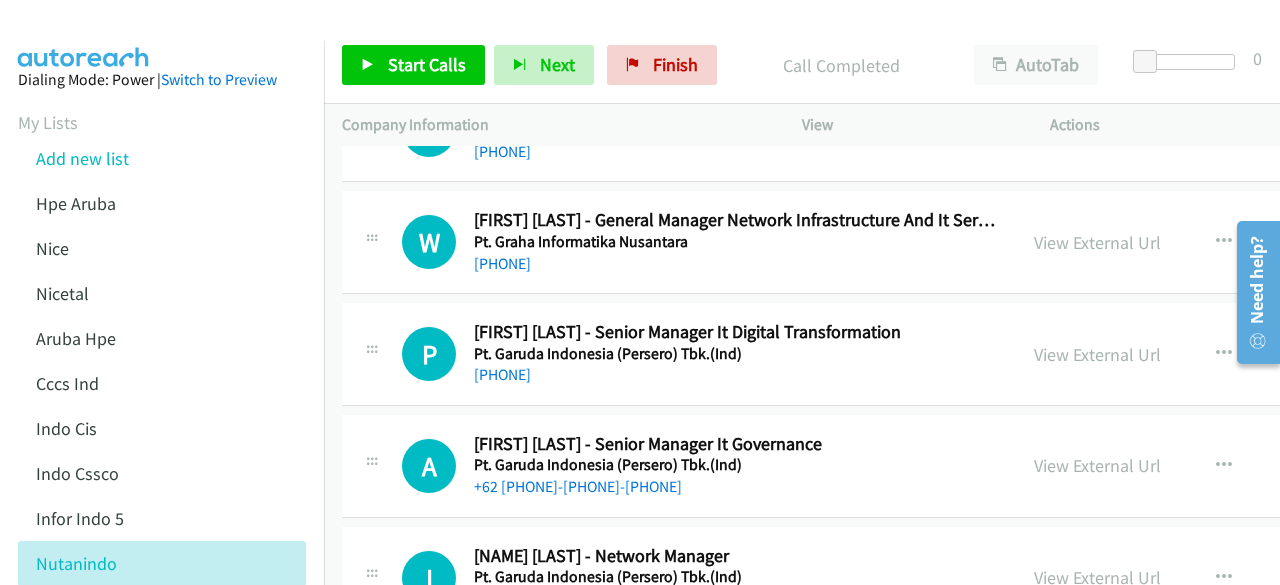 scroll, scrollTop: 30552, scrollLeft: 0, axis: vertical 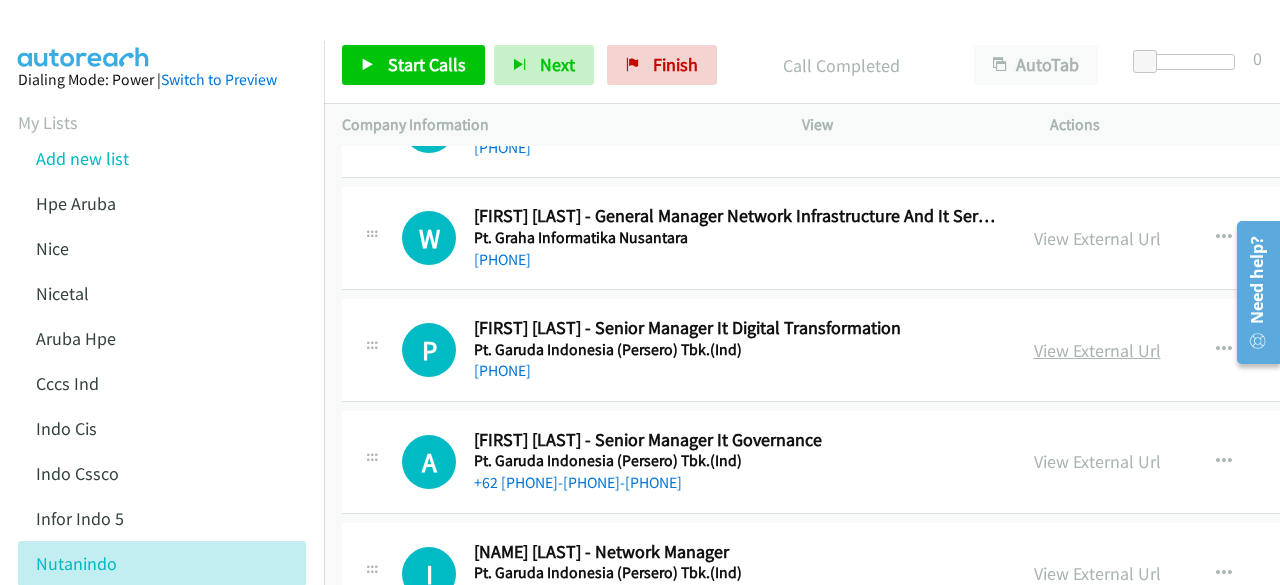 drag, startPoint x: 1080, startPoint y: 245, endPoint x: 1084, endPoint y: 259, distance: 14.56022 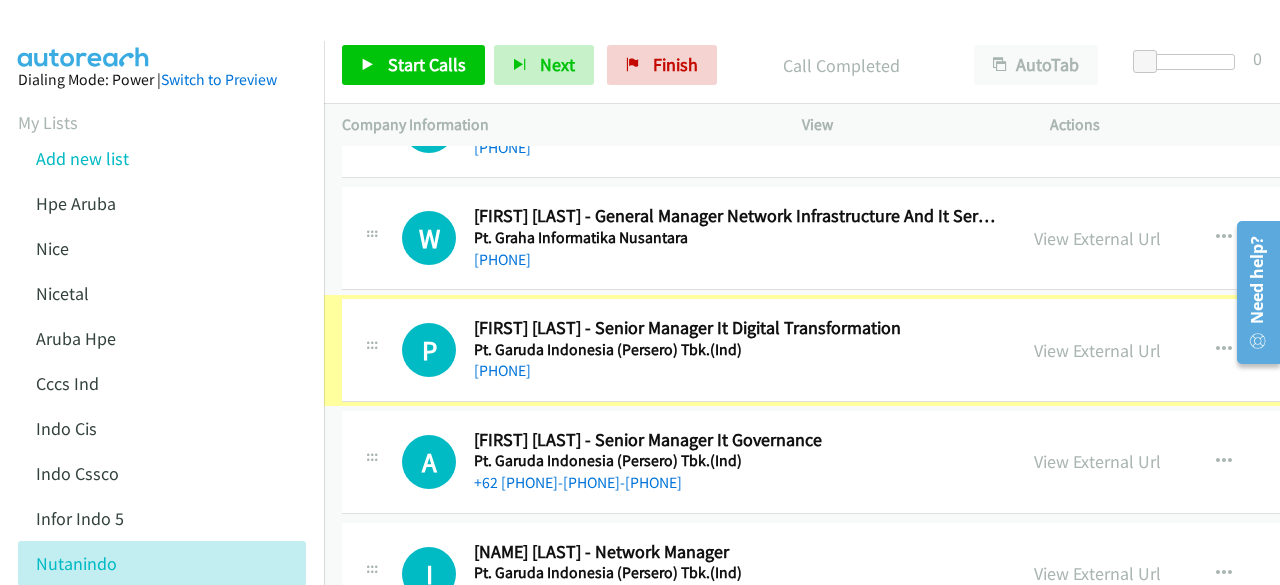 click on "View External Url" at bounding box center (1097, 350) 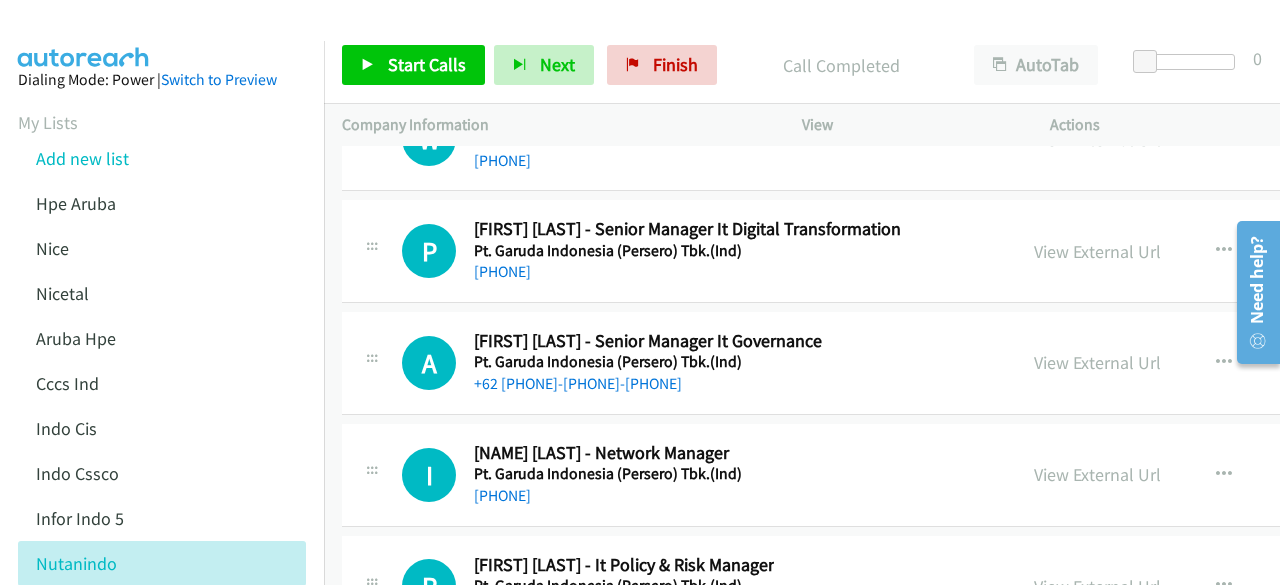 scroll, scrollTop: 30666, scrollLeft: 0, axis: vertical 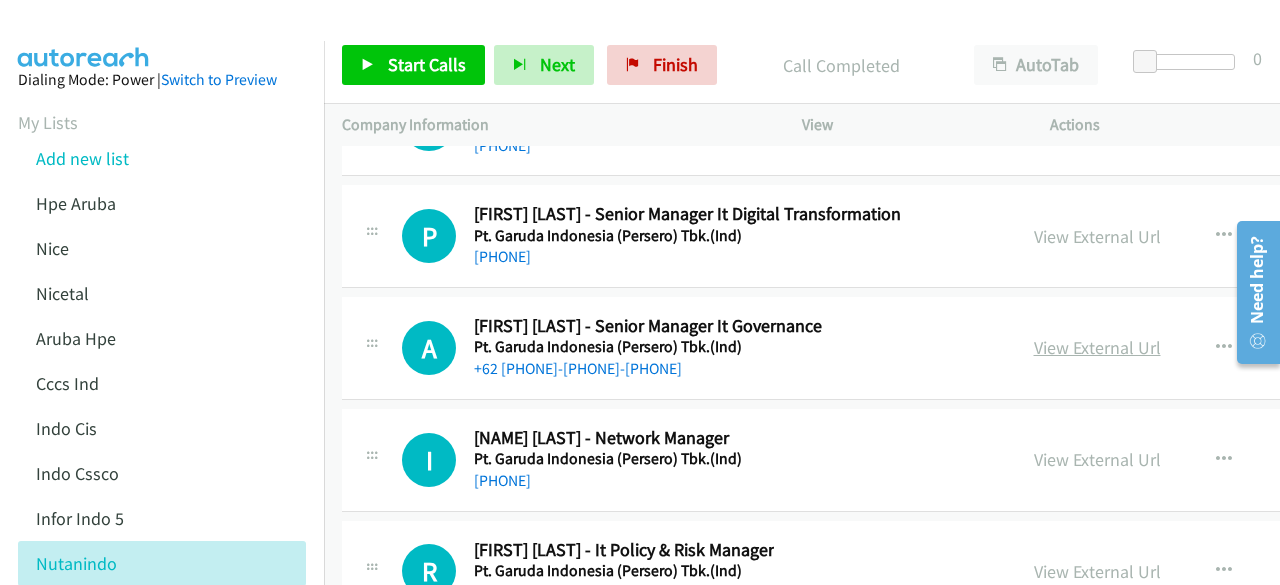 click on "View External Url" at bounding box center (1097, 347) 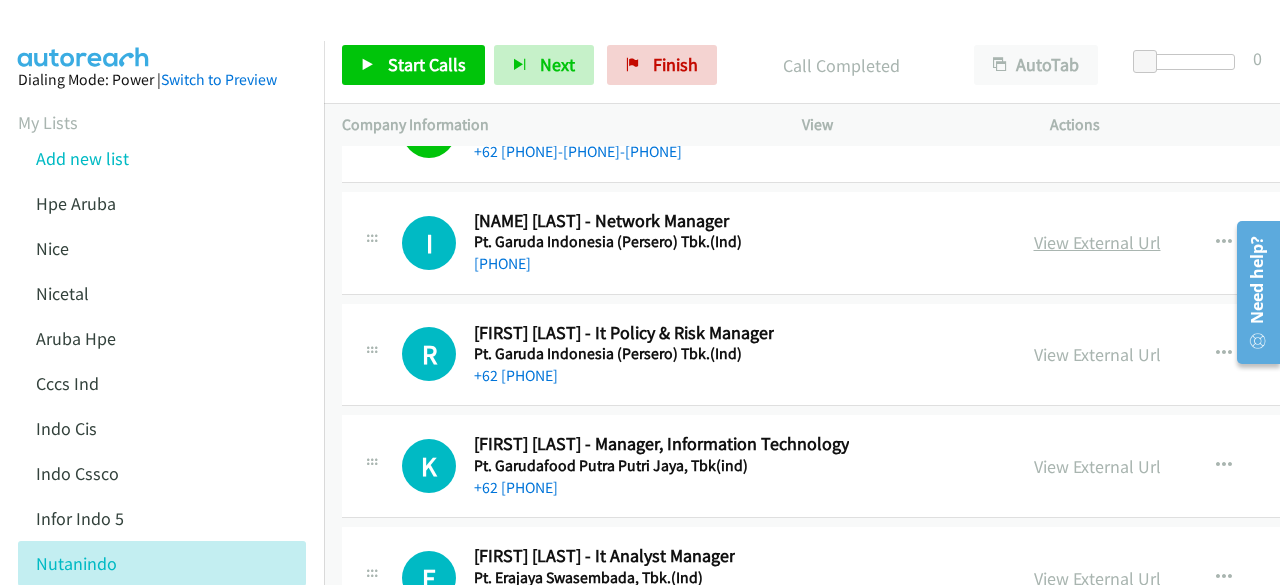 scroll, scrollTop: 30888, scrollLeft: 0, axis: vertical 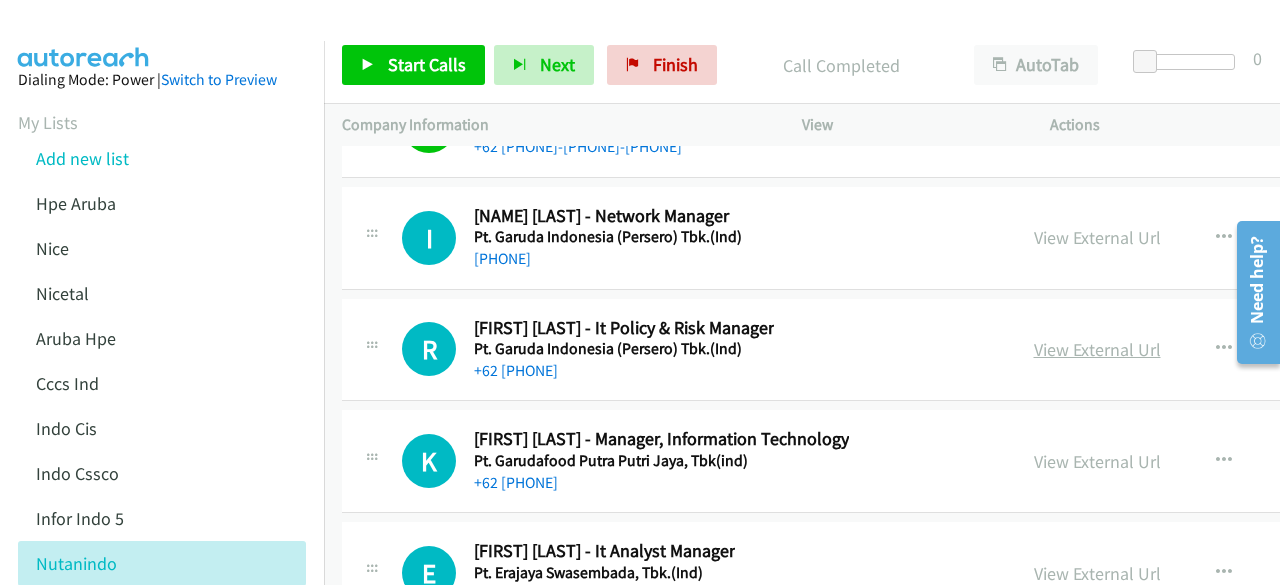 click on "View External Url" at bounding box center (1097, 349) 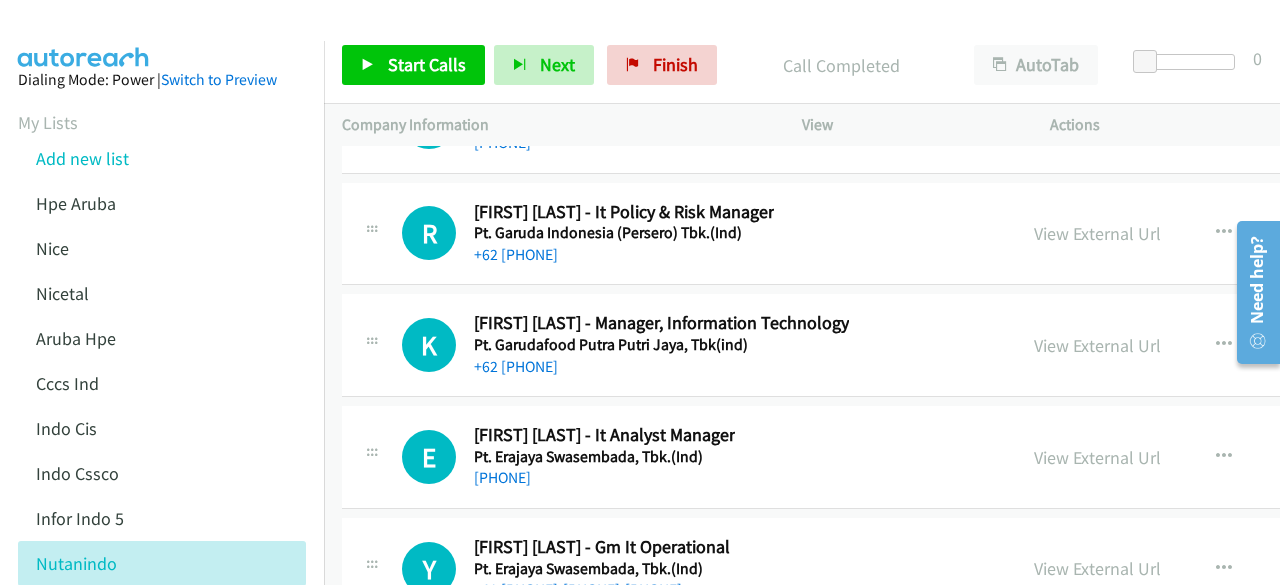 scroll, scrollTop: 31036, scrollLeft: 0, axis: vertical 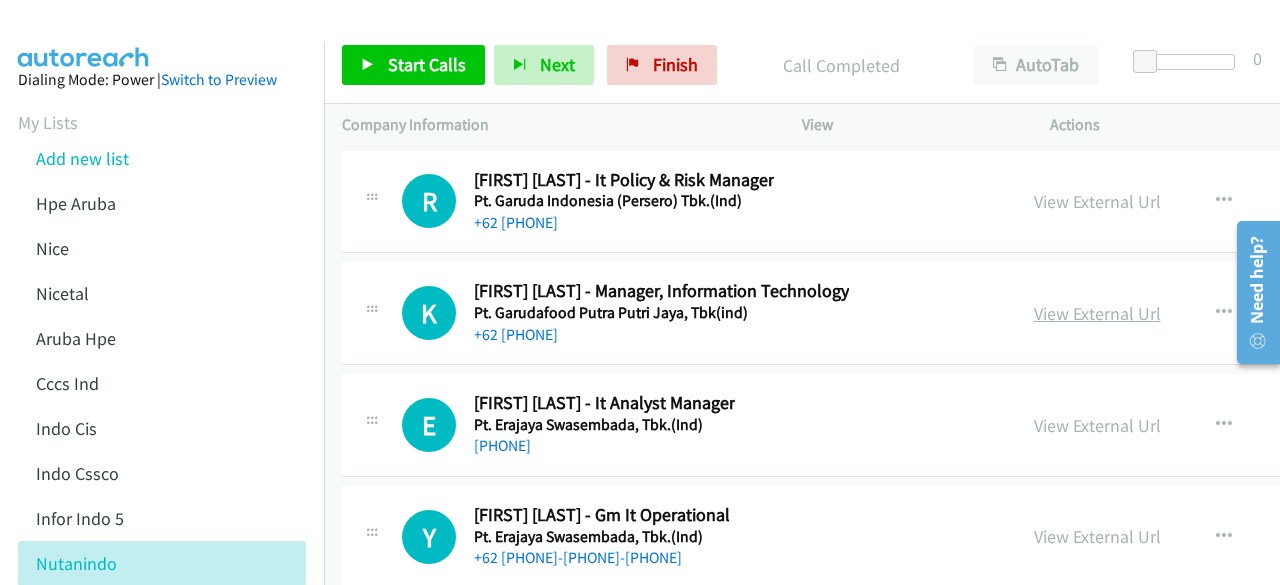 click on "View External Url" at bounding box center [1097, 313] 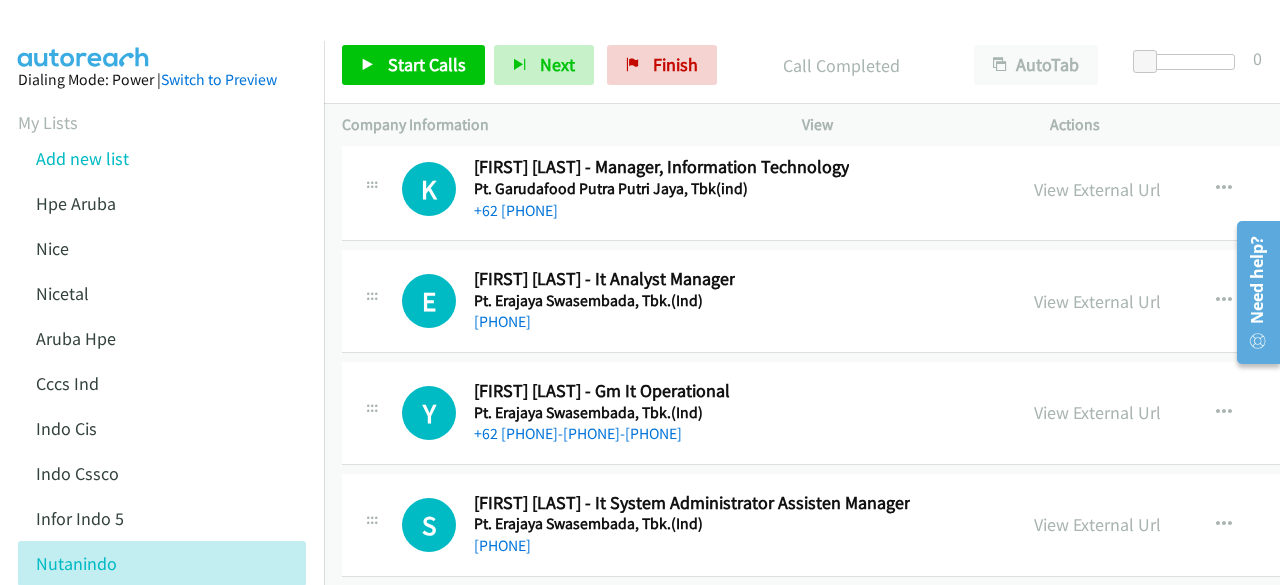 scroll, scrollTop: 31162, scrollLeft: 0, axis: vertical 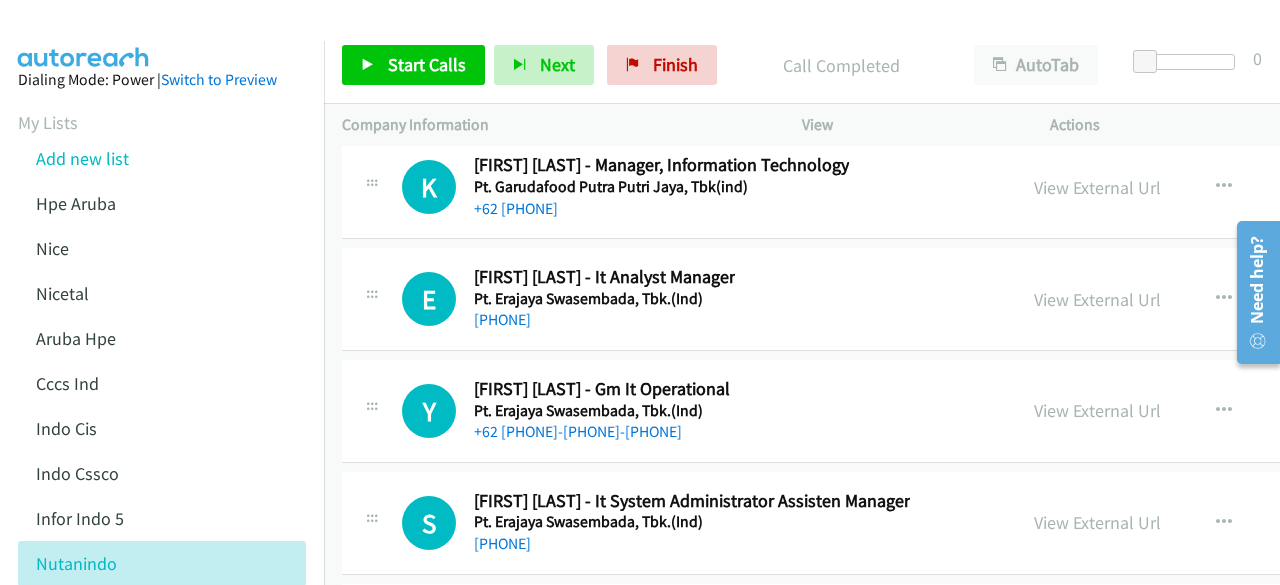click on "View External Url" at bounding box center [1097, 299] 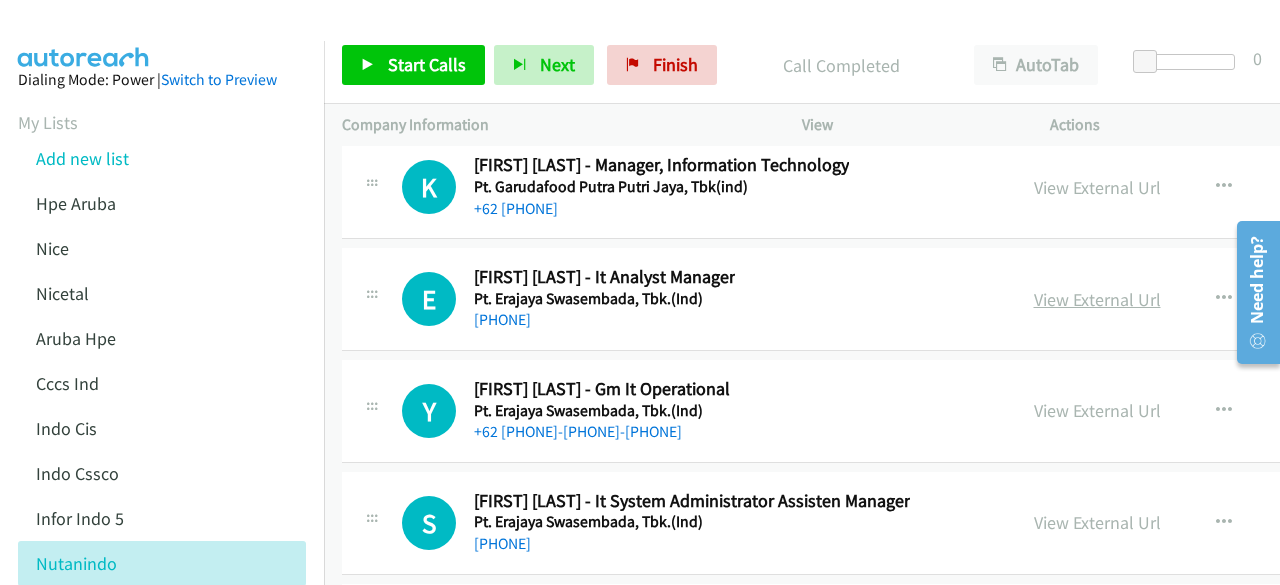 click on "View External Url" at bounding box center [1097, 299] 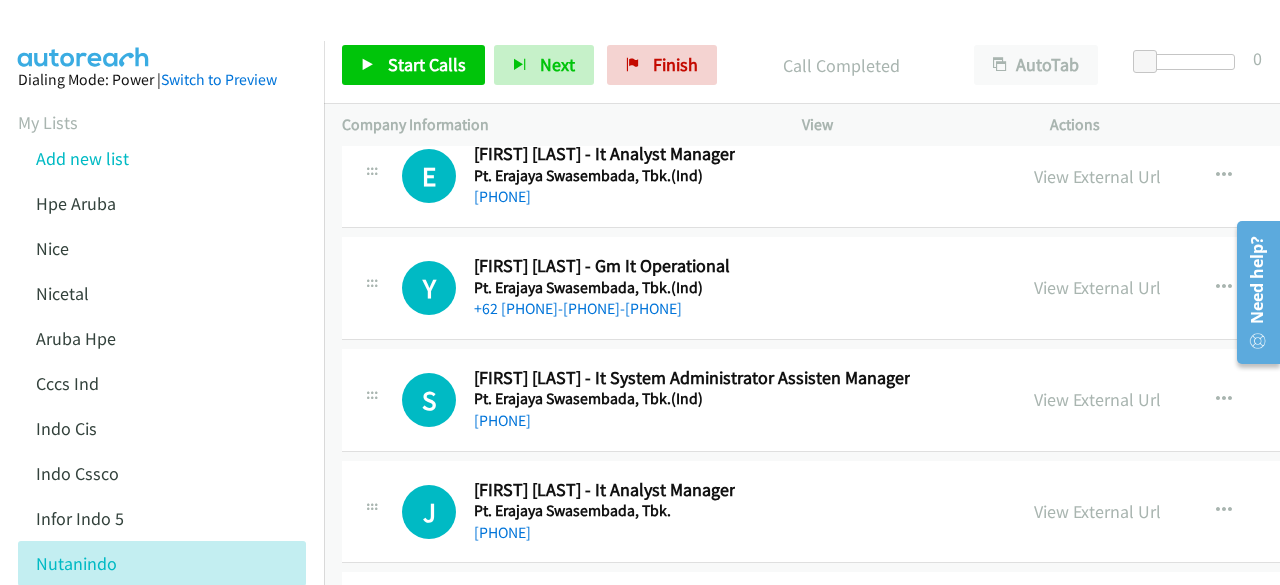 scroll, scrollTop: 31286, scrollLeft: 0, axis: vertical 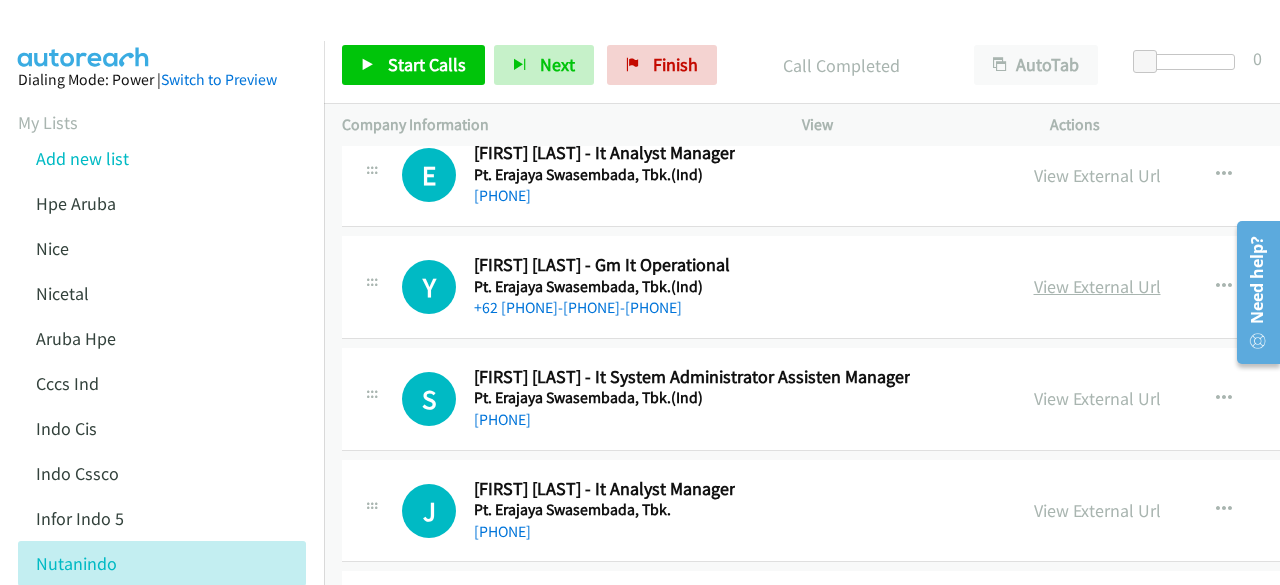 click on "View External Url" at bounding box center [1097, 286] 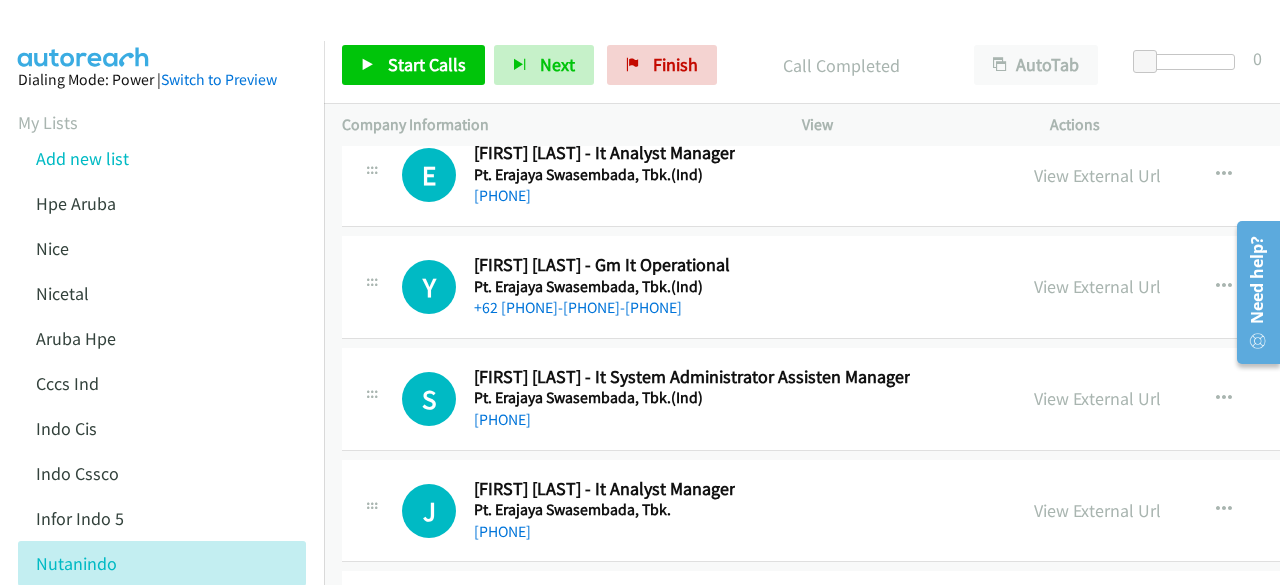 scroll, scrollTop: 31398, scrollLeft: 0, axis: vertical 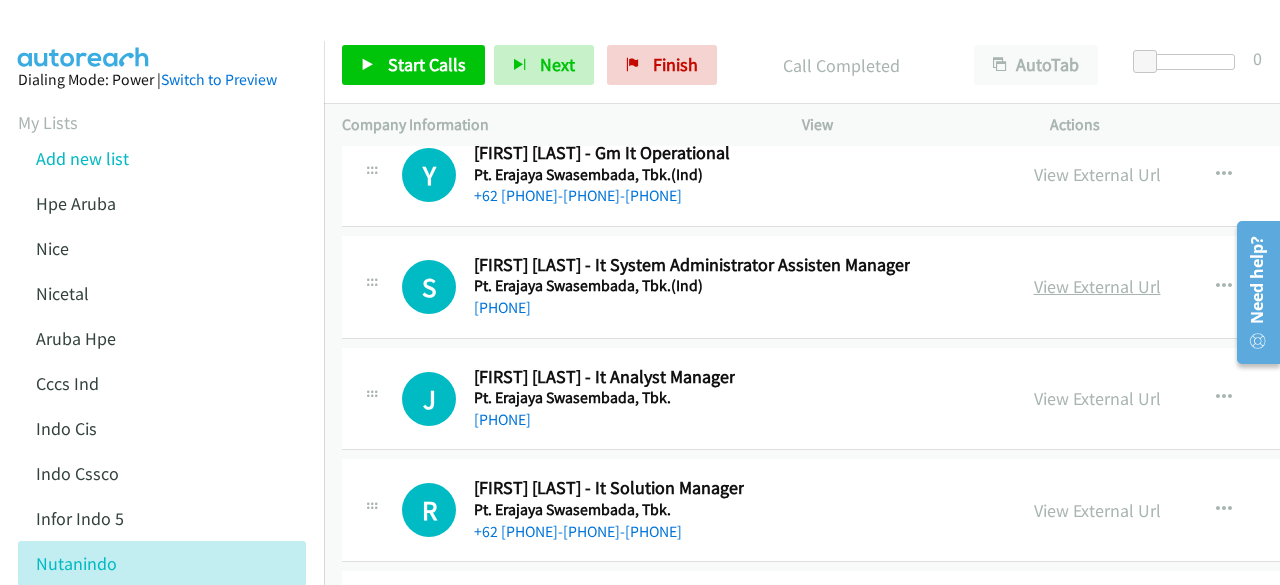 click on "View External Url" at bounding box center [1097, 286] 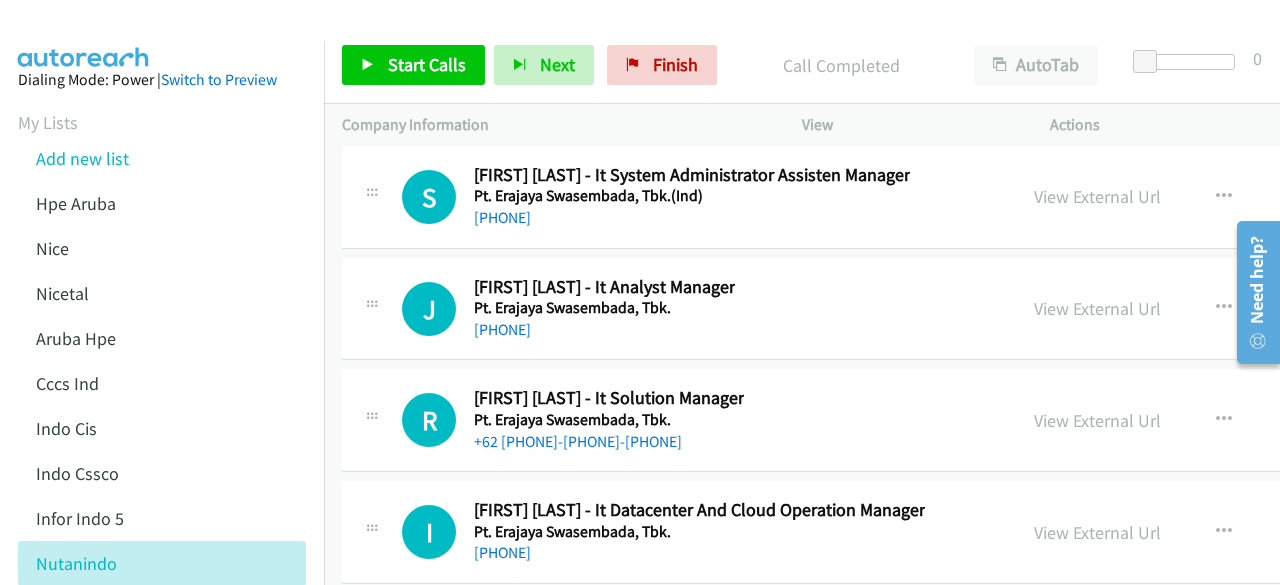 scroll, scrollTop: 31490, scrollLeft: 0, axis: vertical 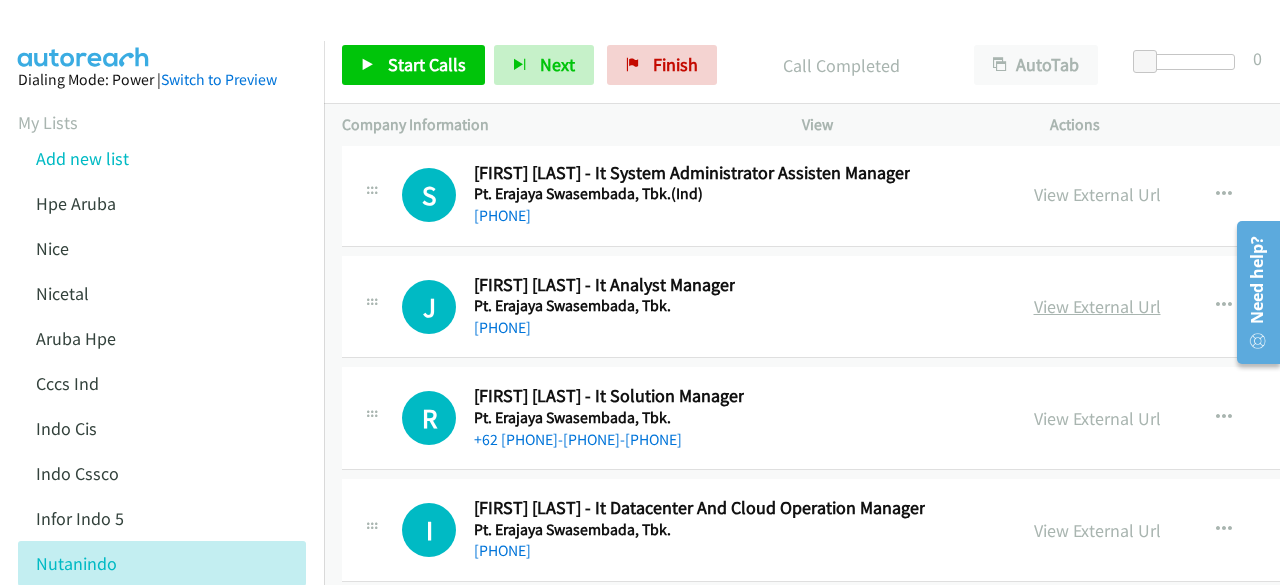 click on "View External Url" at bounding box center (1097, 306) 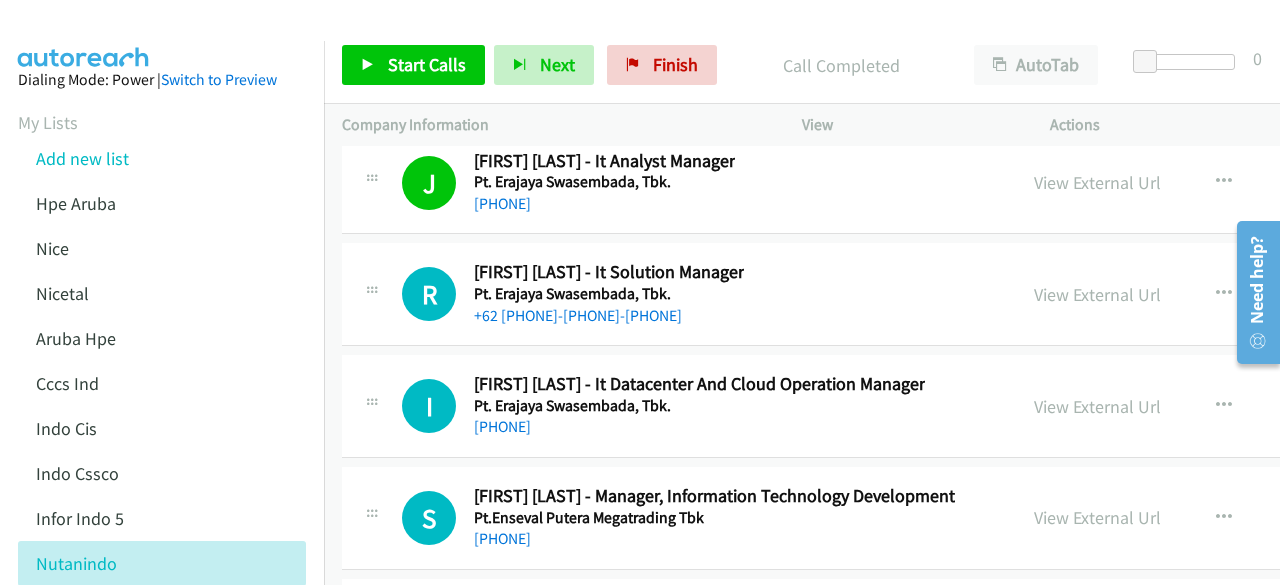 scroll, scrollTop: 31612, scrollLeft: 0, axis: vertical 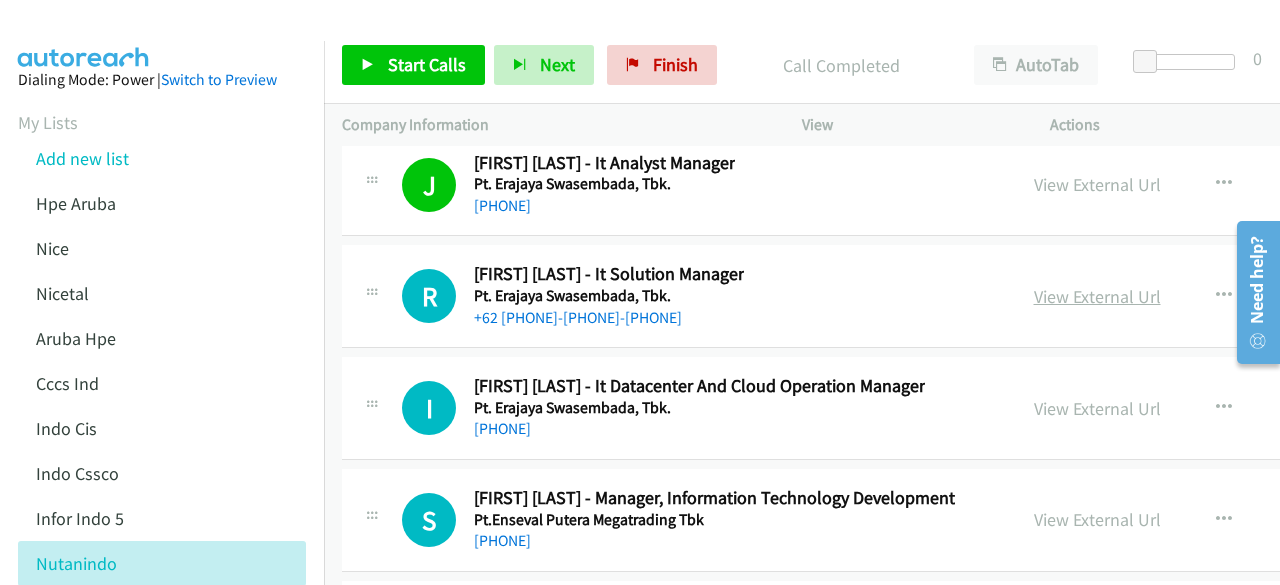 click on "View External Url" at bounding box center [1097, 296] 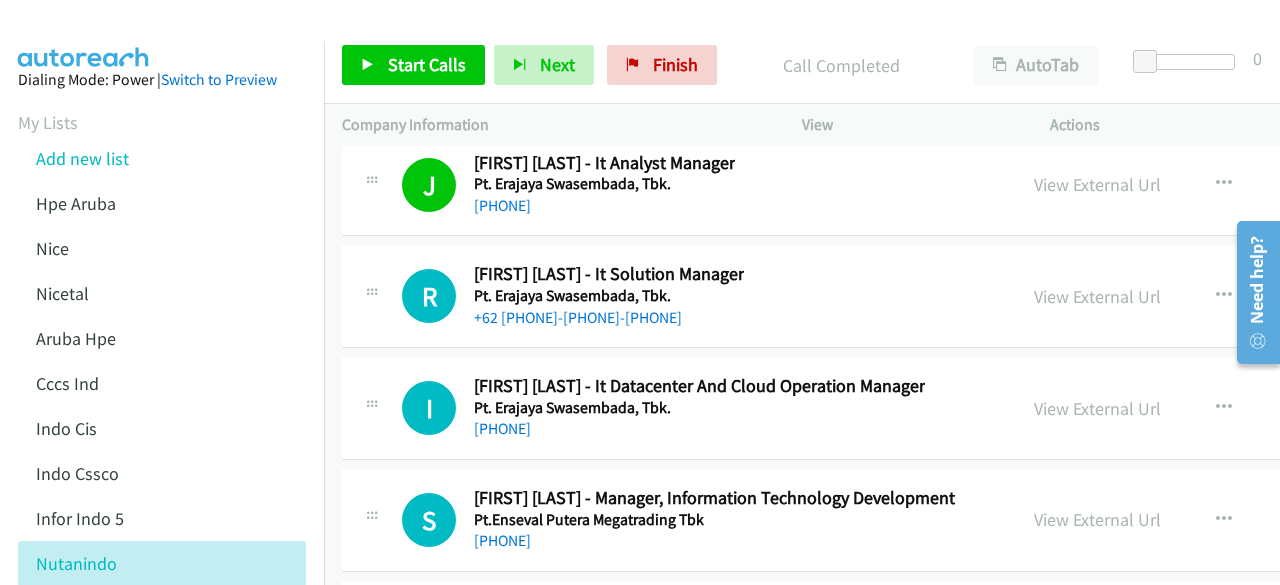 scroll, scrollTop: 31691, scrollLeft: 0, axis: vertical 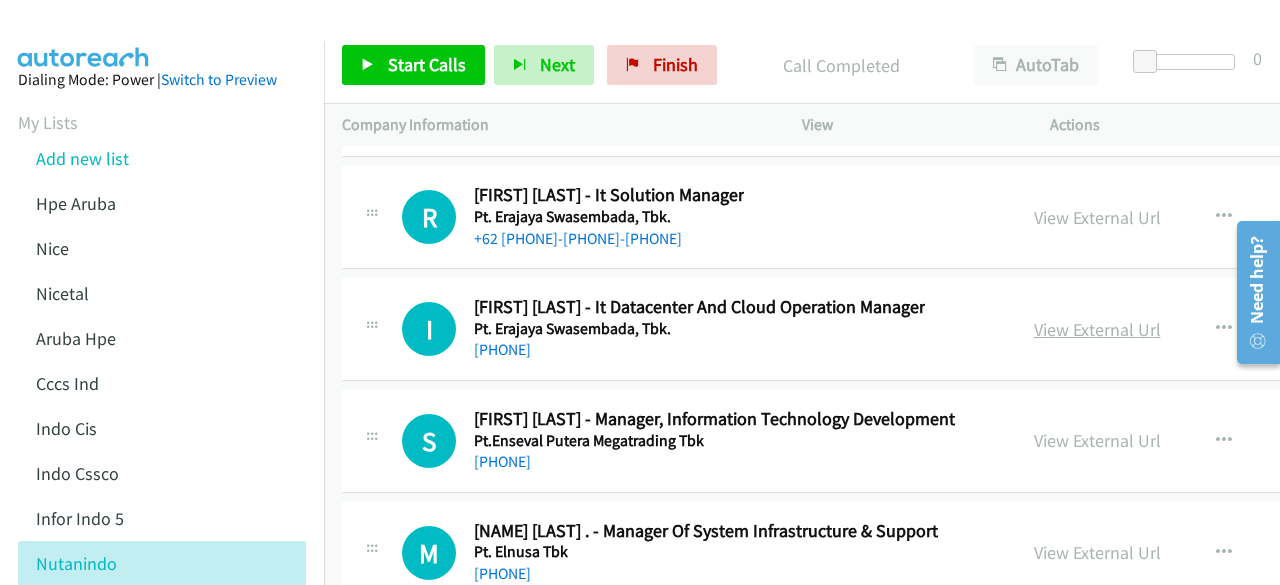click on "View External Url" at bounding box center (1097, 329) 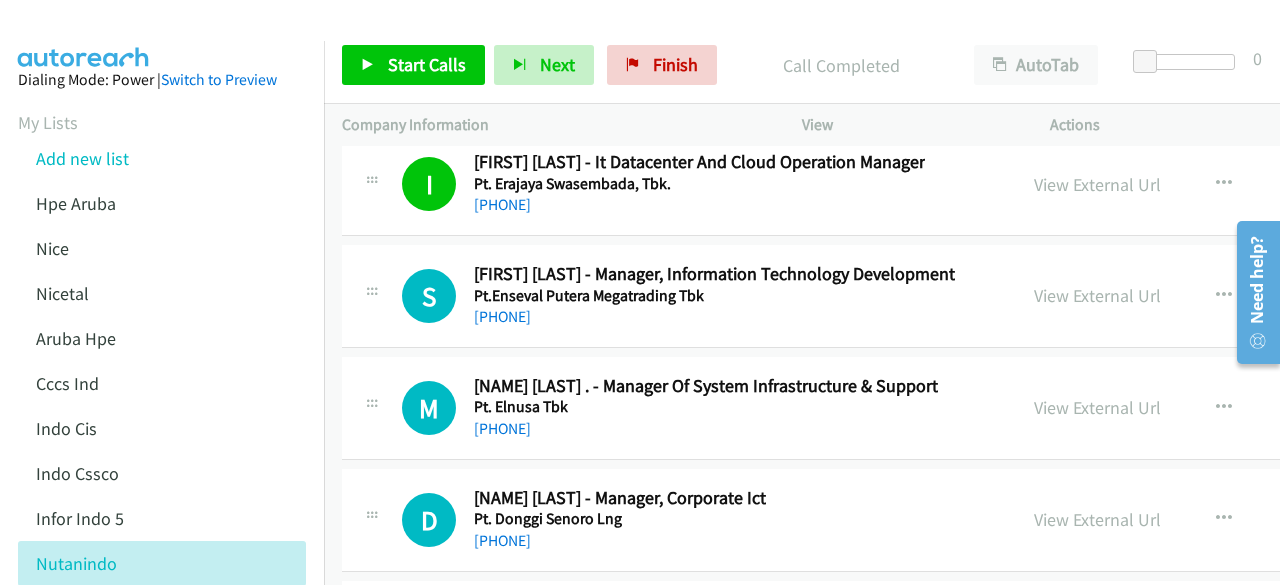 scroll, scrollTop: 31837, scrollLeft: 0, axis: vertical 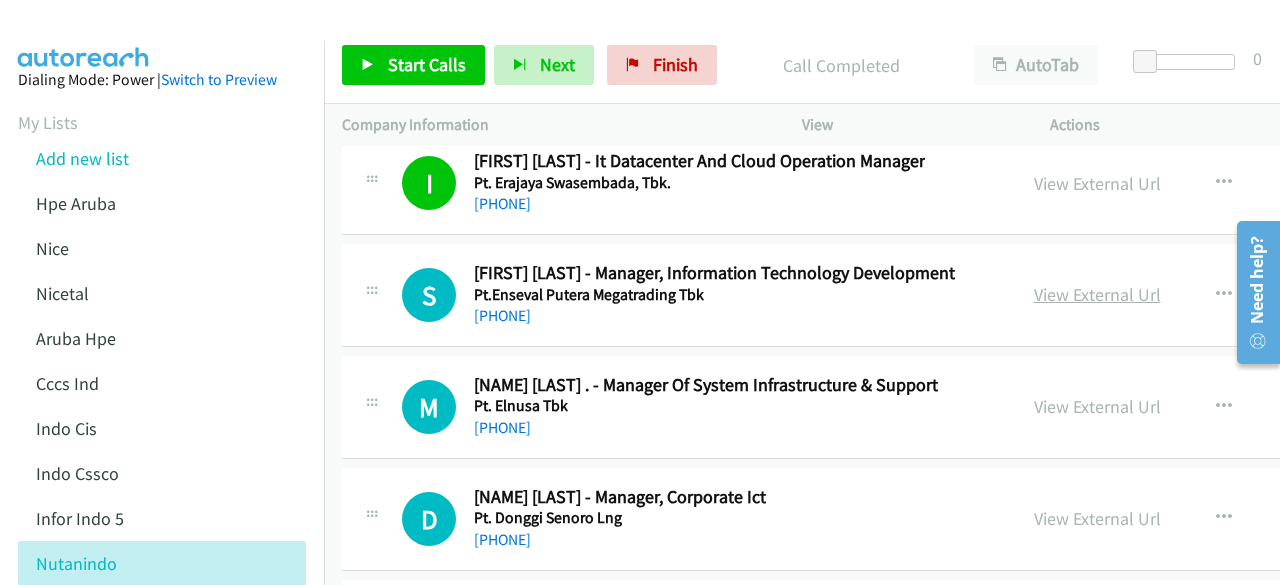click on "View External Url" at bounding box center [1097, 294] 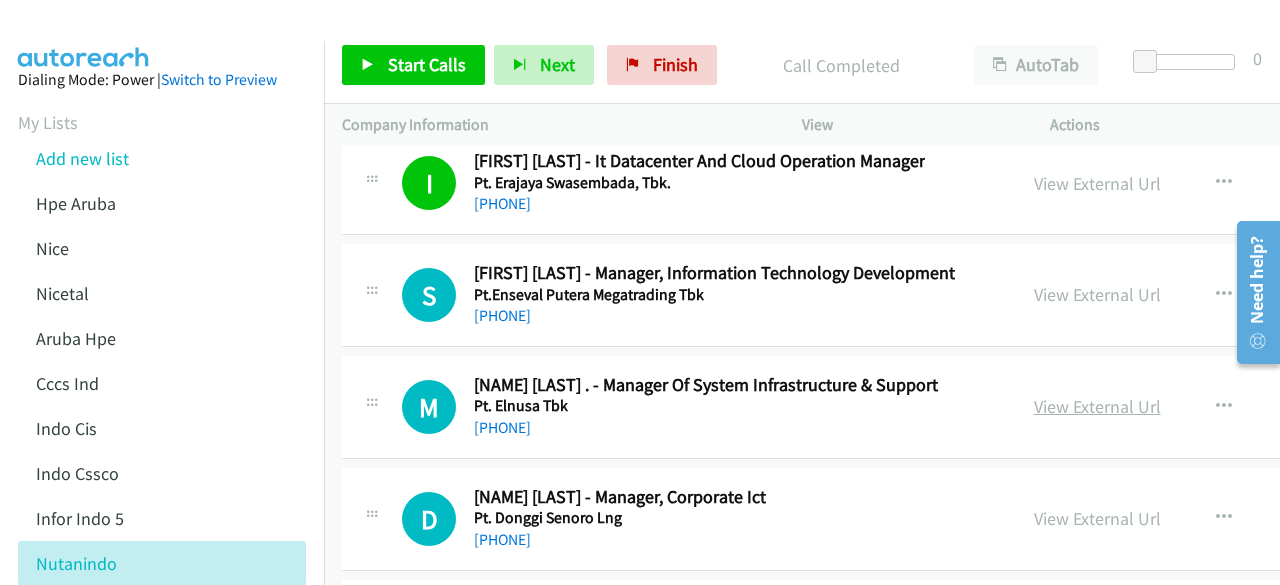 click on "View External Url" at bounding box center (1097, 406) 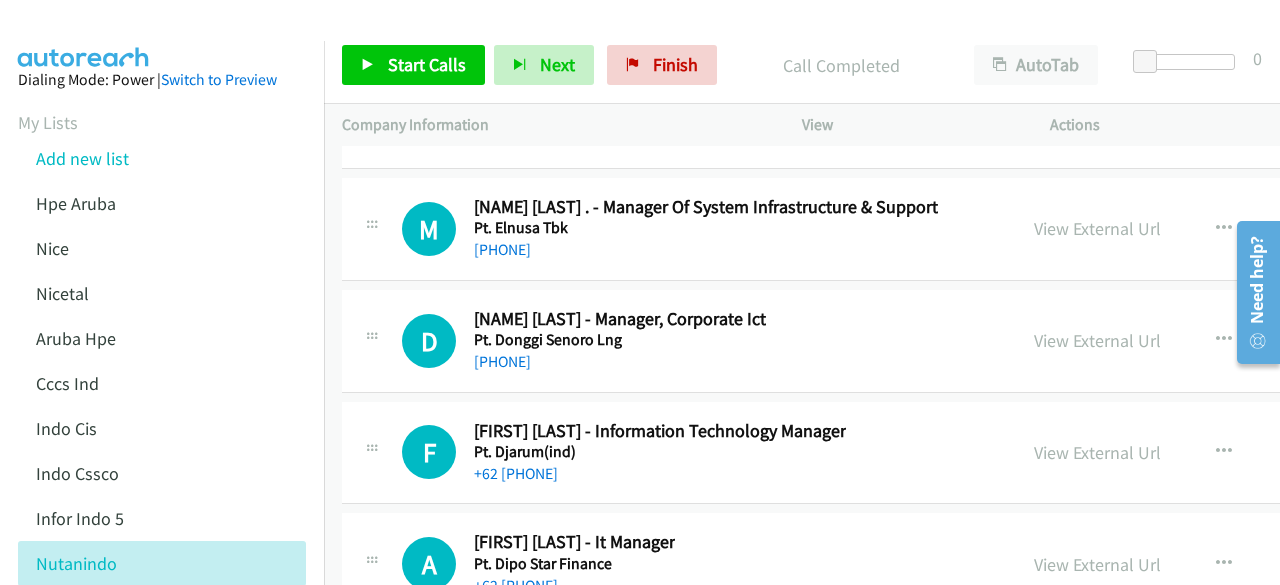 scroll, scrollTop: 32017, scrollLeft: 0, axis: vertical 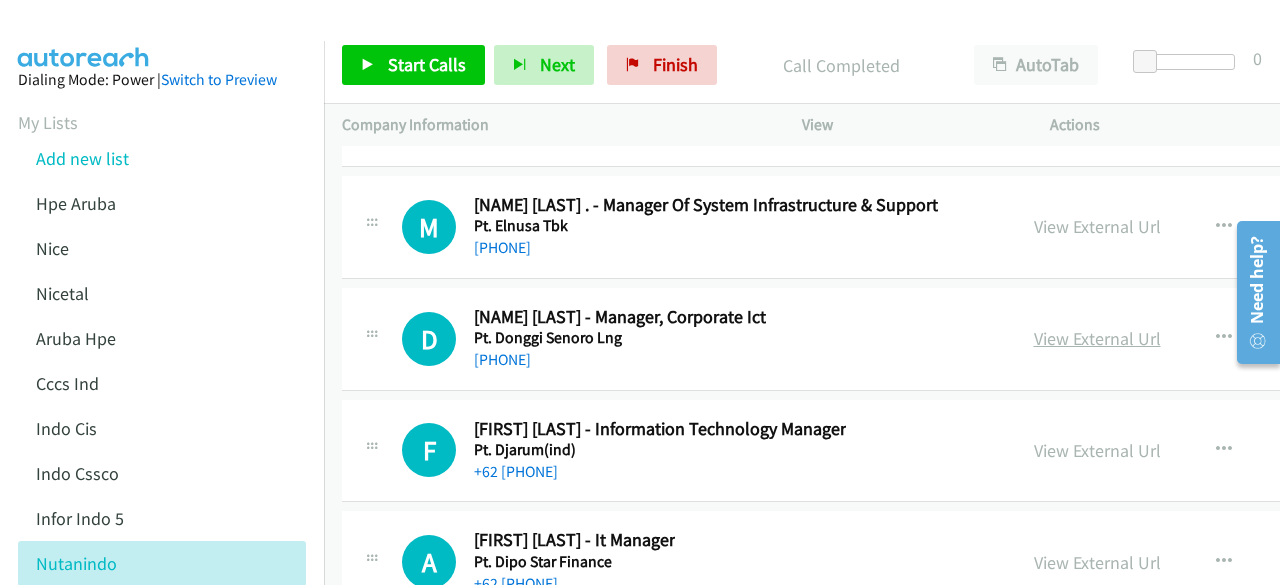 click on "View External Url" at bounding box center (1097, 338) 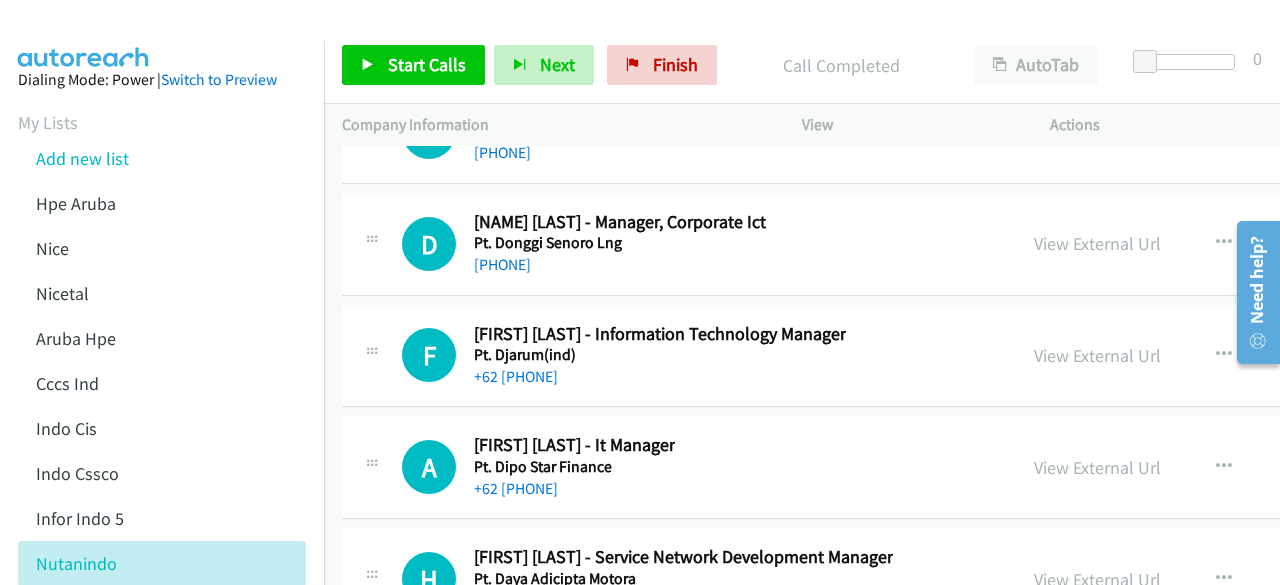 scroll, scrollTop: 32113, scrollLeft: 0, axis: vertical 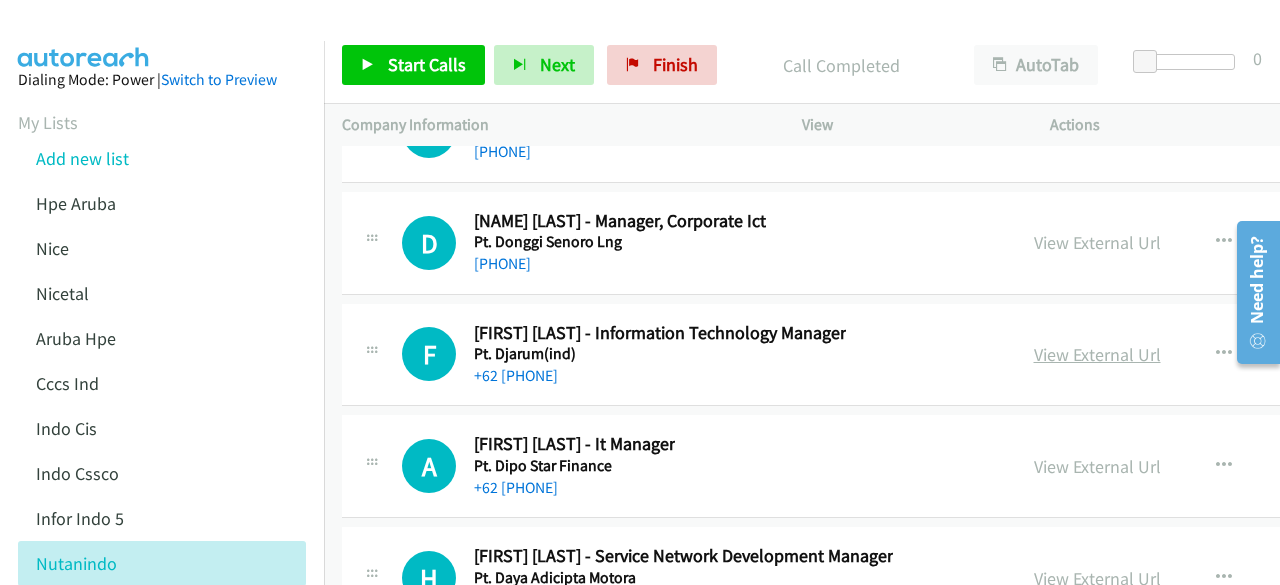 click on "View External Url" at bounding box center [1097, 354] 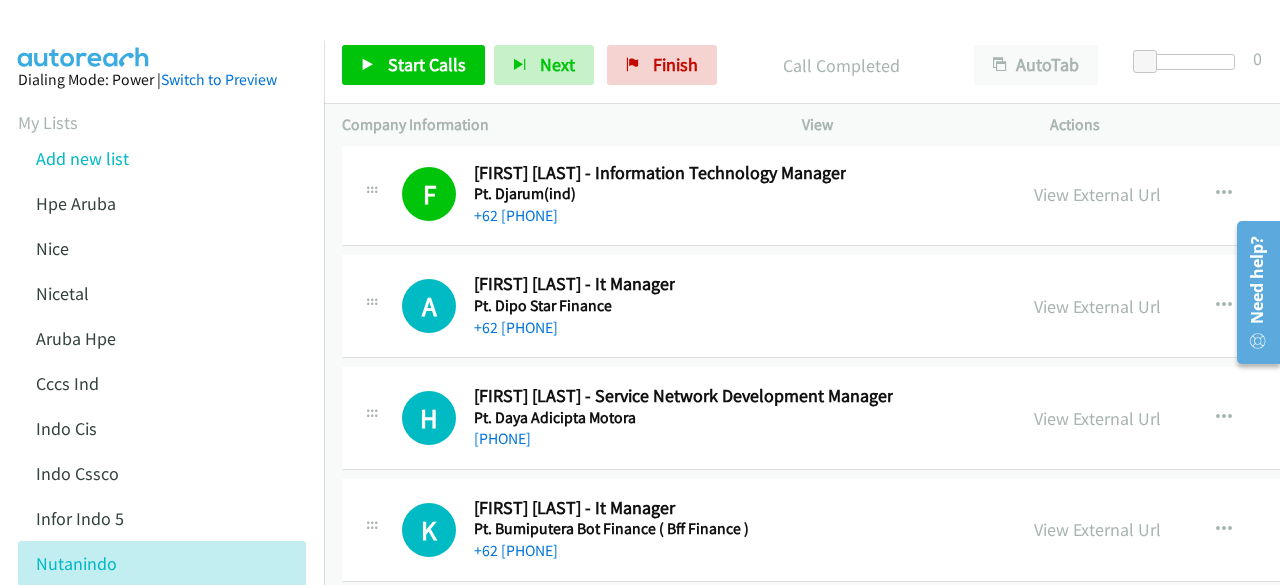 scroll, scrollTop: 32309, scrollLeft: 0, axis: vertical 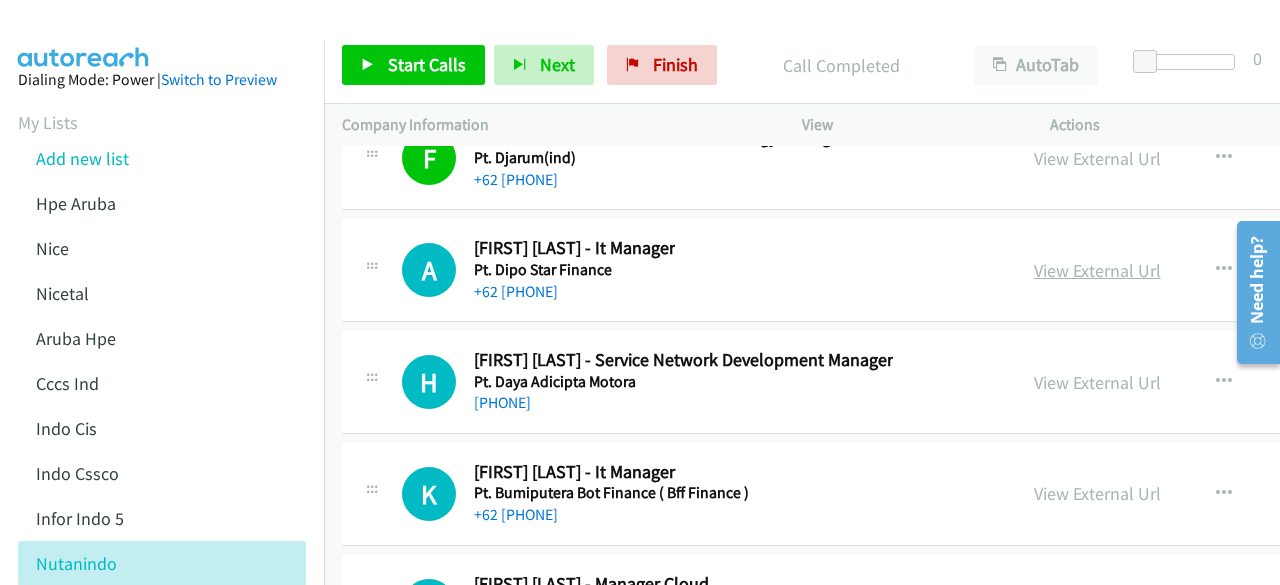 click on "View External Url" at bounding box center (1097, 270) 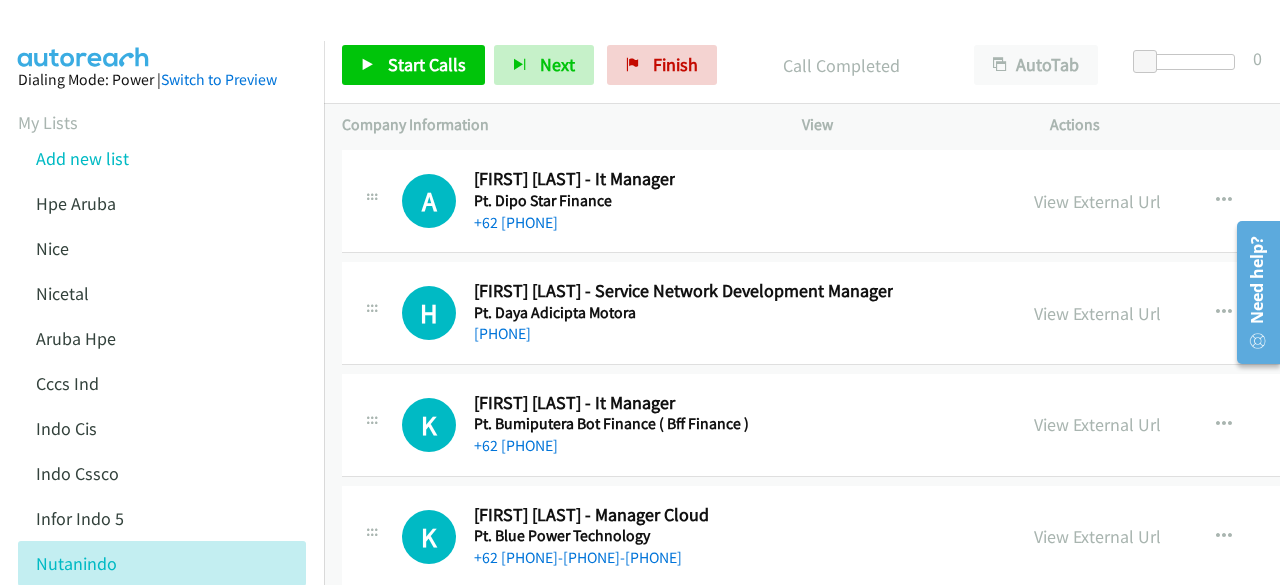 scroll, scrollTop: 32381, scrollLeft: 0, axis: vertical 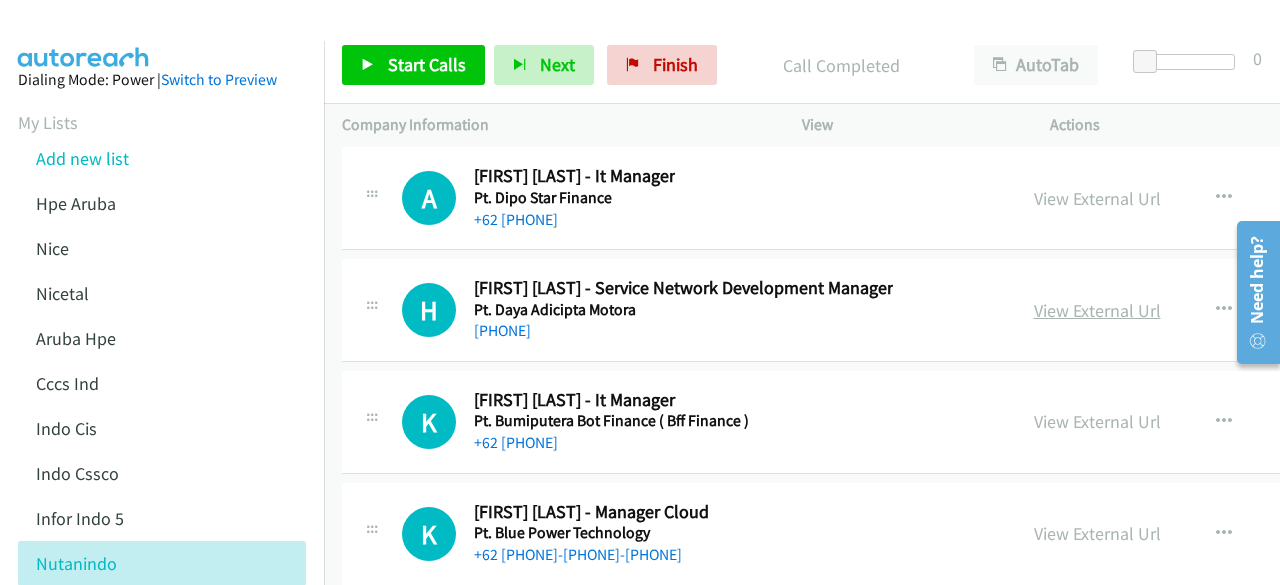 click on "View External Url" at bounding box center (1097, 310) 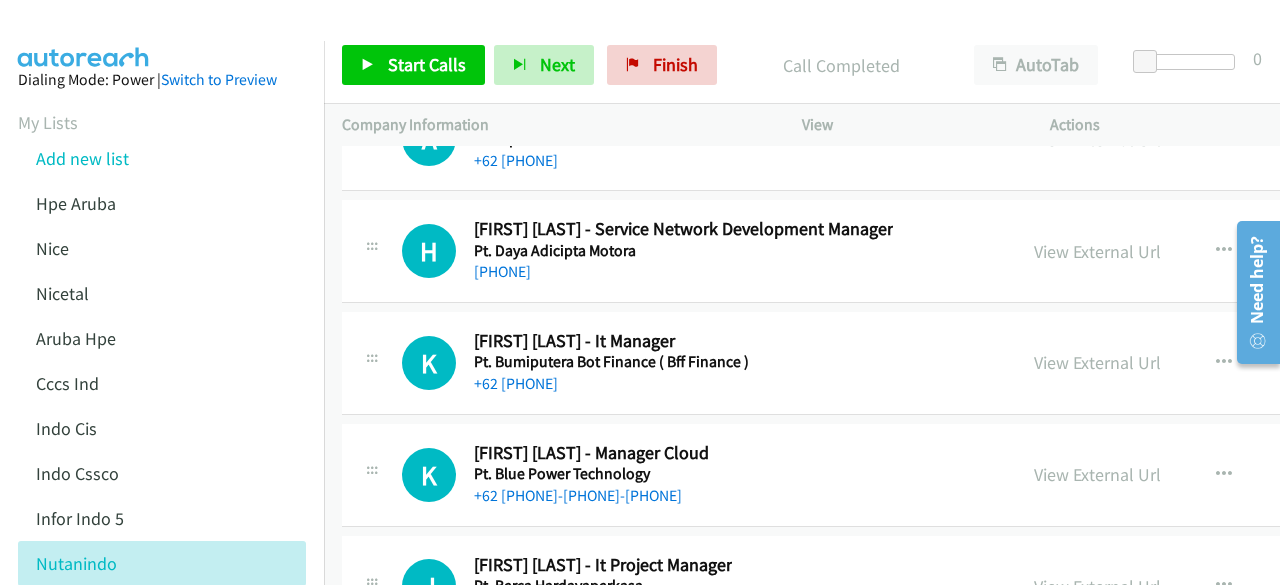 scroll, scrollTop: 32448, scrollLeft: 0, axis: vertical 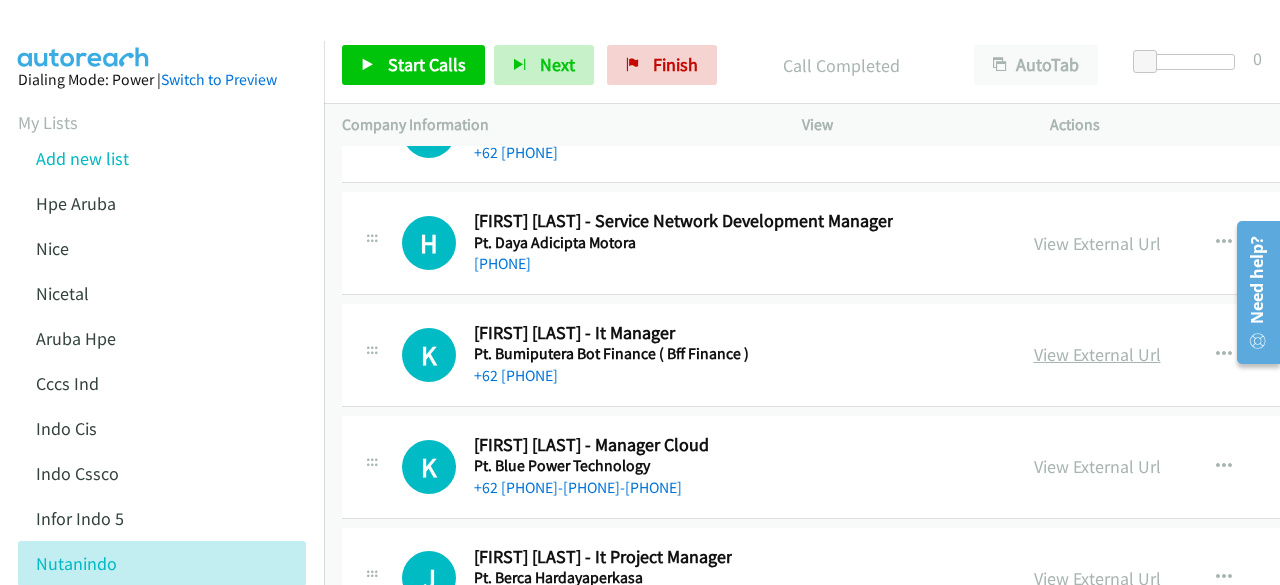 click on "View External Url" at bounding box center [1097, 354] 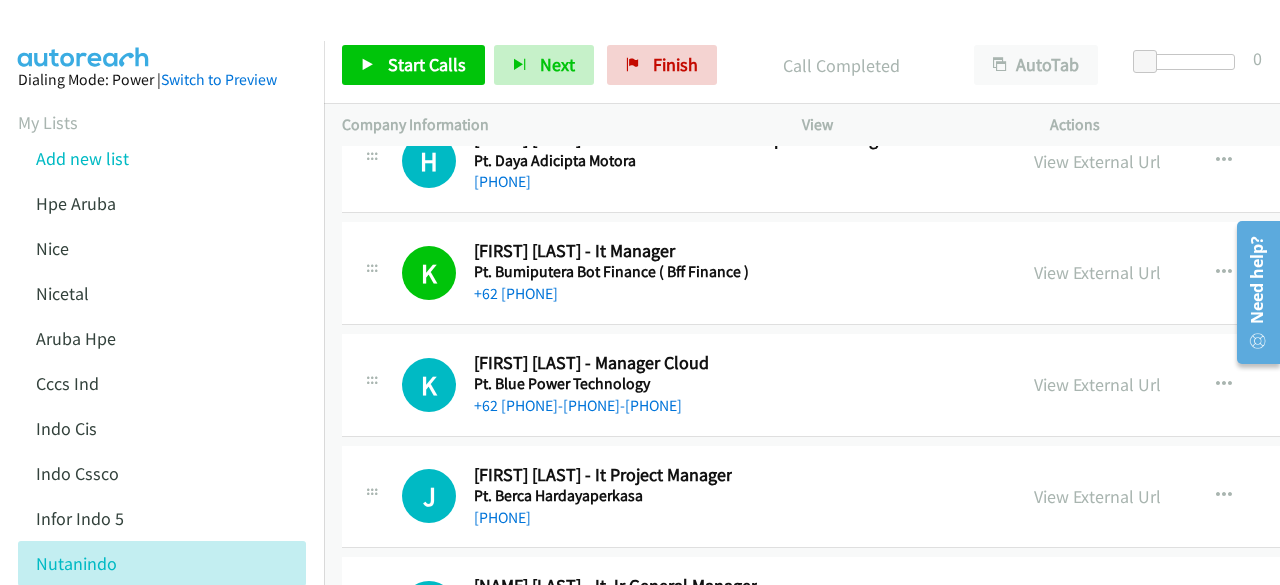scroll, scrollTop: 32536, scrollLeft: 0, axis: vertical 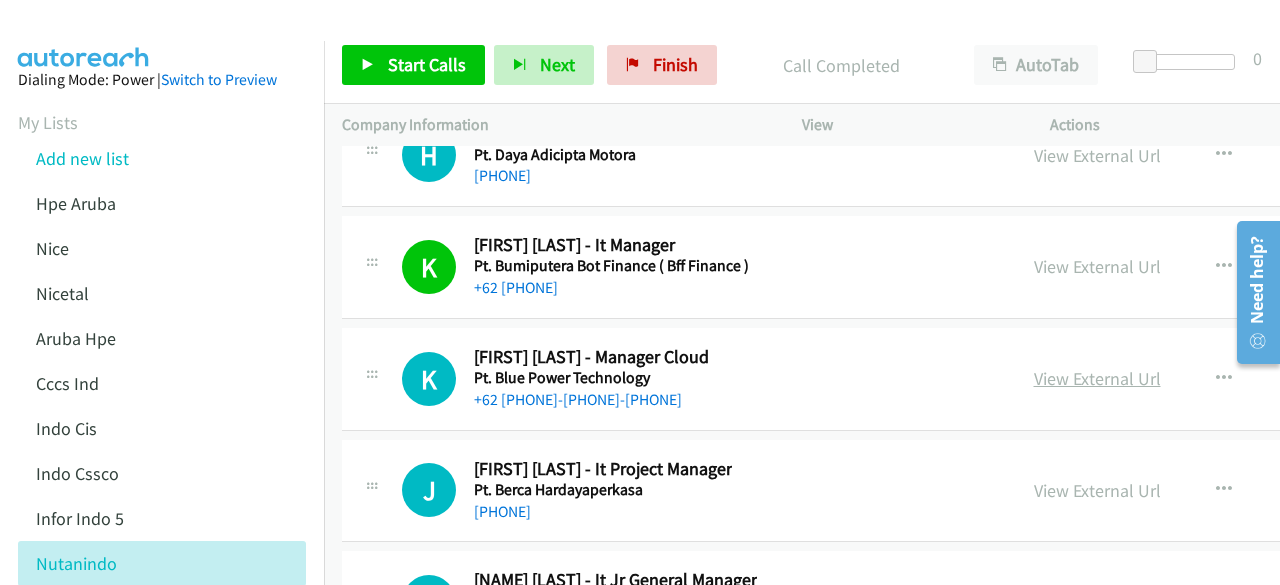 click on "View External Url" at bounding box center (1097, 378) 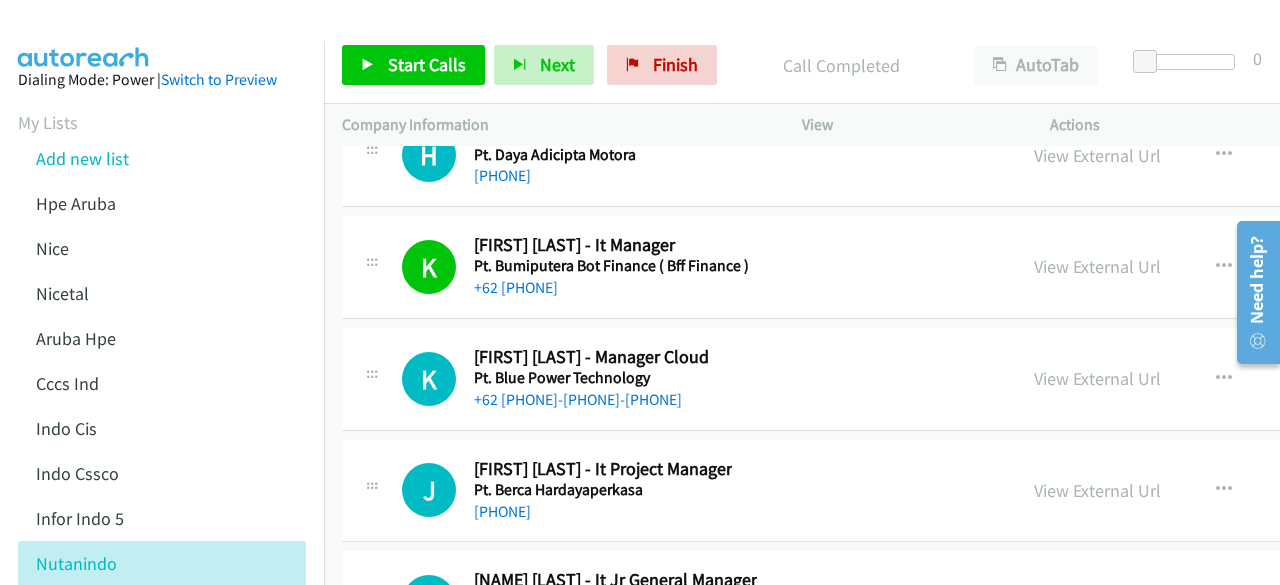 scroll, scrollTop: 32649, scrollLeft: 0, axis: vertical 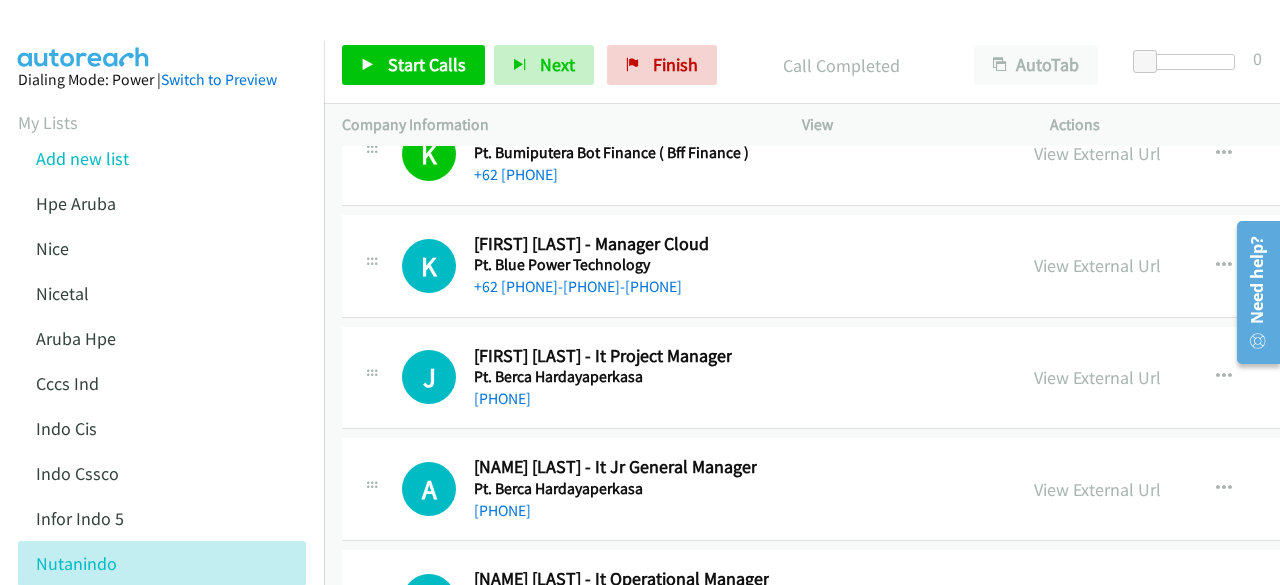 click on "View External Url
View External Url
Schedule/Manage Callback
Start Calls Here
Remove from list
Add to do not call list
Reset Call Status" at bounding box center [1193, 378] 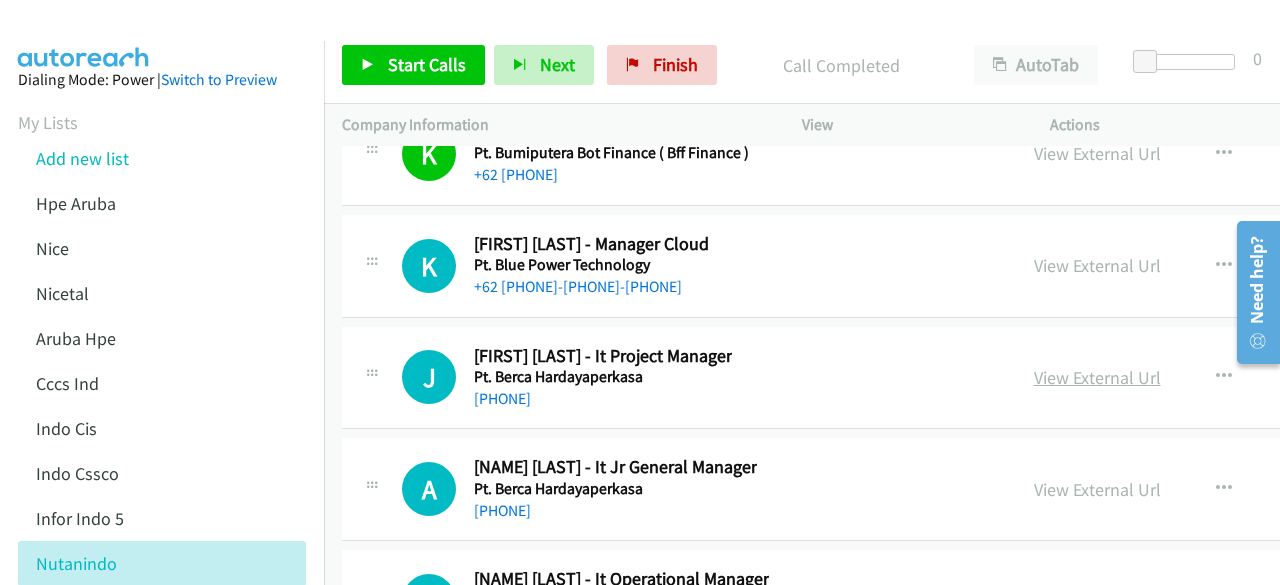 click on "View External Url" at bounding box center (1097, 377) 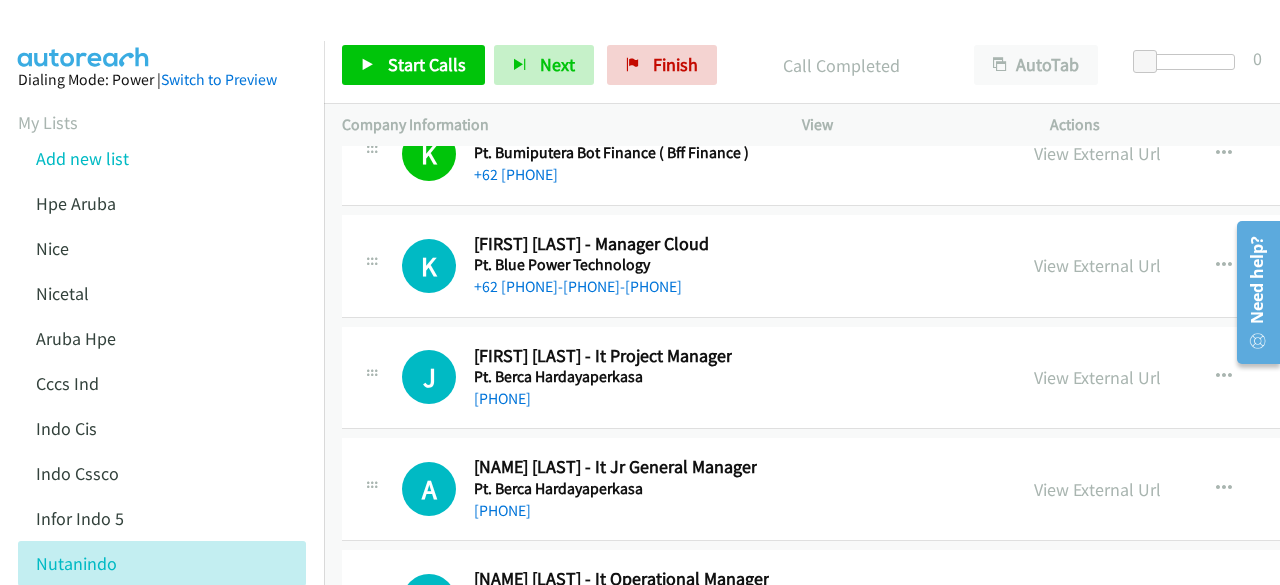 scroll, scrollTop: 32765, scrollLeft: 0, axis: vertical 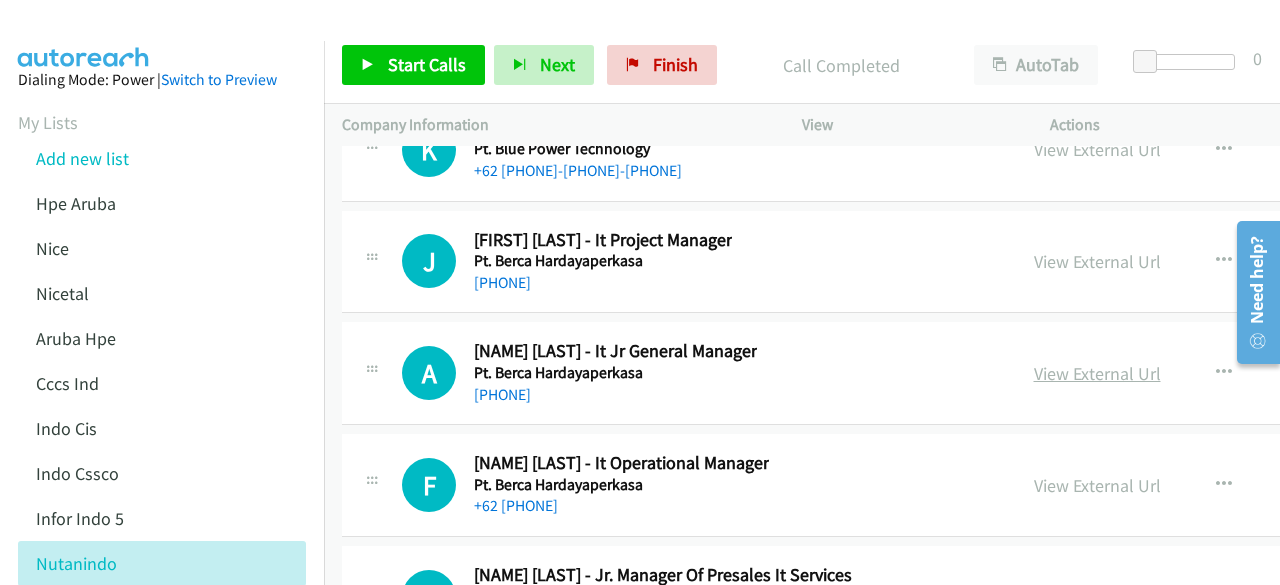 click on "View External Url" at bounding box center [1097, 373] 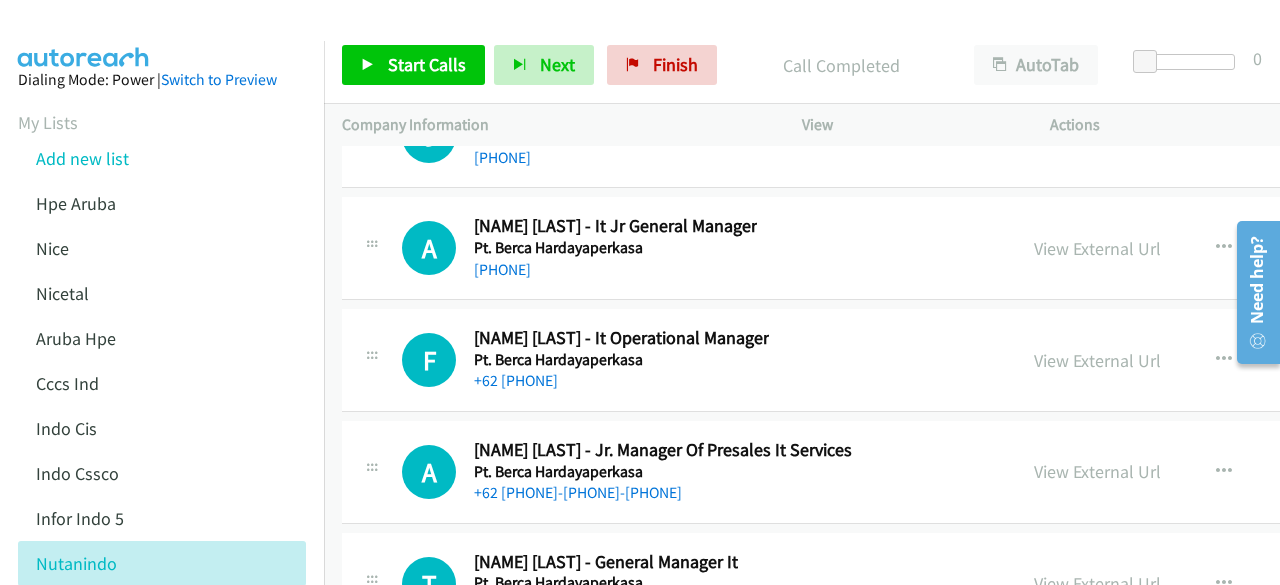 scroll, scrollTop: 32912, scrollLeft: 0, axis: vertical 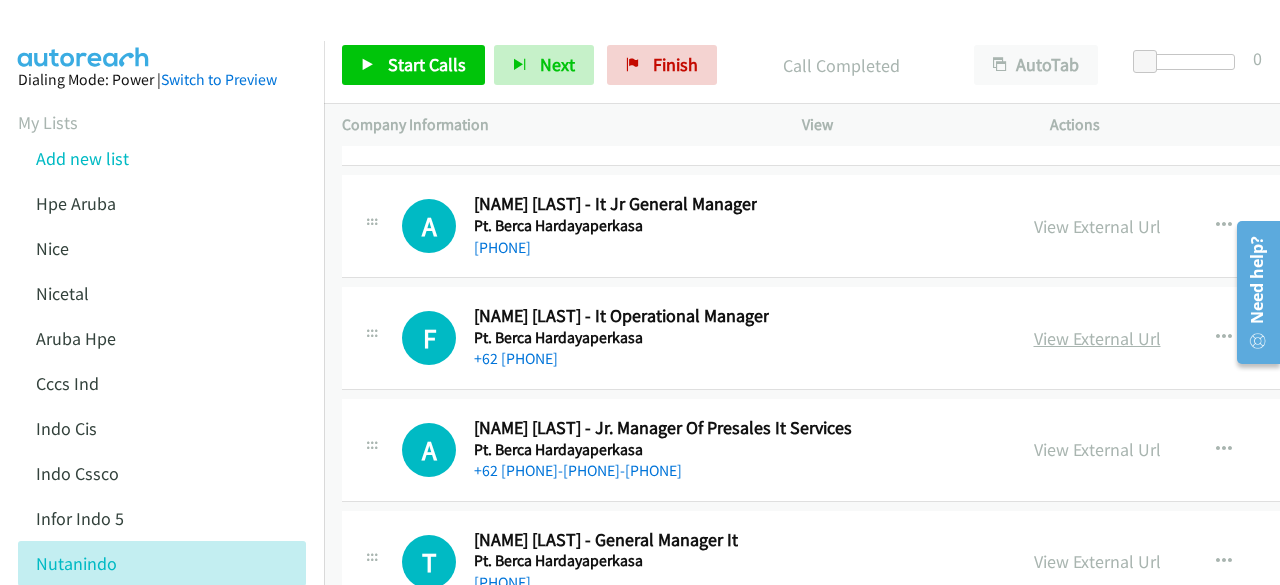 click on "View External Url" at bounding box center (1097, 338) 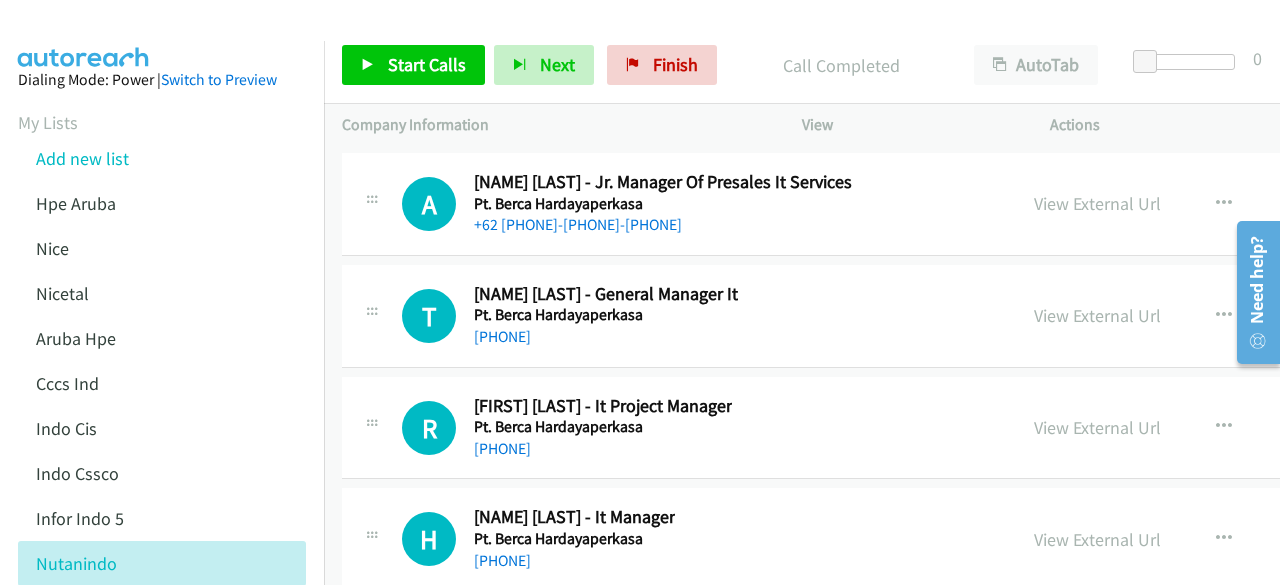 scroll, scrollTop: 33159, scrollLeft: 0, axis: vertical 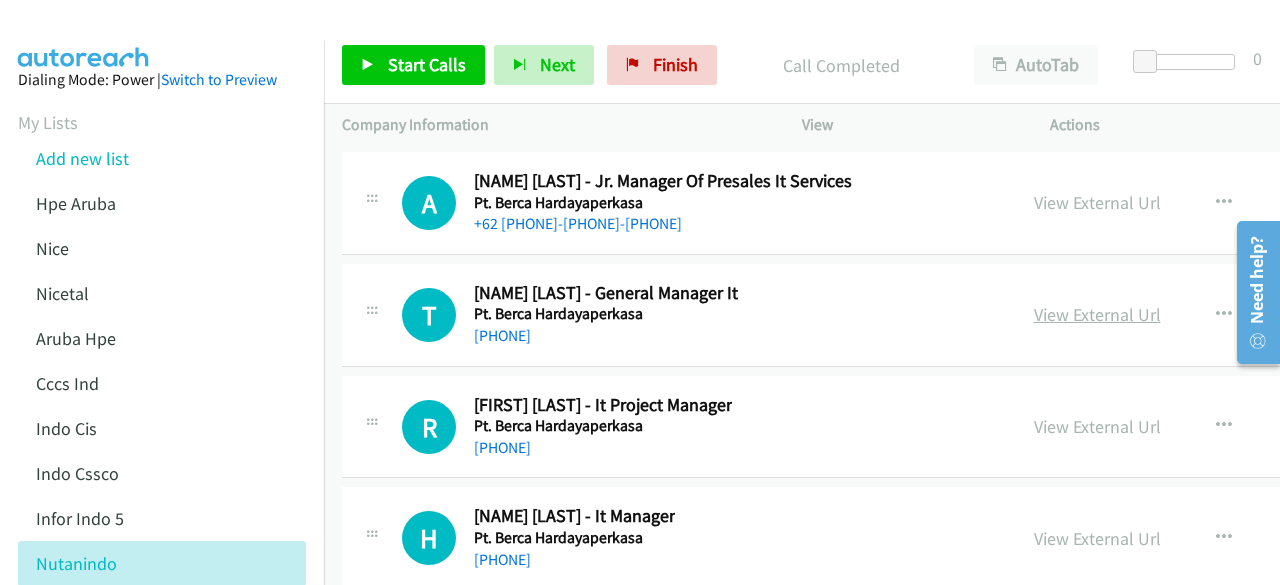 click on "View External Url" at bounding box center [1097, 314] 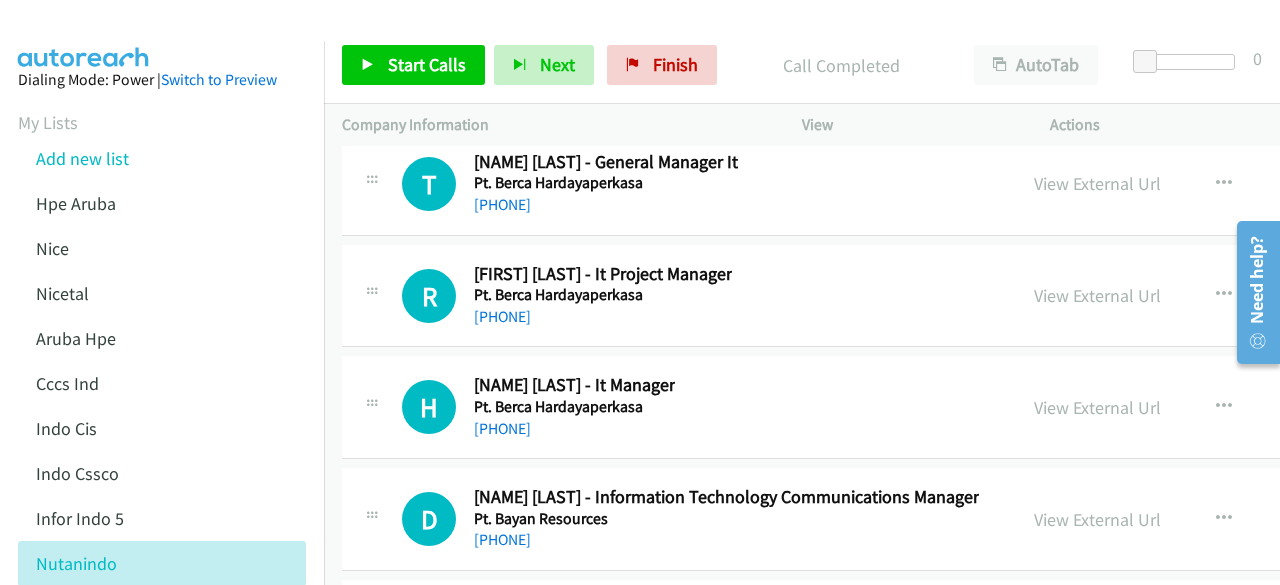 scroll, scrollTop: 33292, scrollLeft: 0, axis: vertical 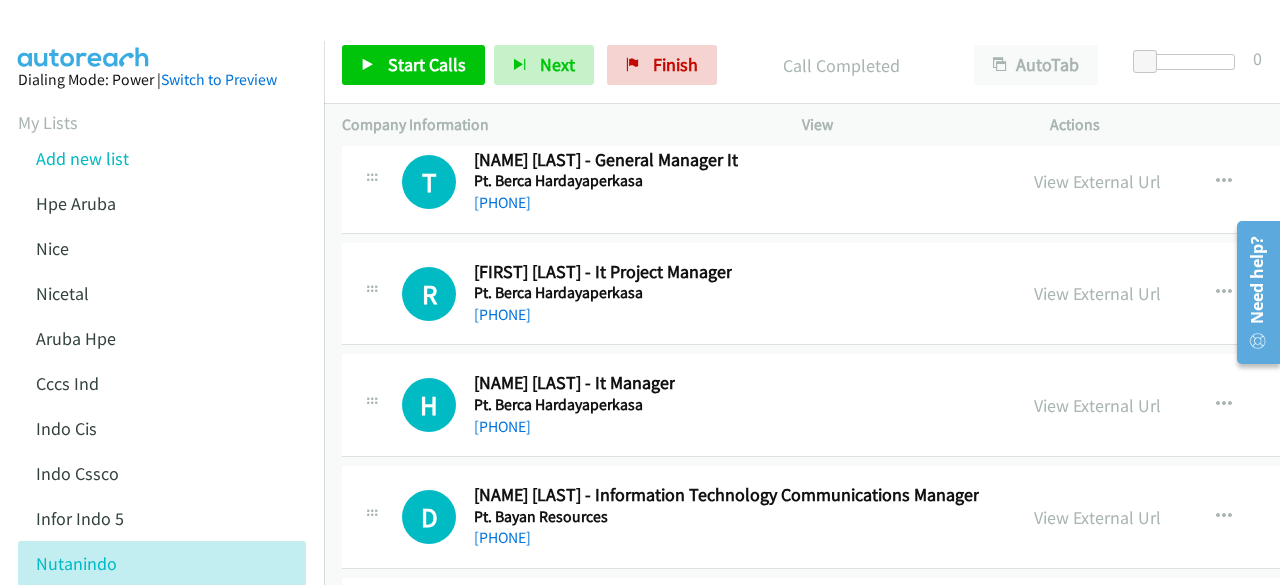 click on "View External Url
View External Url
Schedule/Manage Callback
Start Calls Here
Remove from list
Add to do not call list
Reset Call Status" at bounding box center [1193, 294] 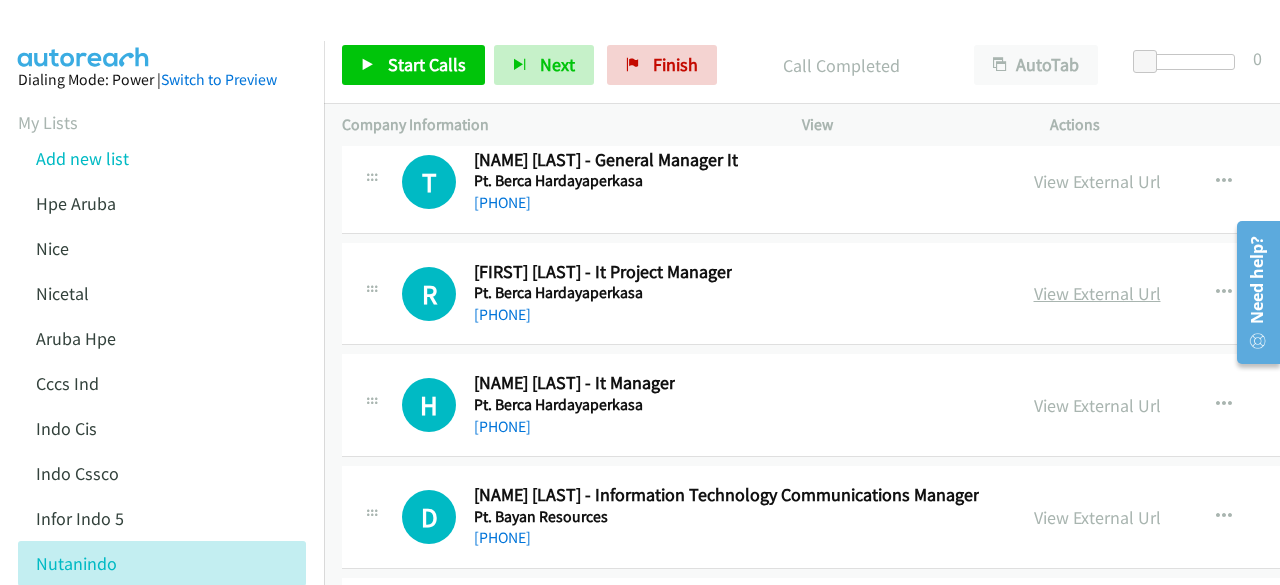 click on "View External Url" at bounding box center (1097, 293) 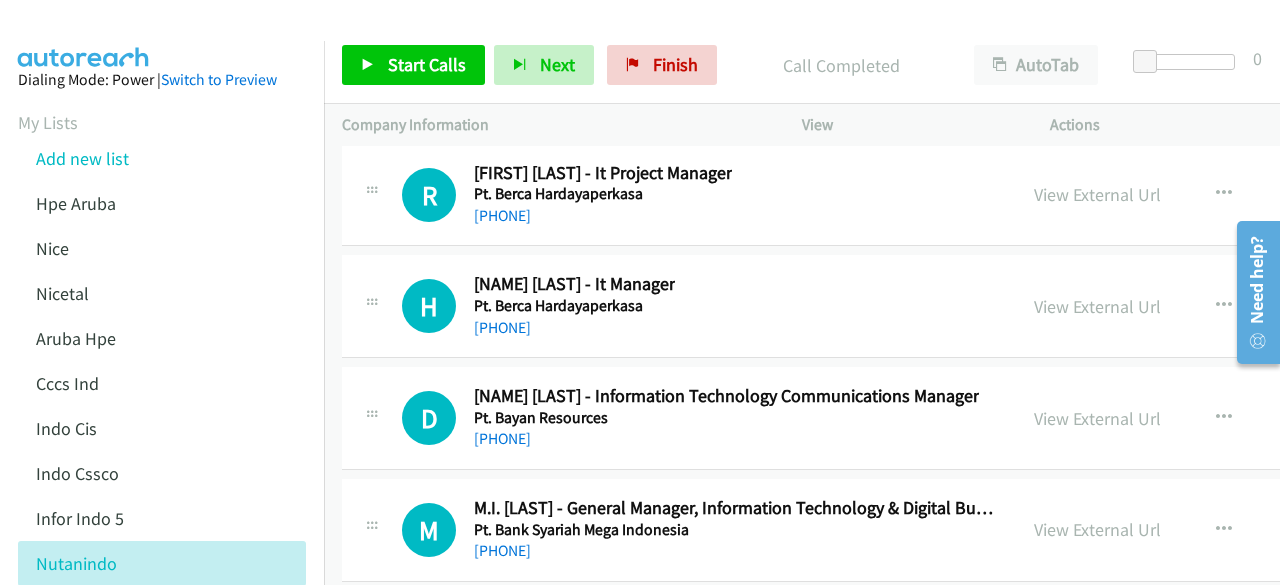scroll, scrollTop: 33394, scrollLeft: 0, axis: vertical 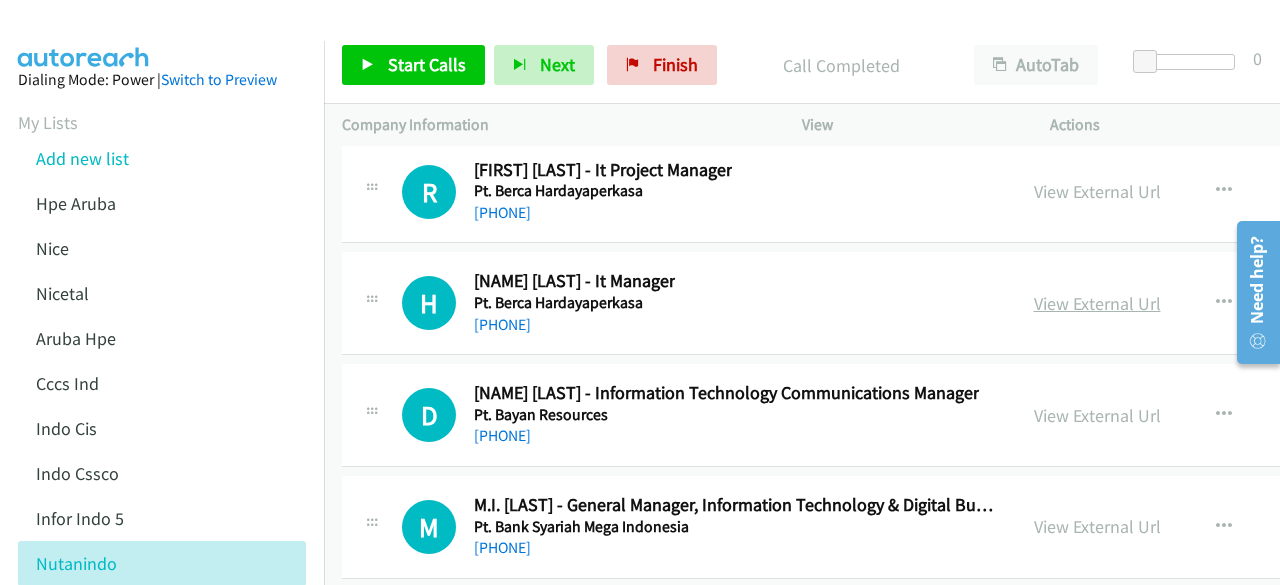 click on "View External Url" at bounding box center (1097, 303) 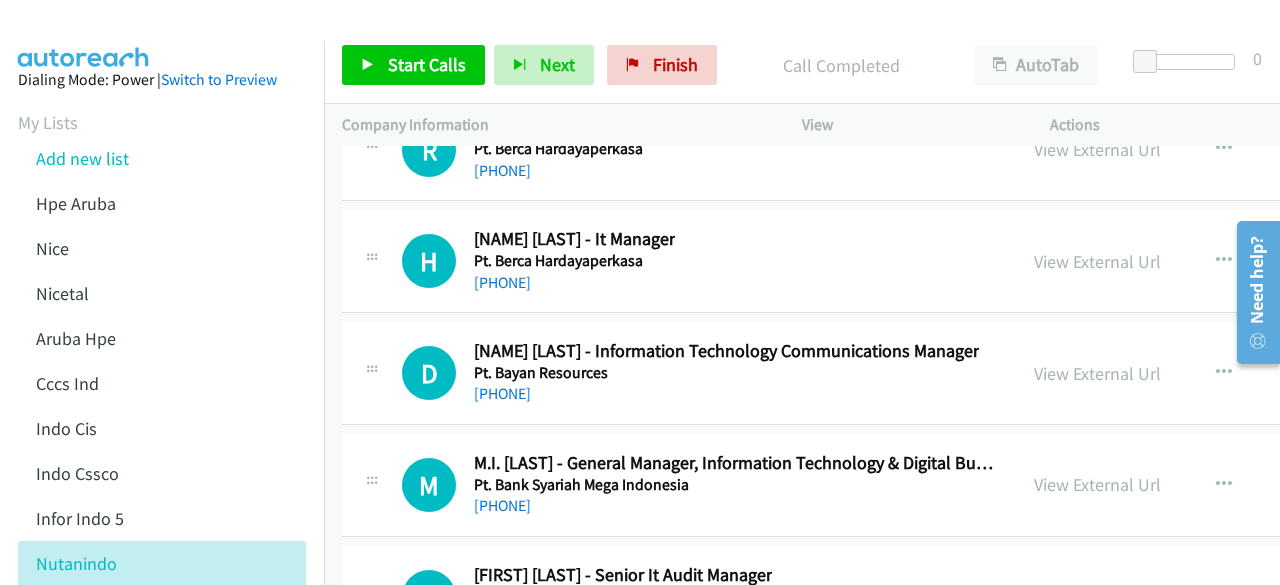 scroll, scrollTop: 33440, scrollLeft: 0, axis: vertical 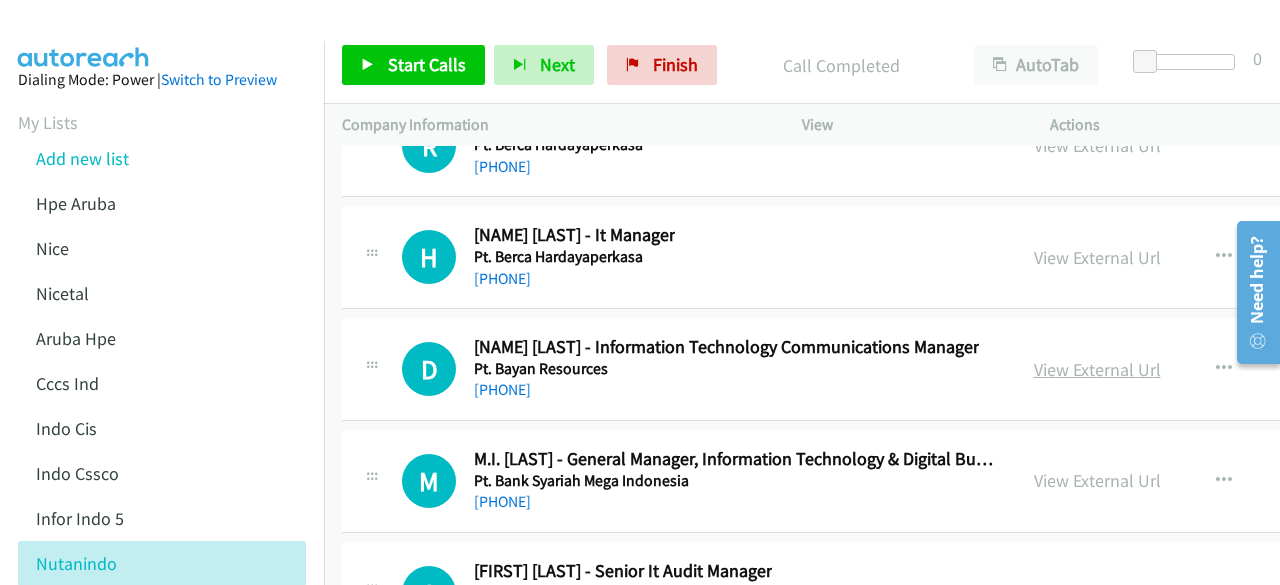 click on "View External Url" at bounding box center [1097, 369] 